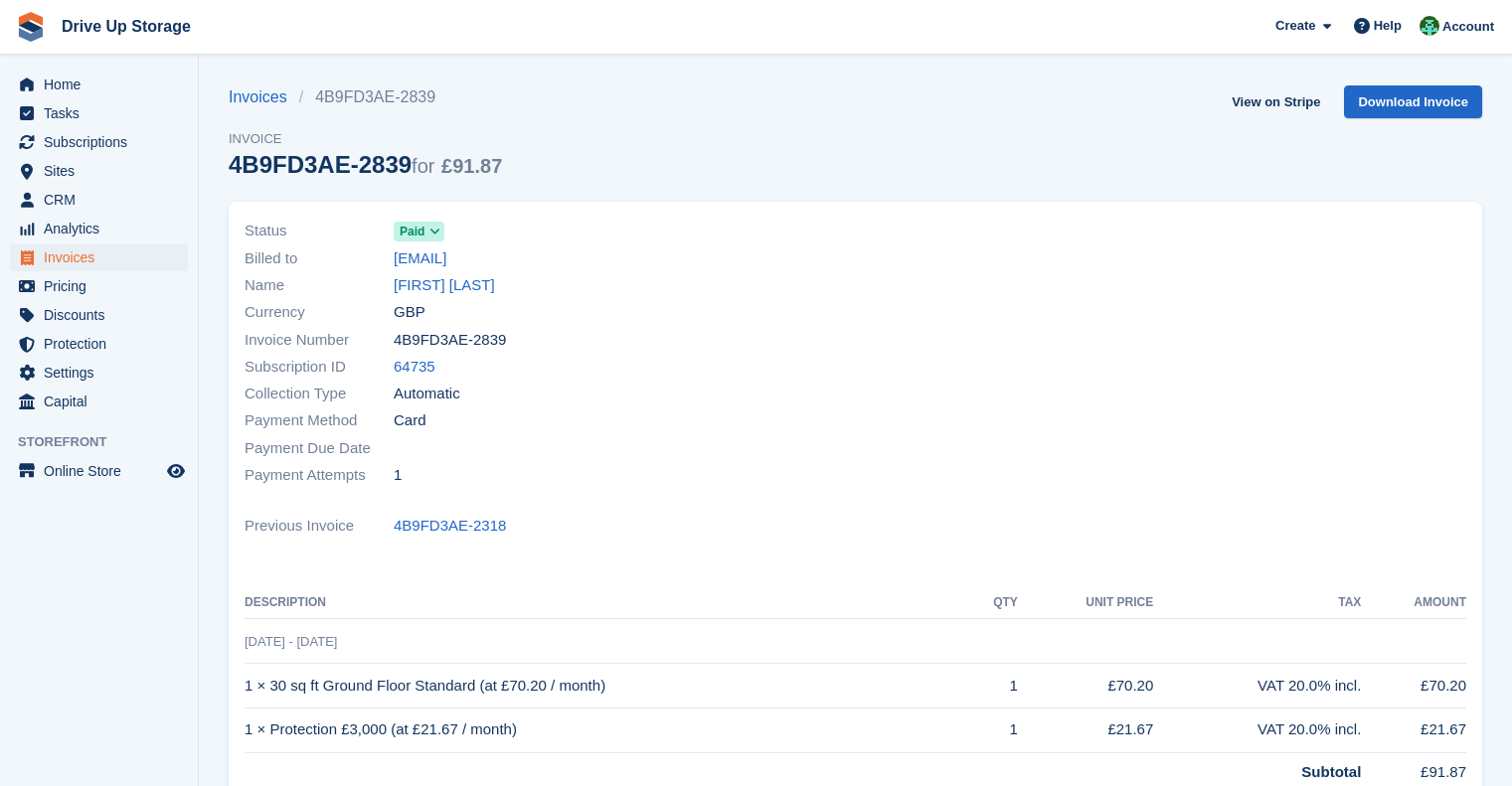 scroll, scrollTop: 0, scrollLeft: 0, axis: both 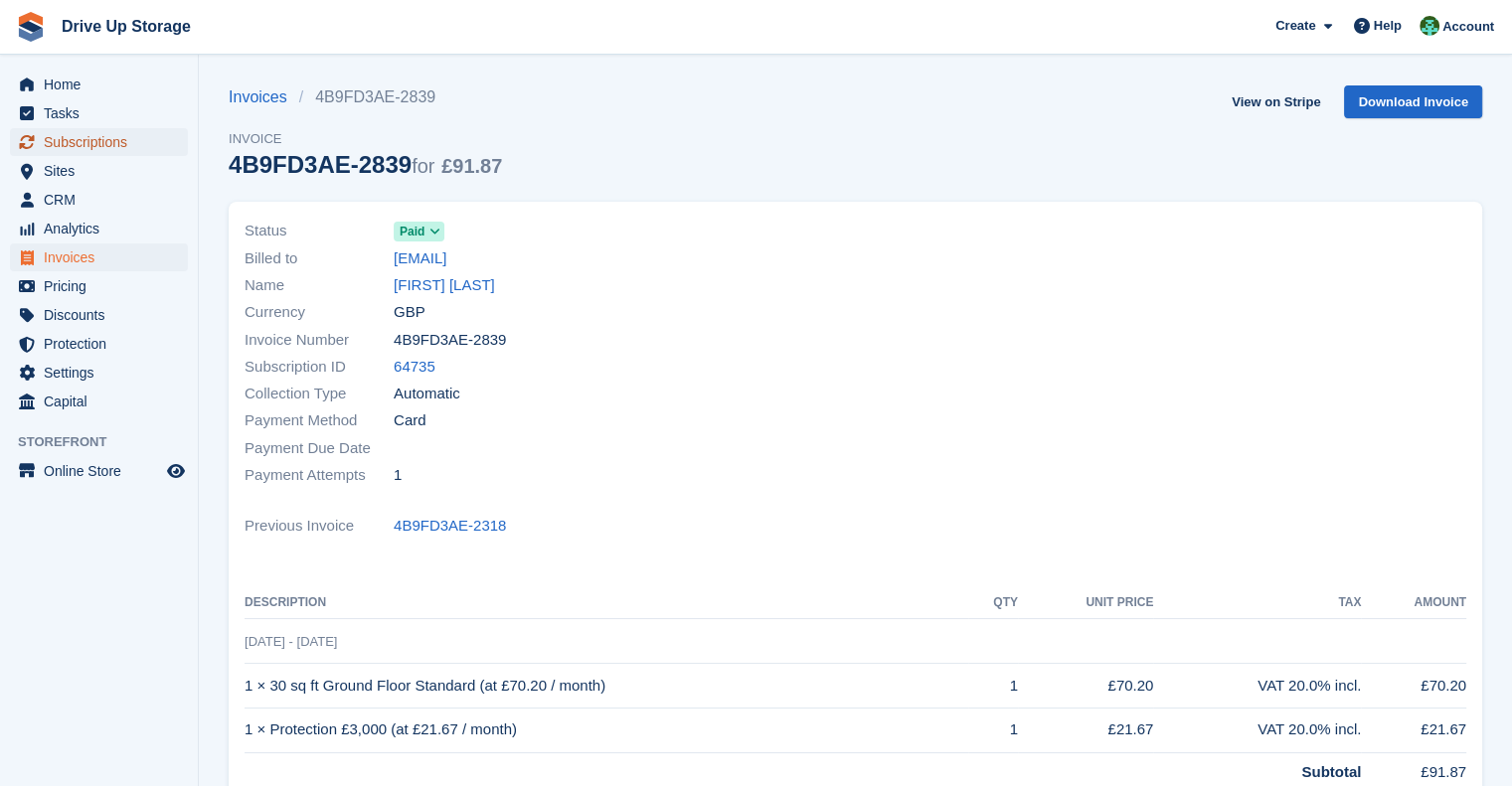 click on "Subscriptions" at bounding box center [103, 142] 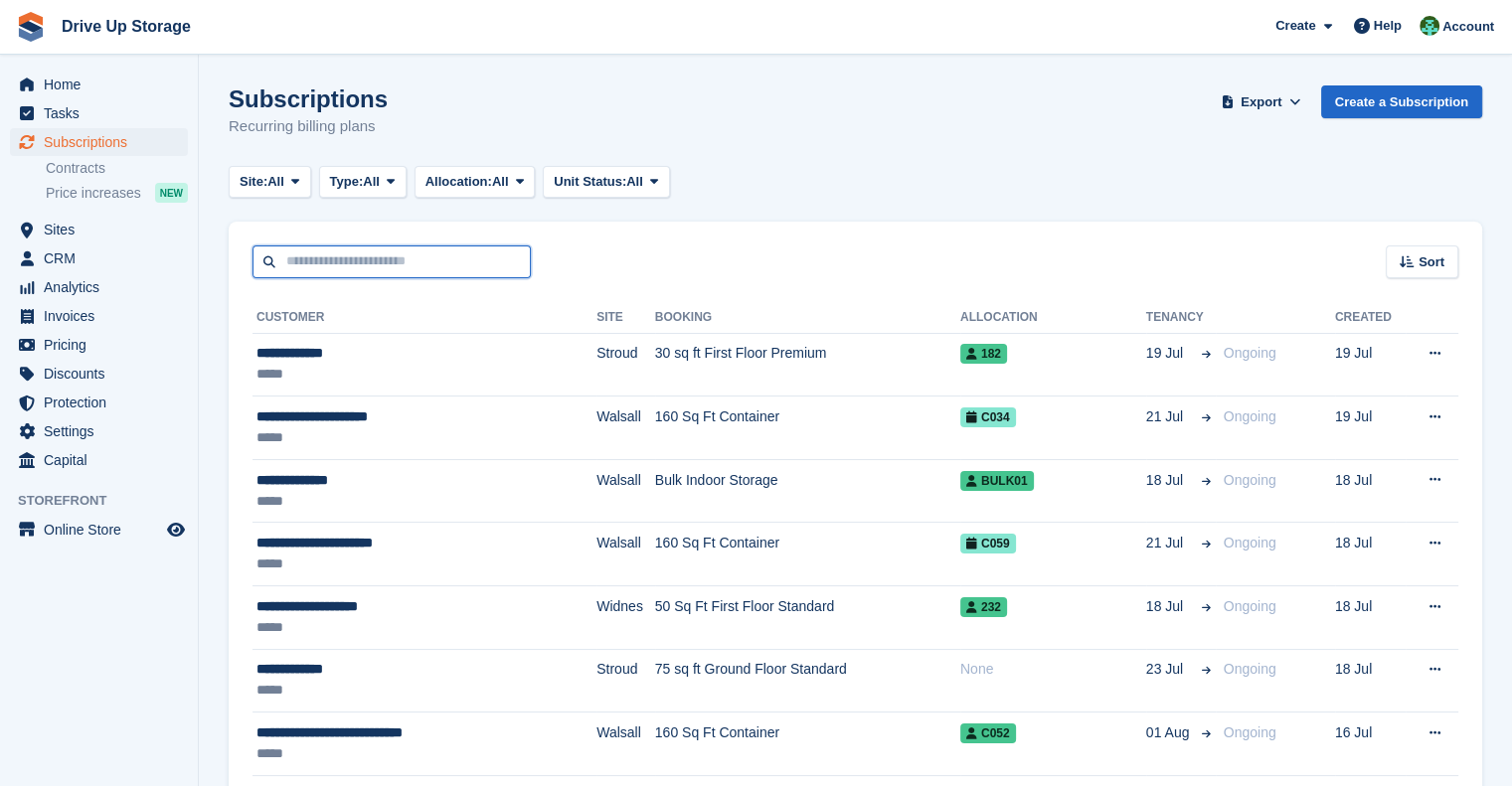 click at bounding box center (392, 261) 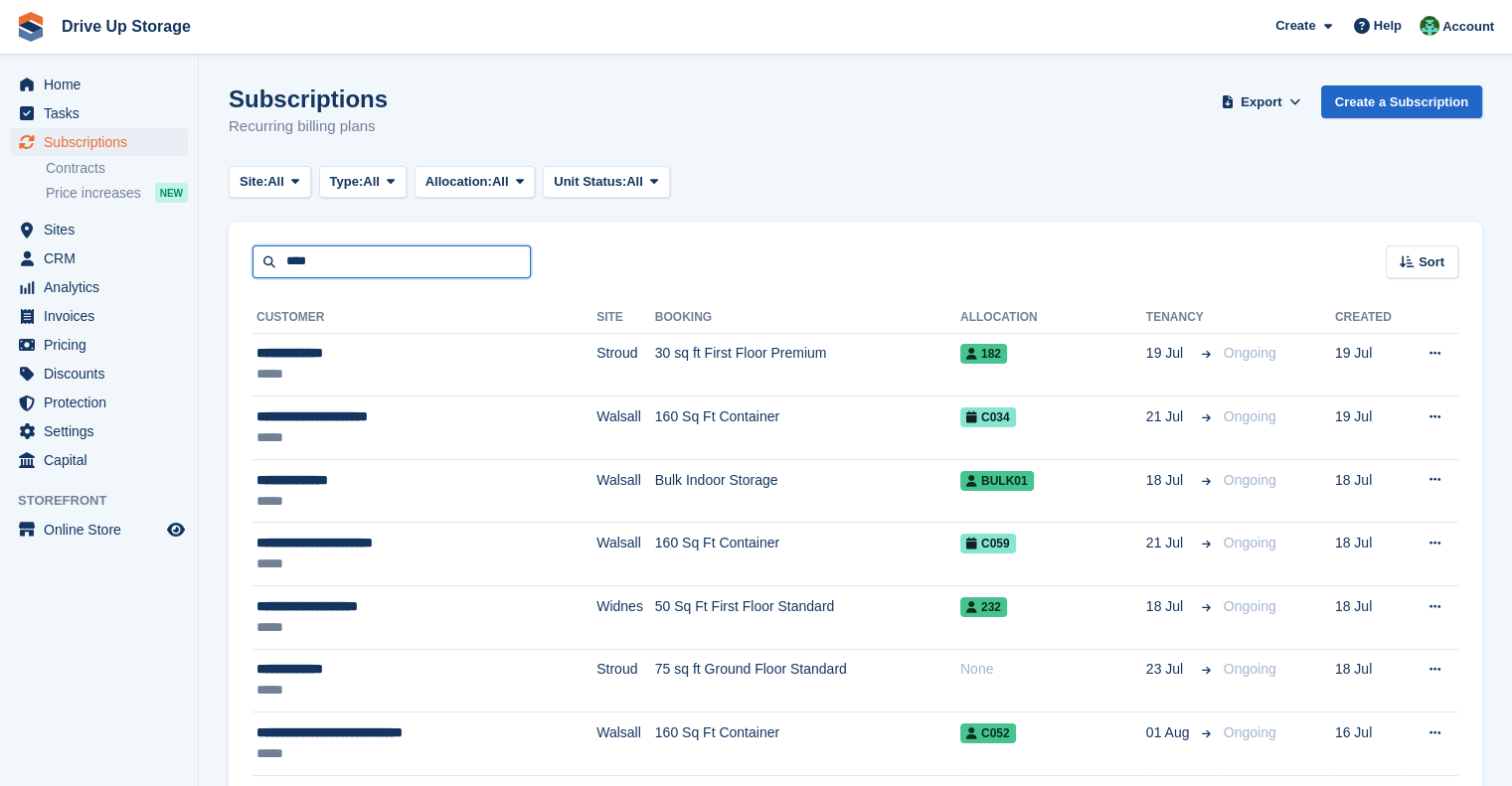 type on "****" 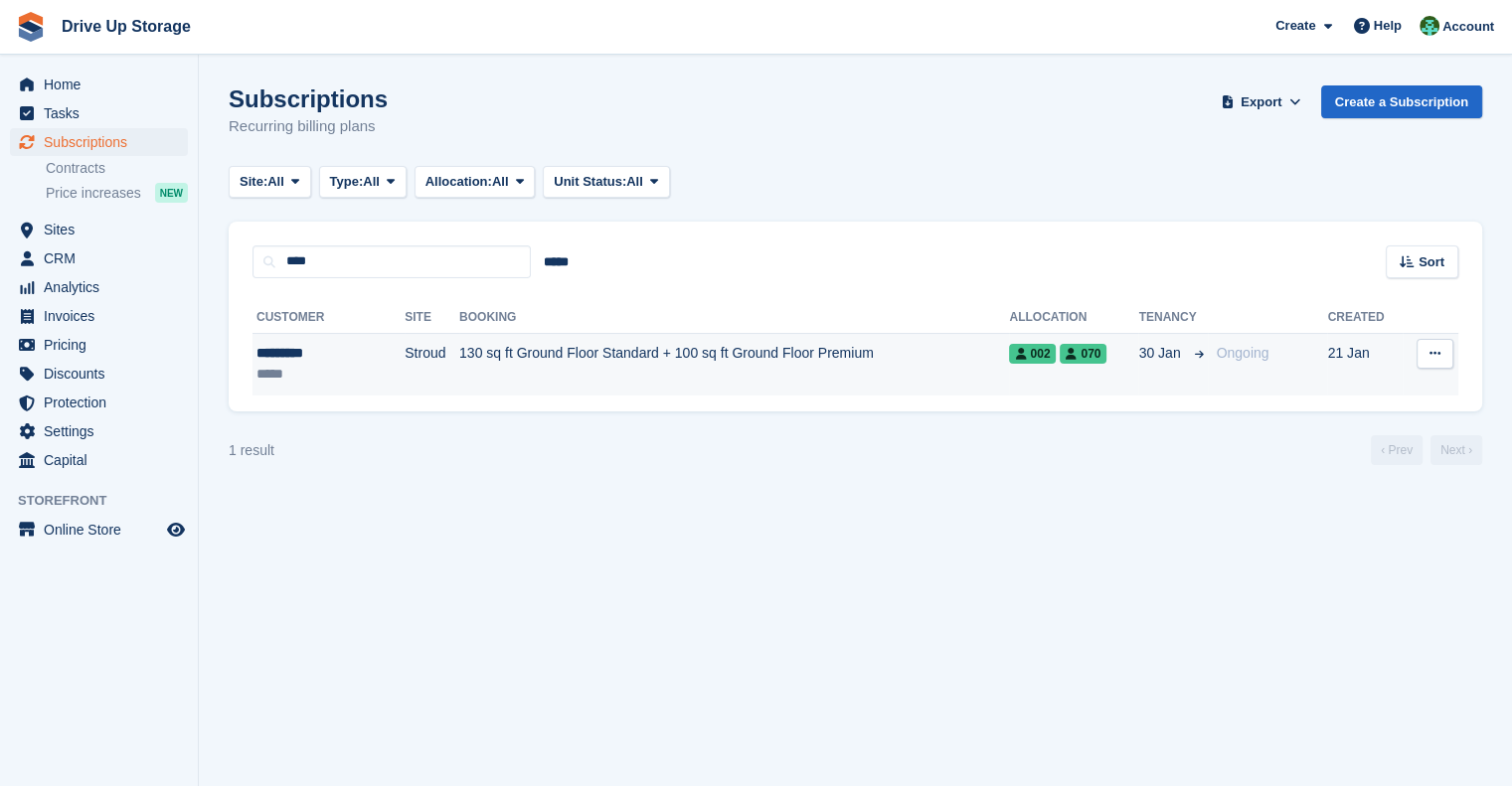 click on "130 sq ft Ground Floor Standard + 100 sq ft Ground Floor Premium" at bounding box center (734, 364) 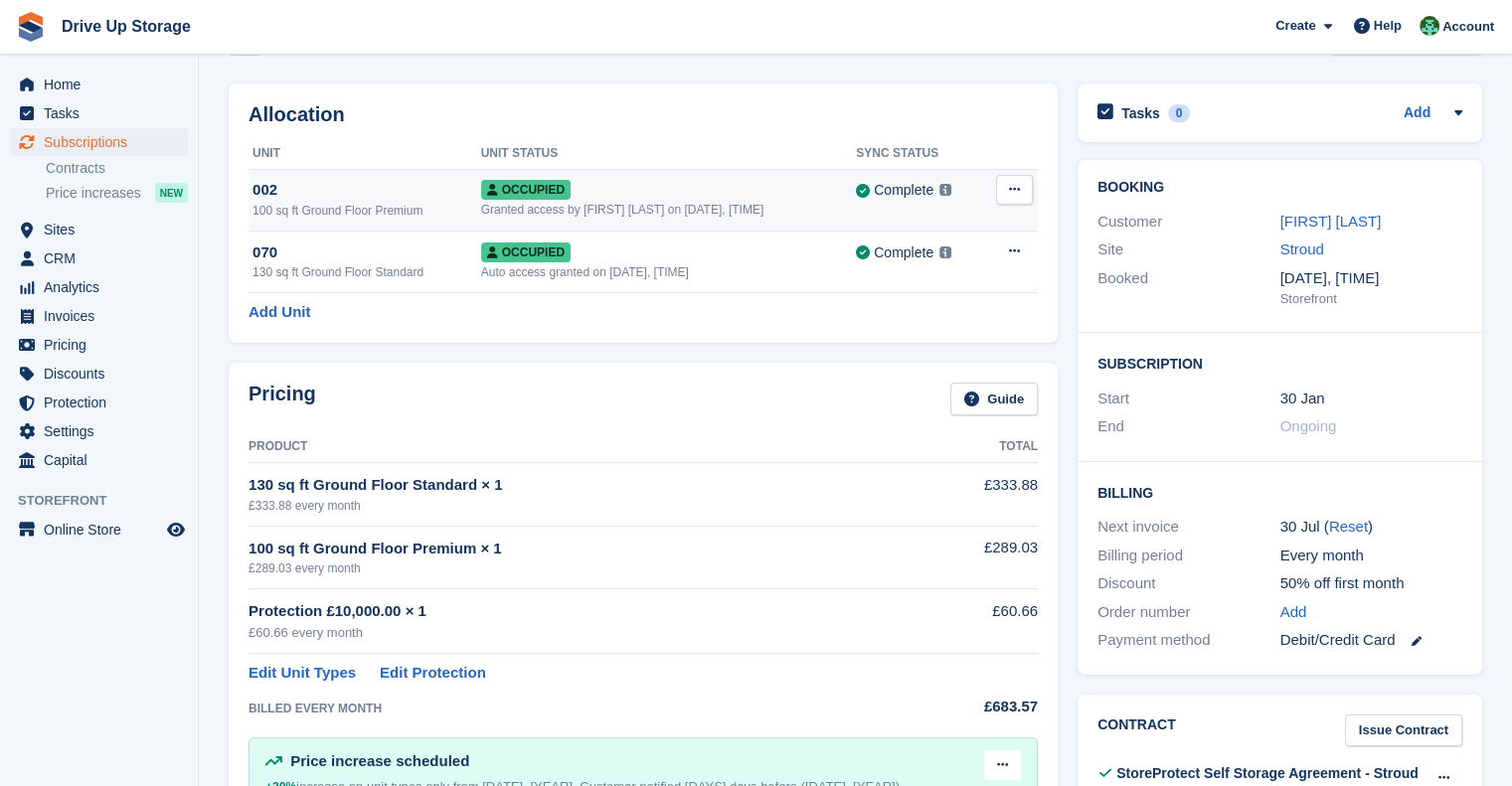 scroll, scrollTop: 99, scrollLeft: 0, axis: vertical 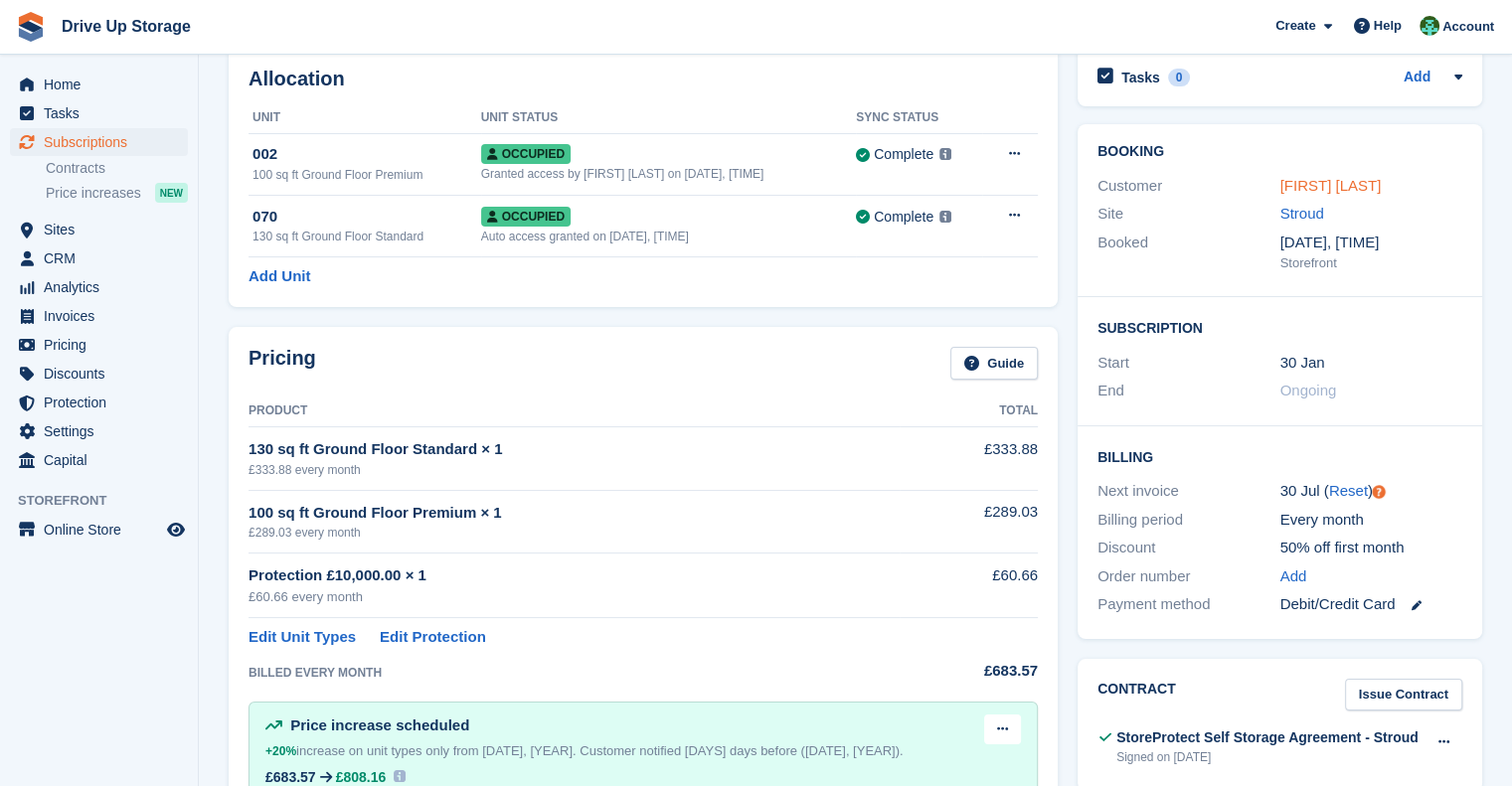 click on "ANDY COBB" at bounding box center (1331, 185) 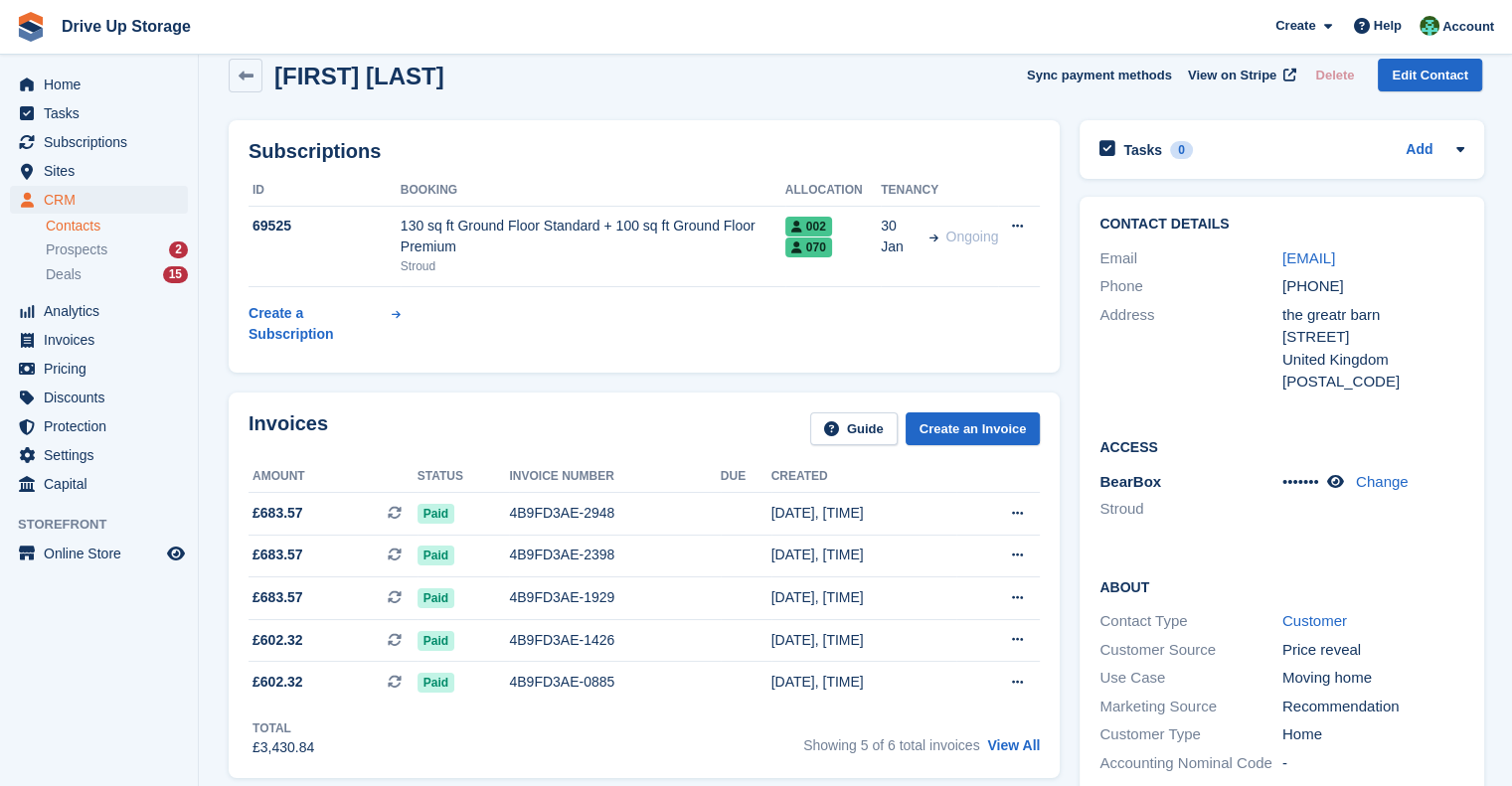 scroll, scrollTop: 0, scrollLeft: 0, axis: both 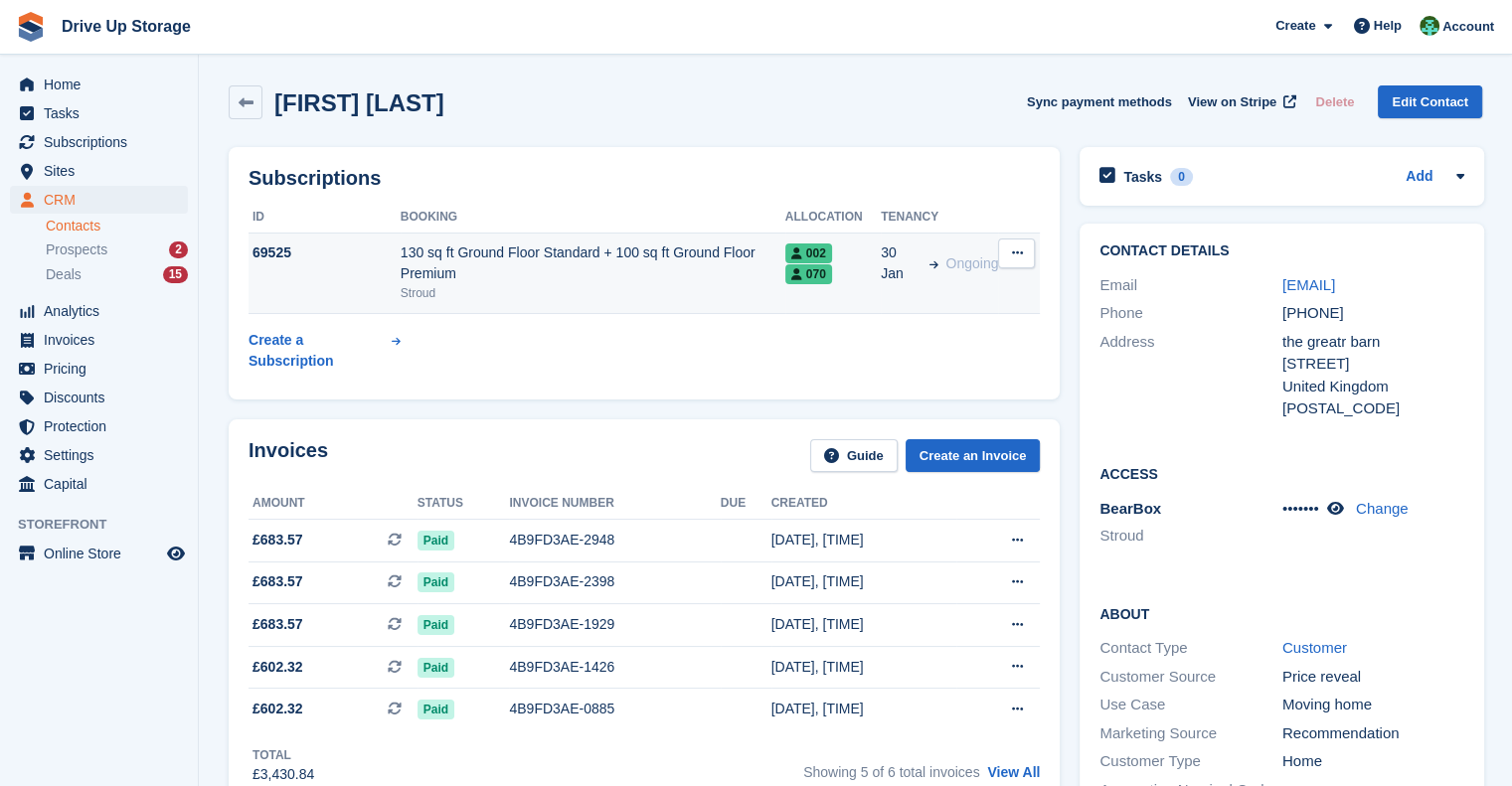 click on "130 sq ft Ground Floor Standard + 100 sq ft Ground Floor Premium" at bounding box center (592, 263) 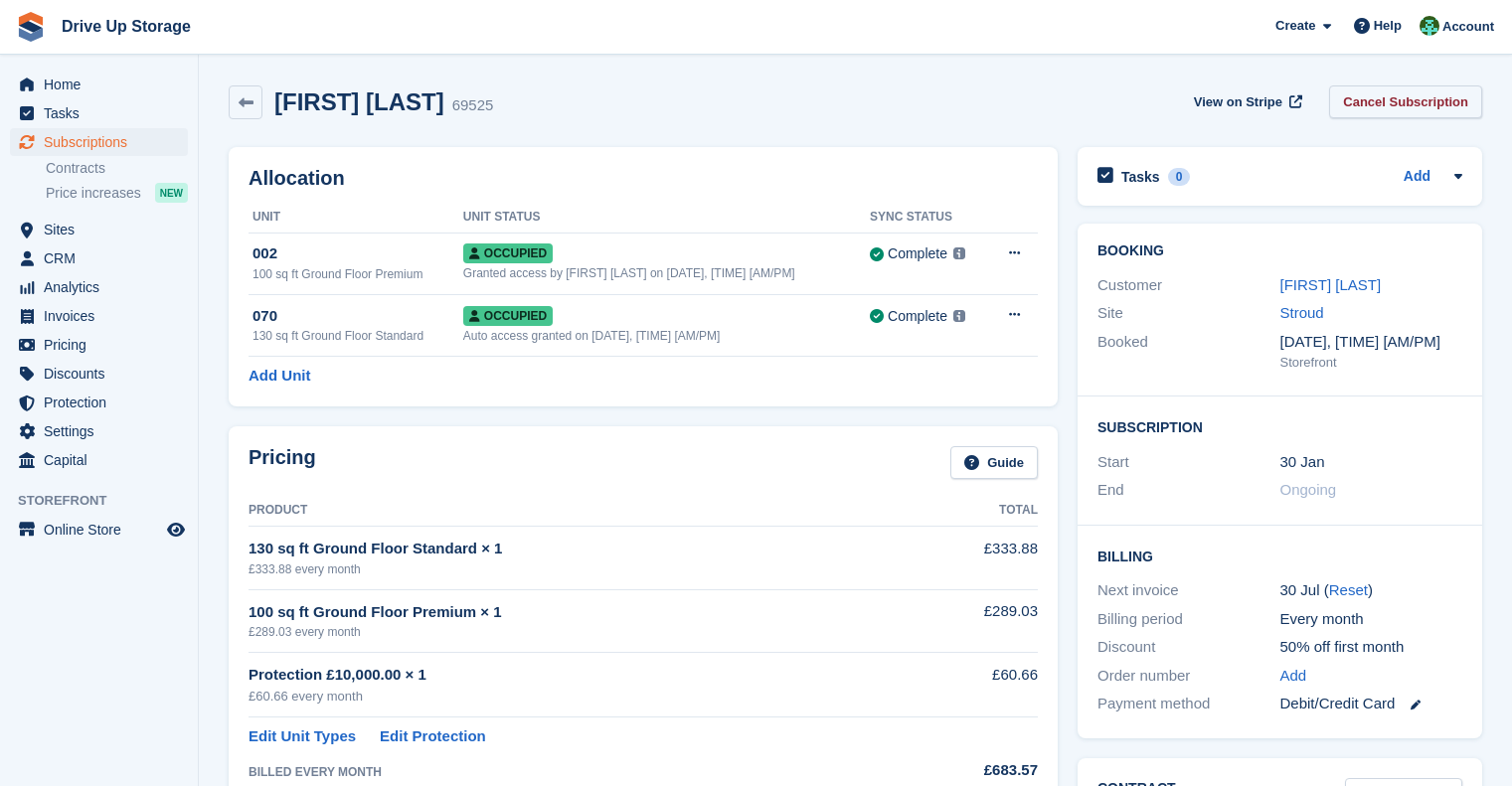 scroll, scrollTop: 0, scrollLeft: 0, axis: both 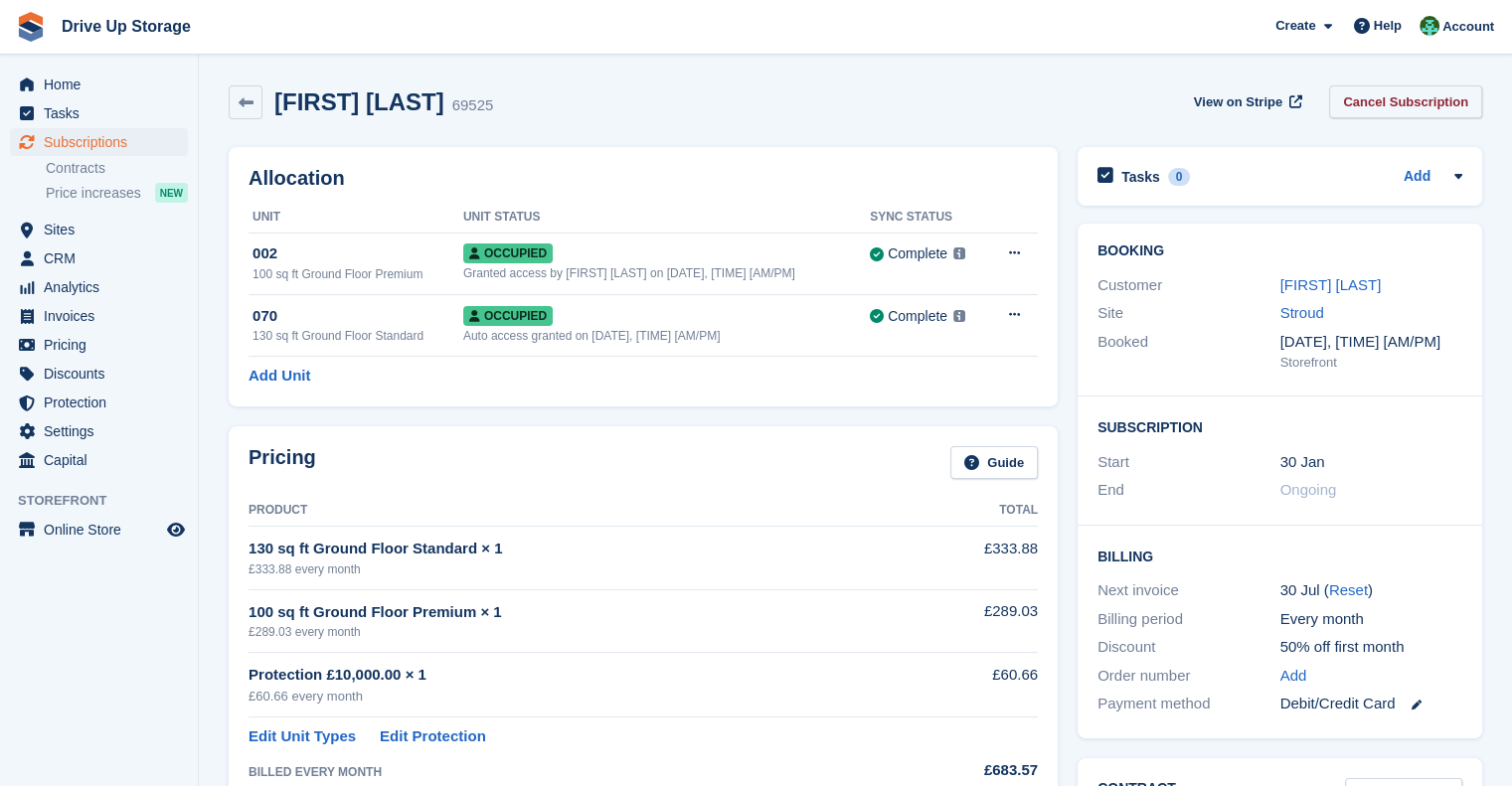 click on "Cancel Subscription" at bounding box center (1406, 101) 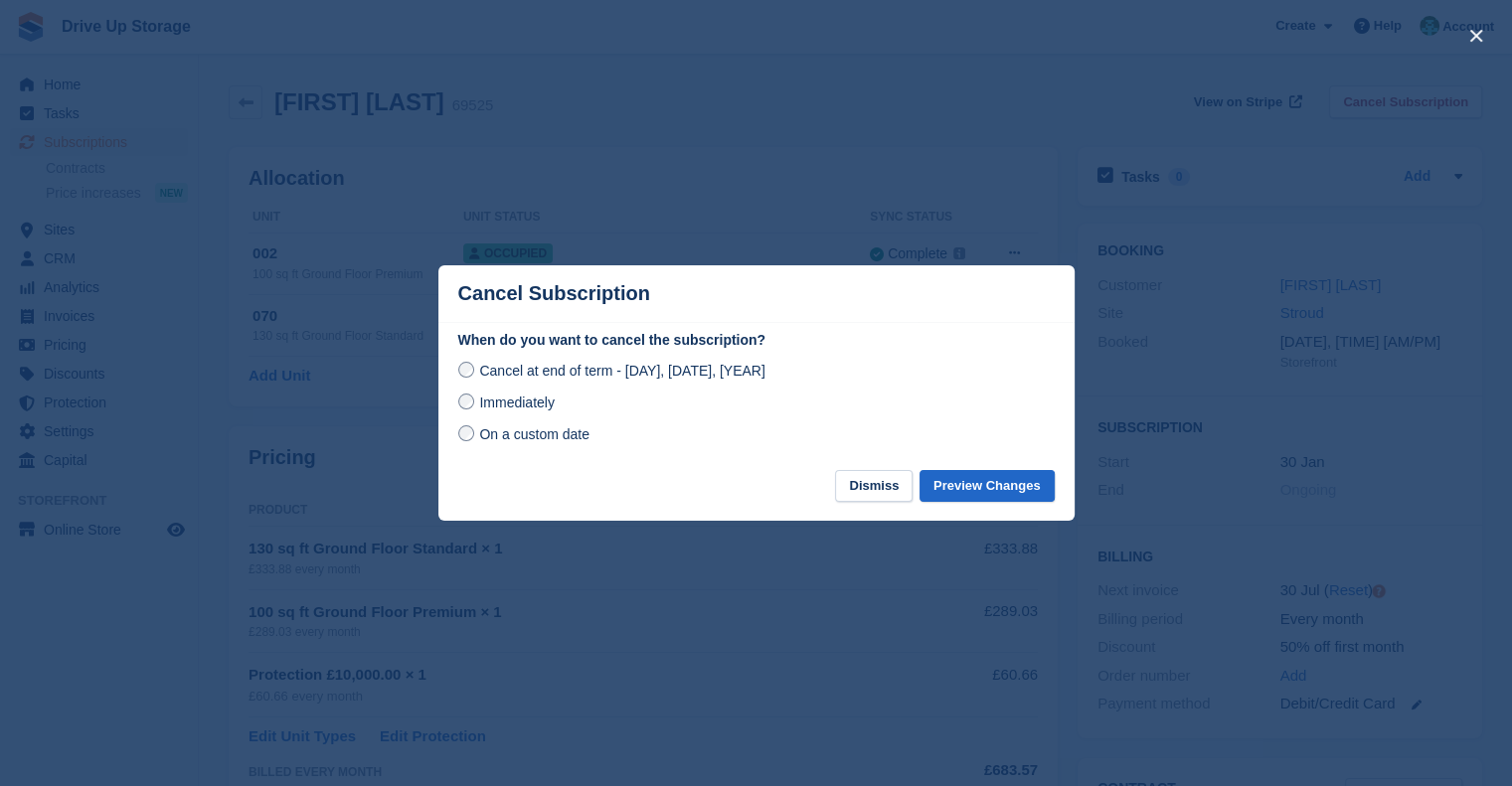 click on "Immediately" at bounding box center [516, 402] 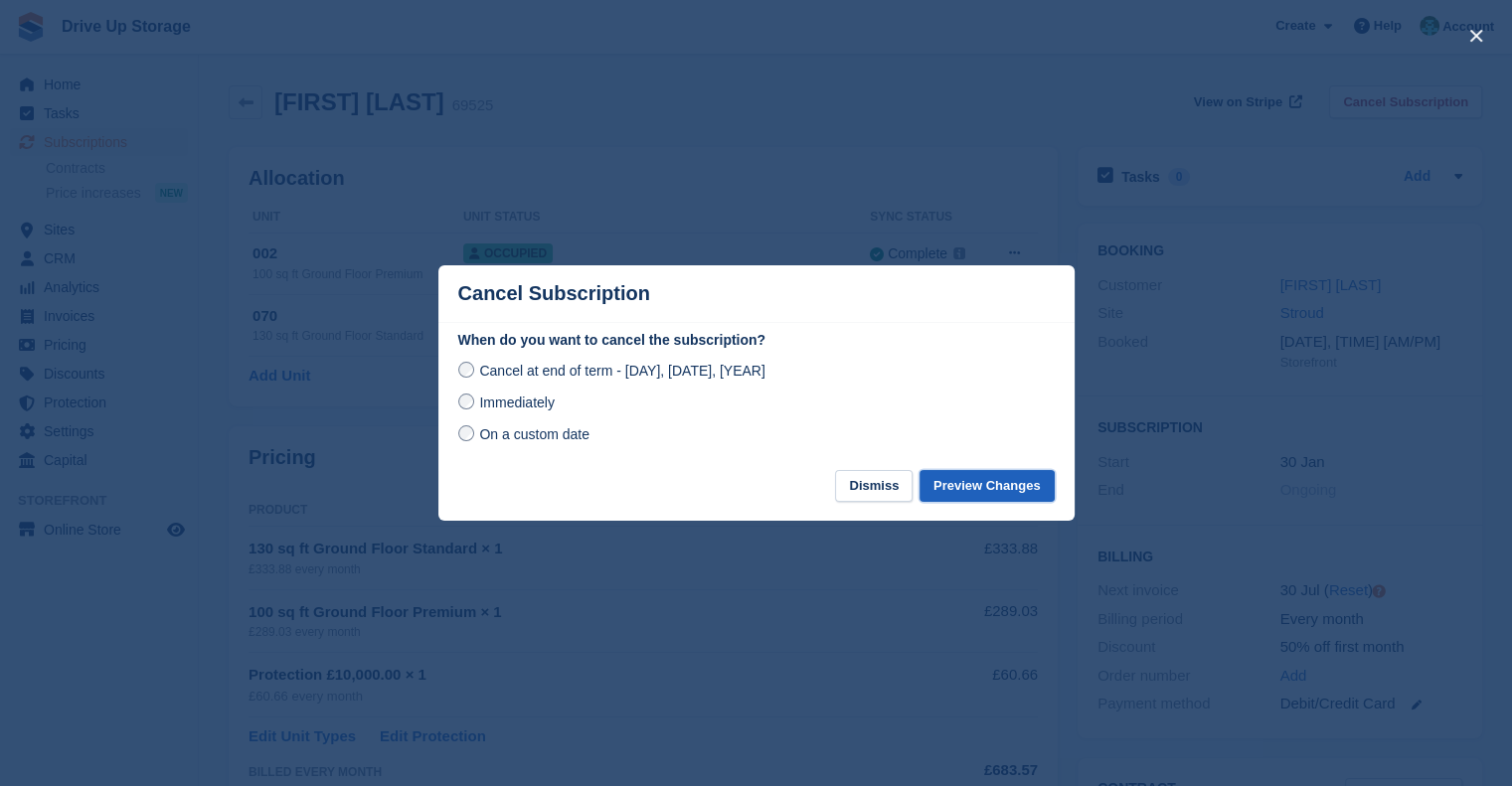 click on "Preview Changes" at bounding box center (987, 486) 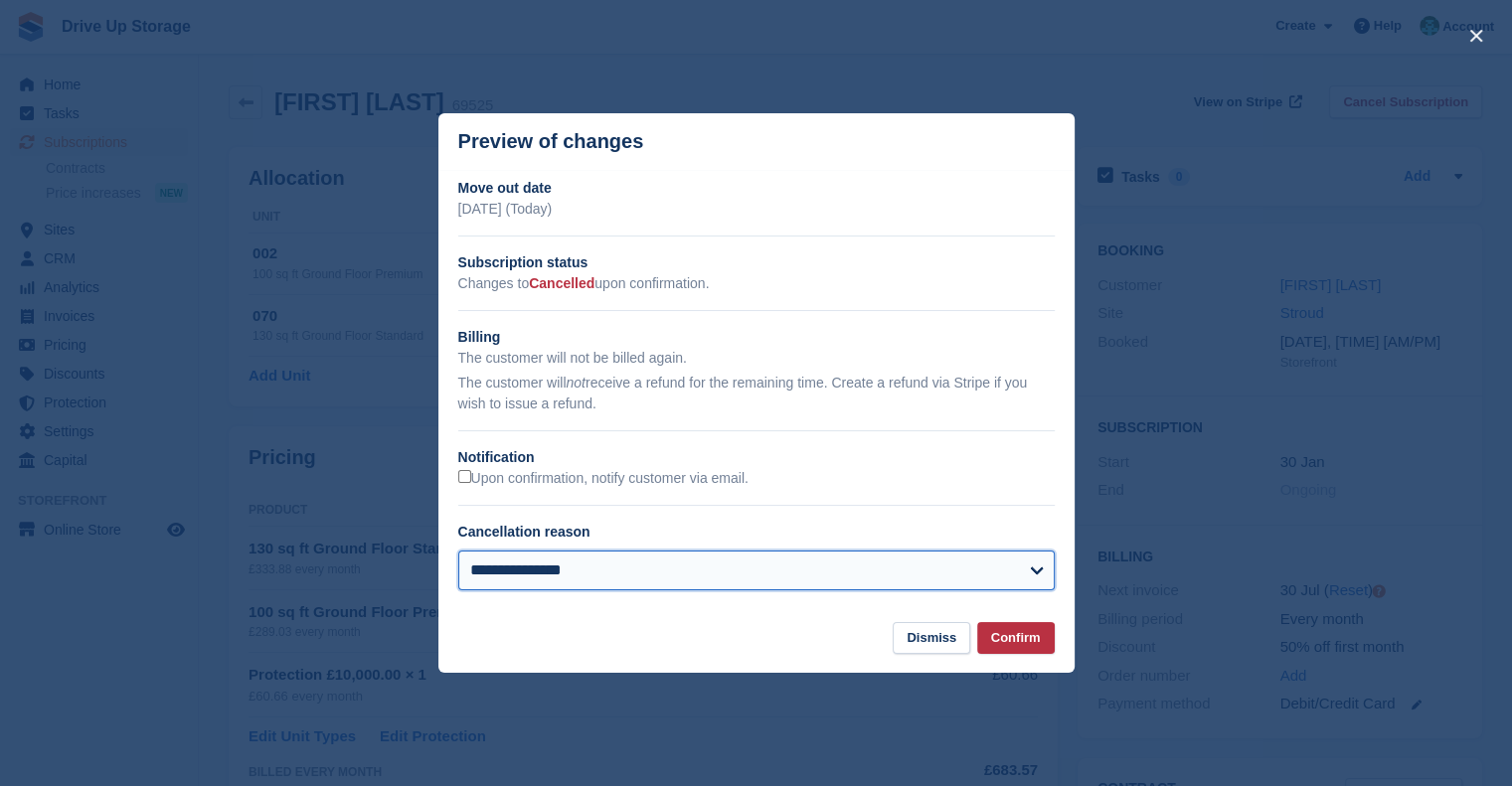 click on "**********" at bounding box center [756, 570] 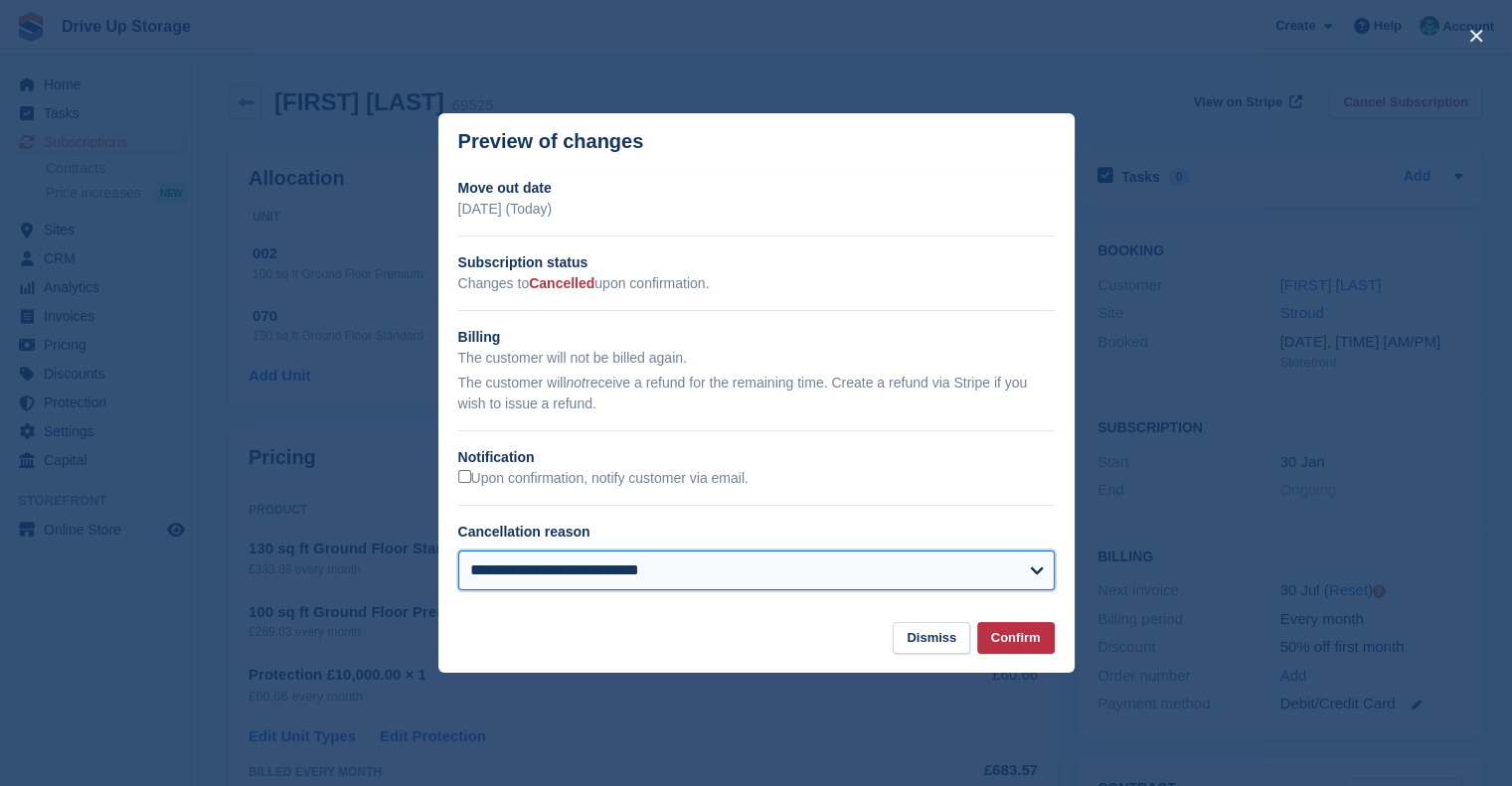 click on "**********" at bounding box center (756, 570) 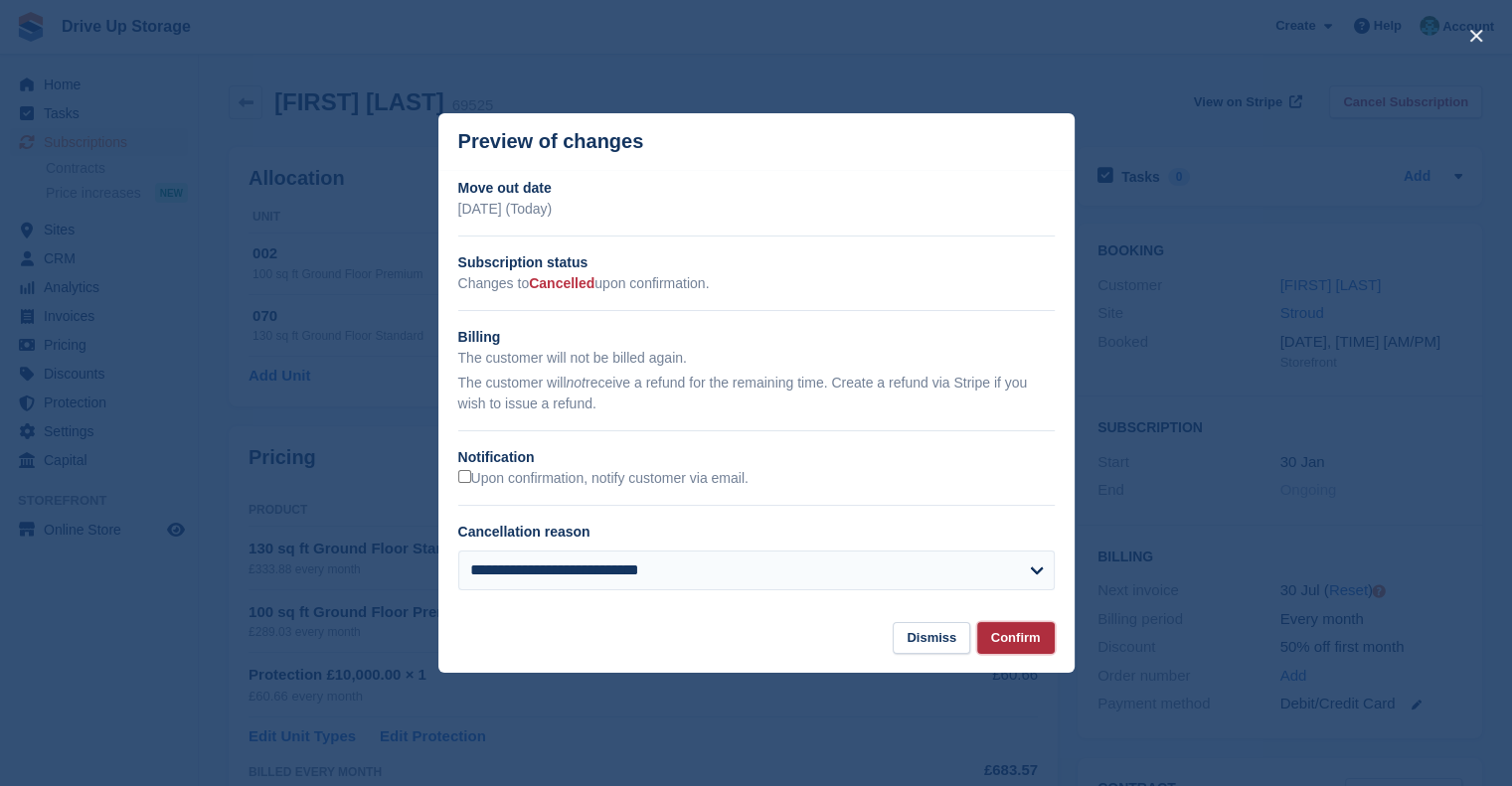 click on "Confirm" at bounding box center (1016, 638) 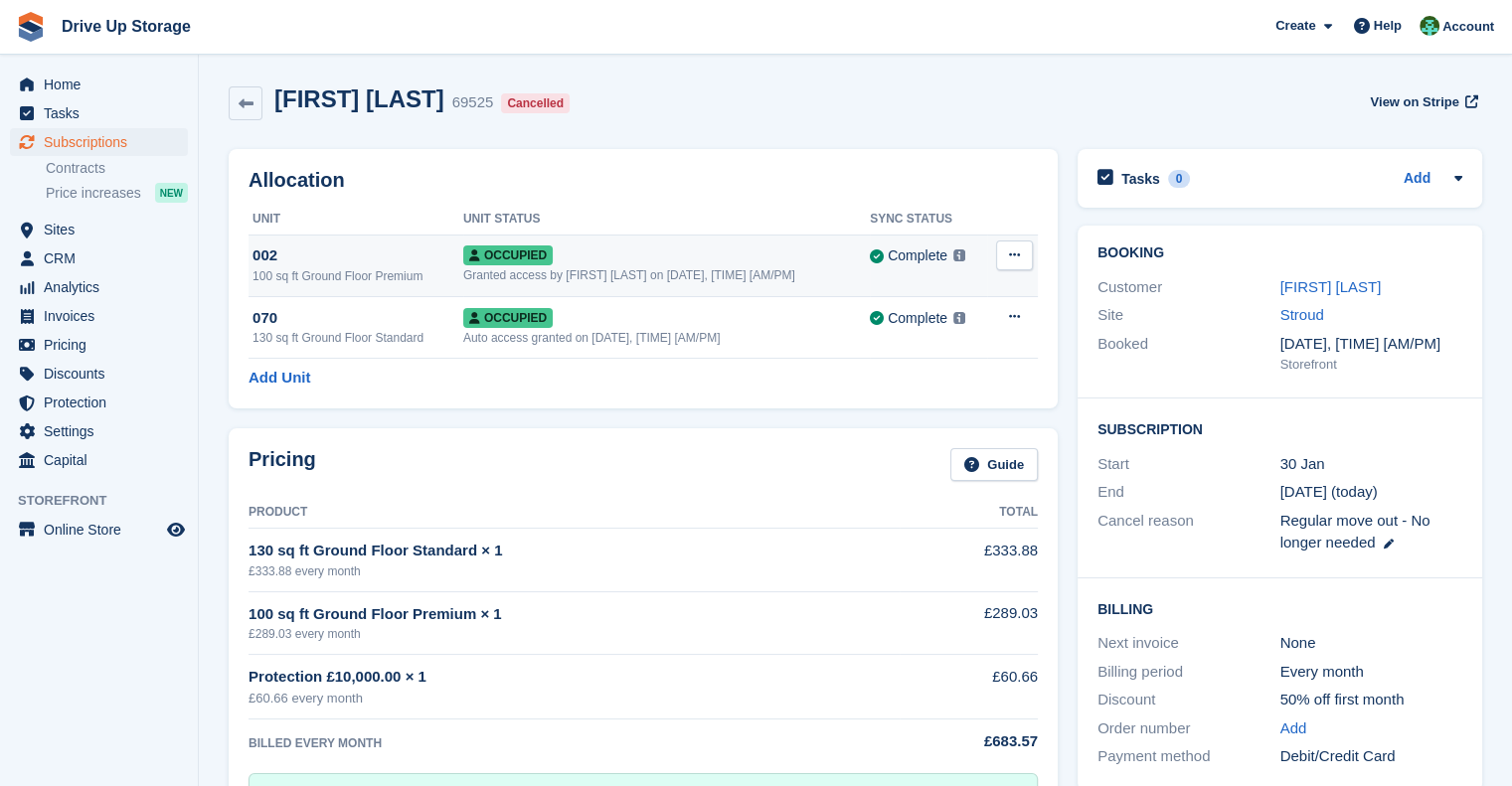 click at bounding box center (1014, 255) 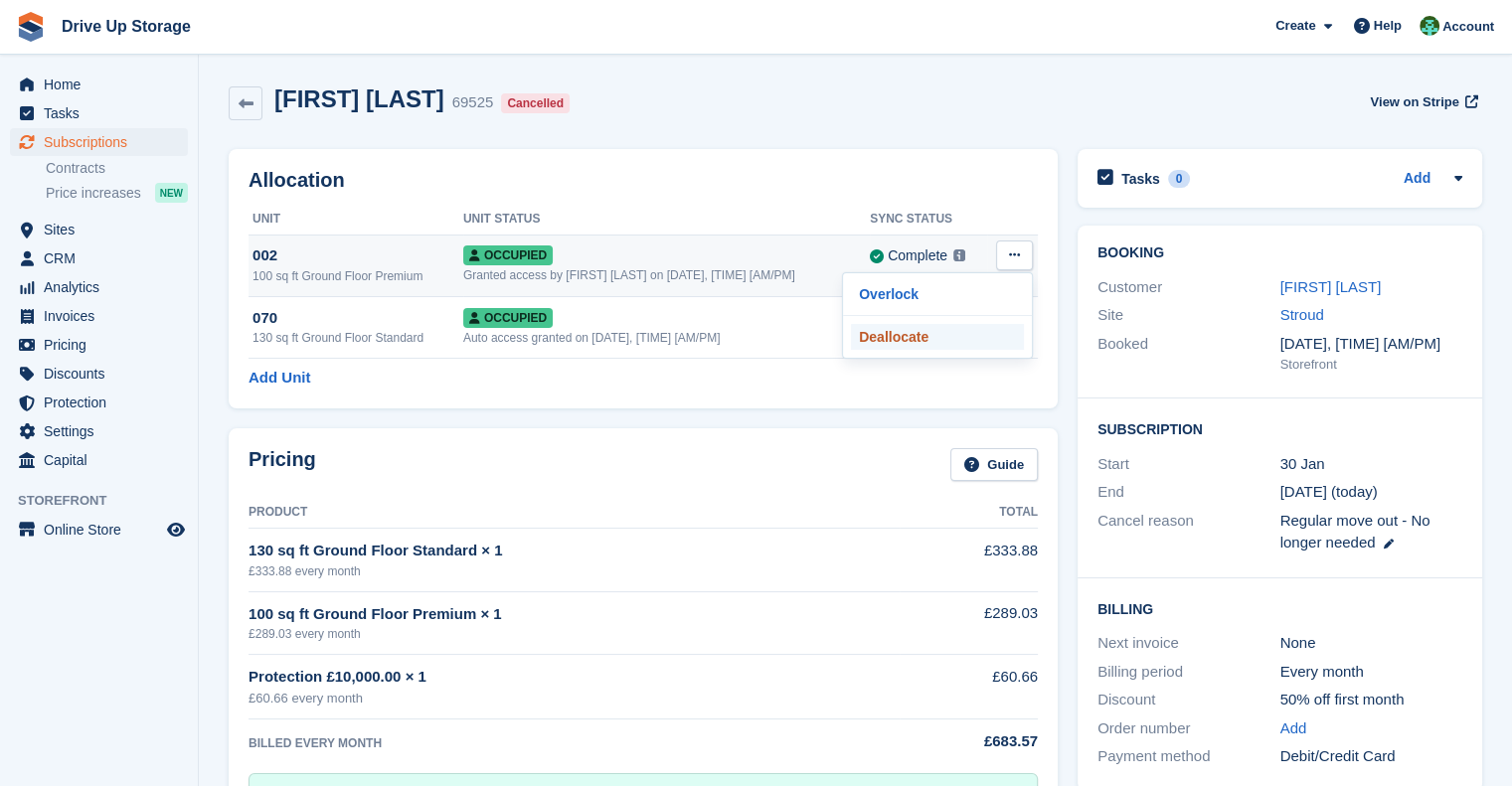 click on "Deallocate" at bounding box center (937, 337) 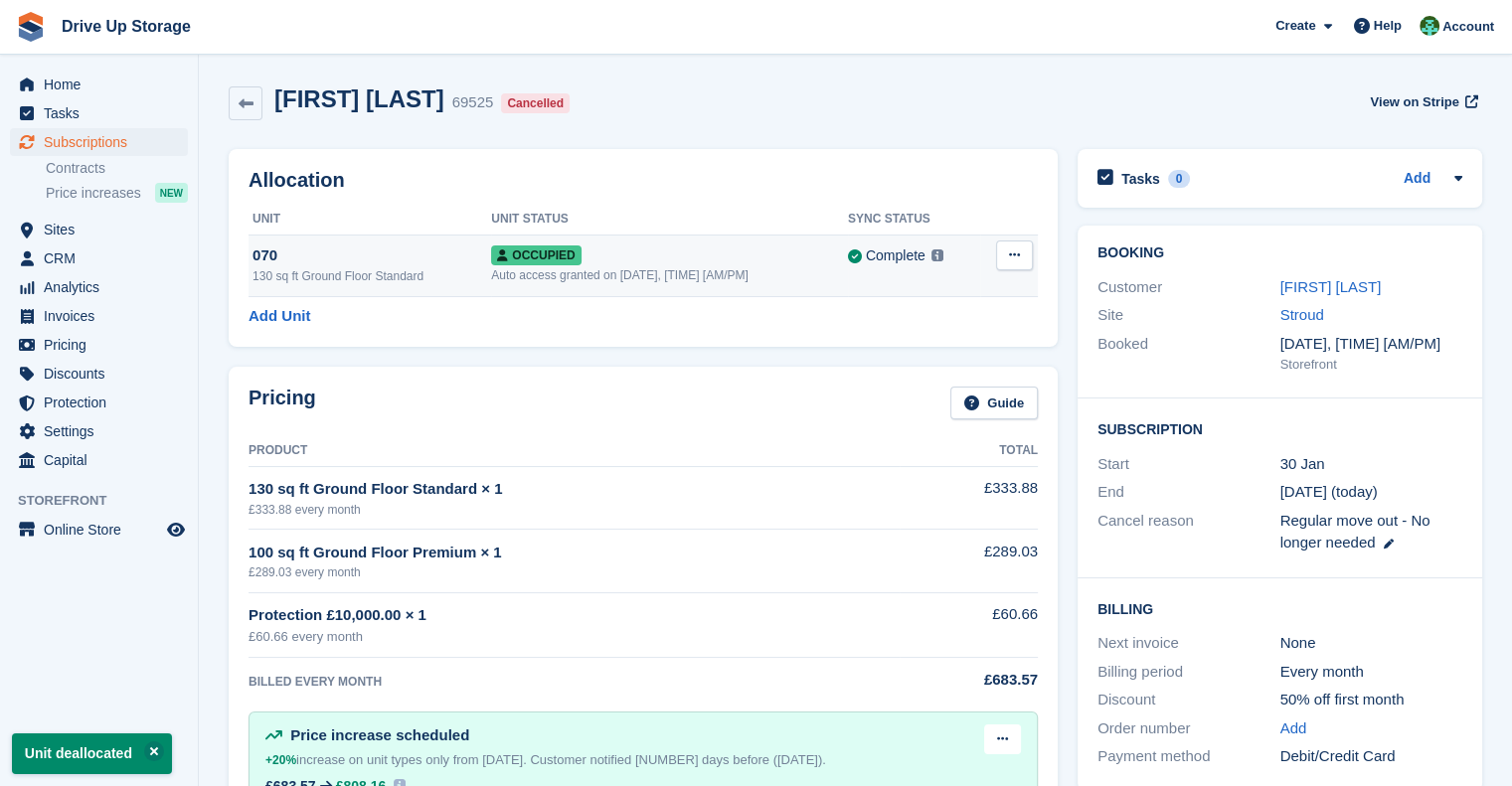 click on "Occupied" at bounding box center (669, 254) 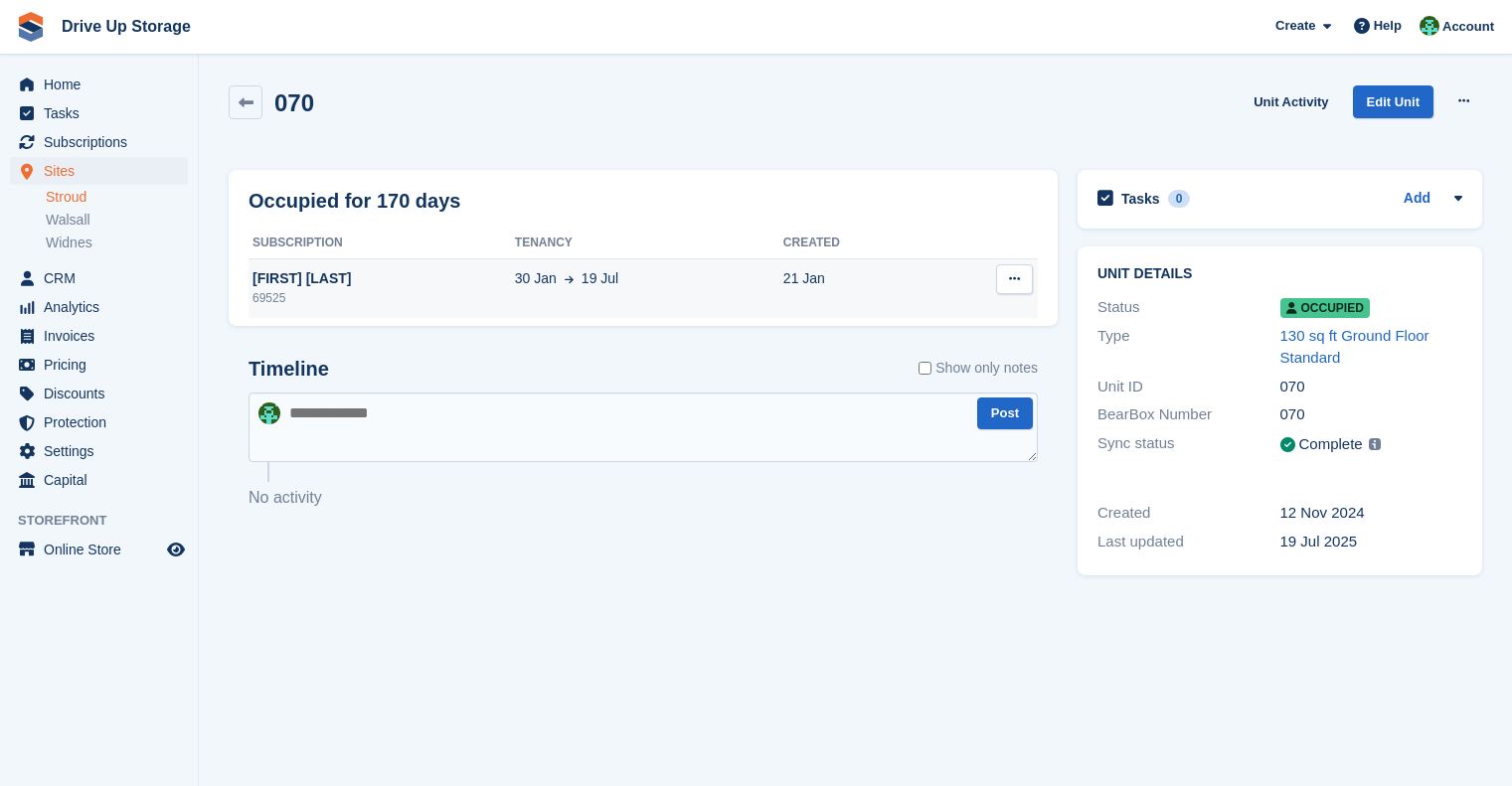 scroll, scrollTop: 0, scrollLeft: 0, axis: both 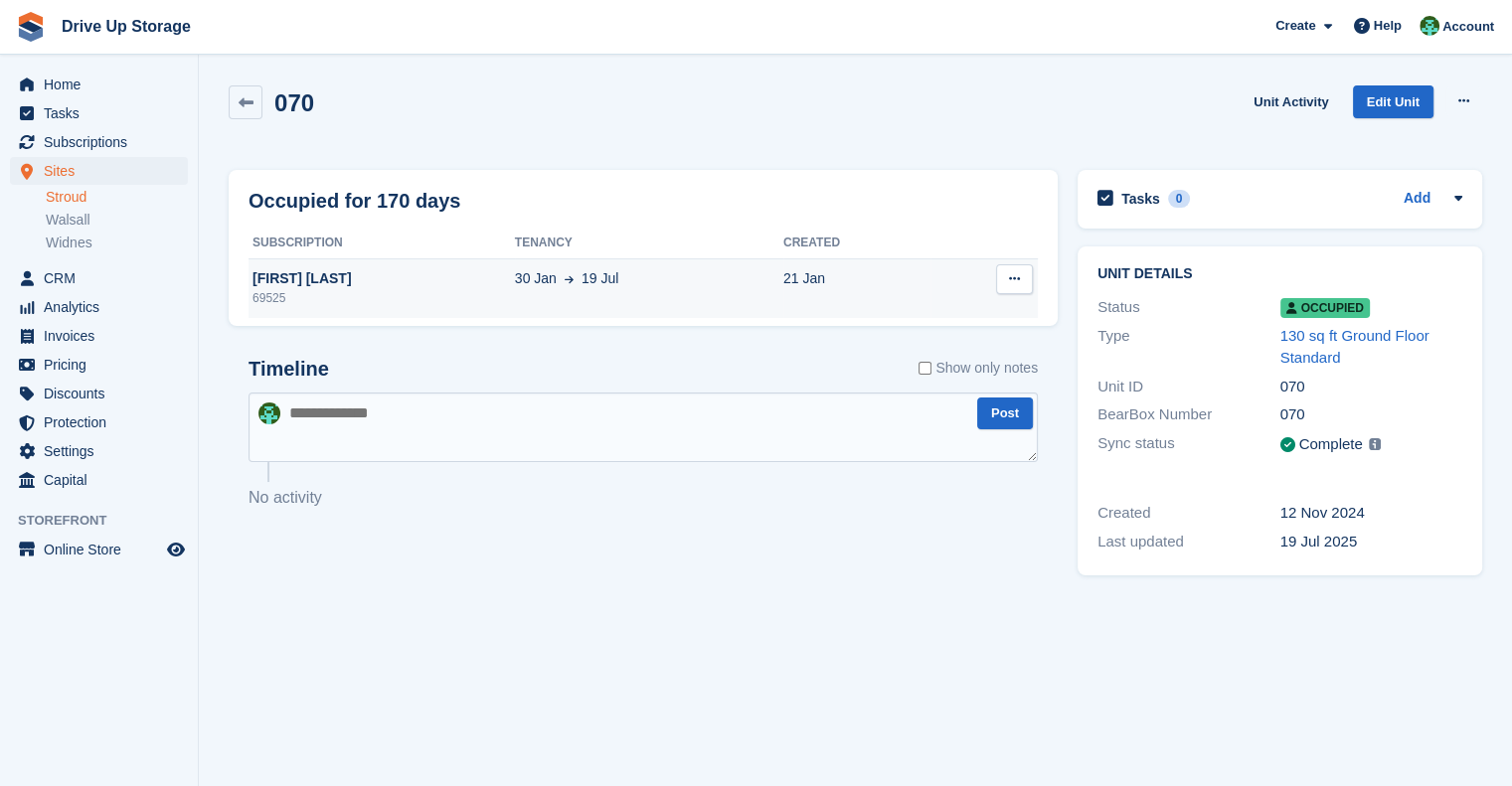click at bounding box center (1014, 278) 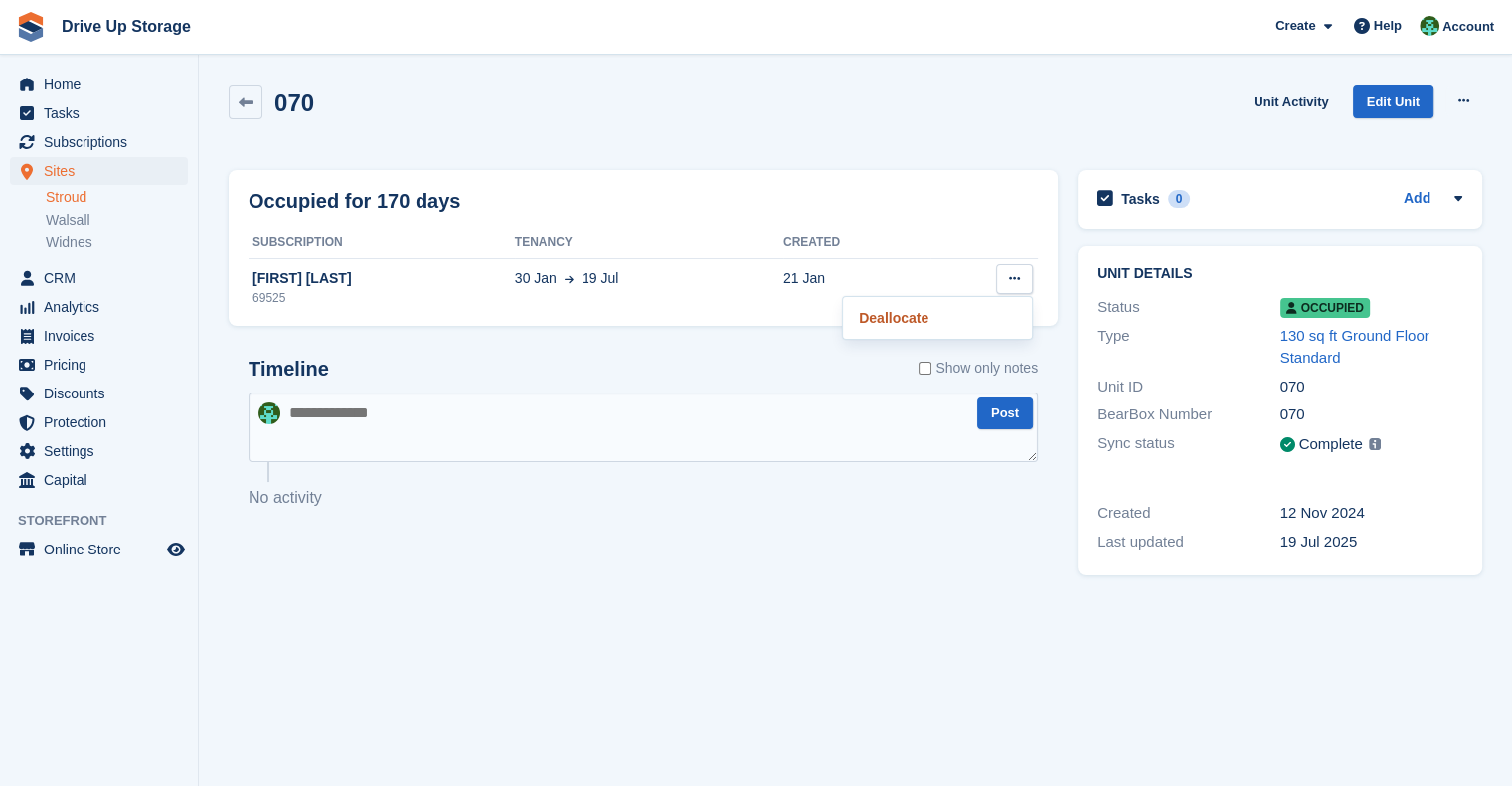 drag, startPoint x: 986, startPoint y: 307, endPoint x: 864, endPoint y: 85, distance: 253.31403 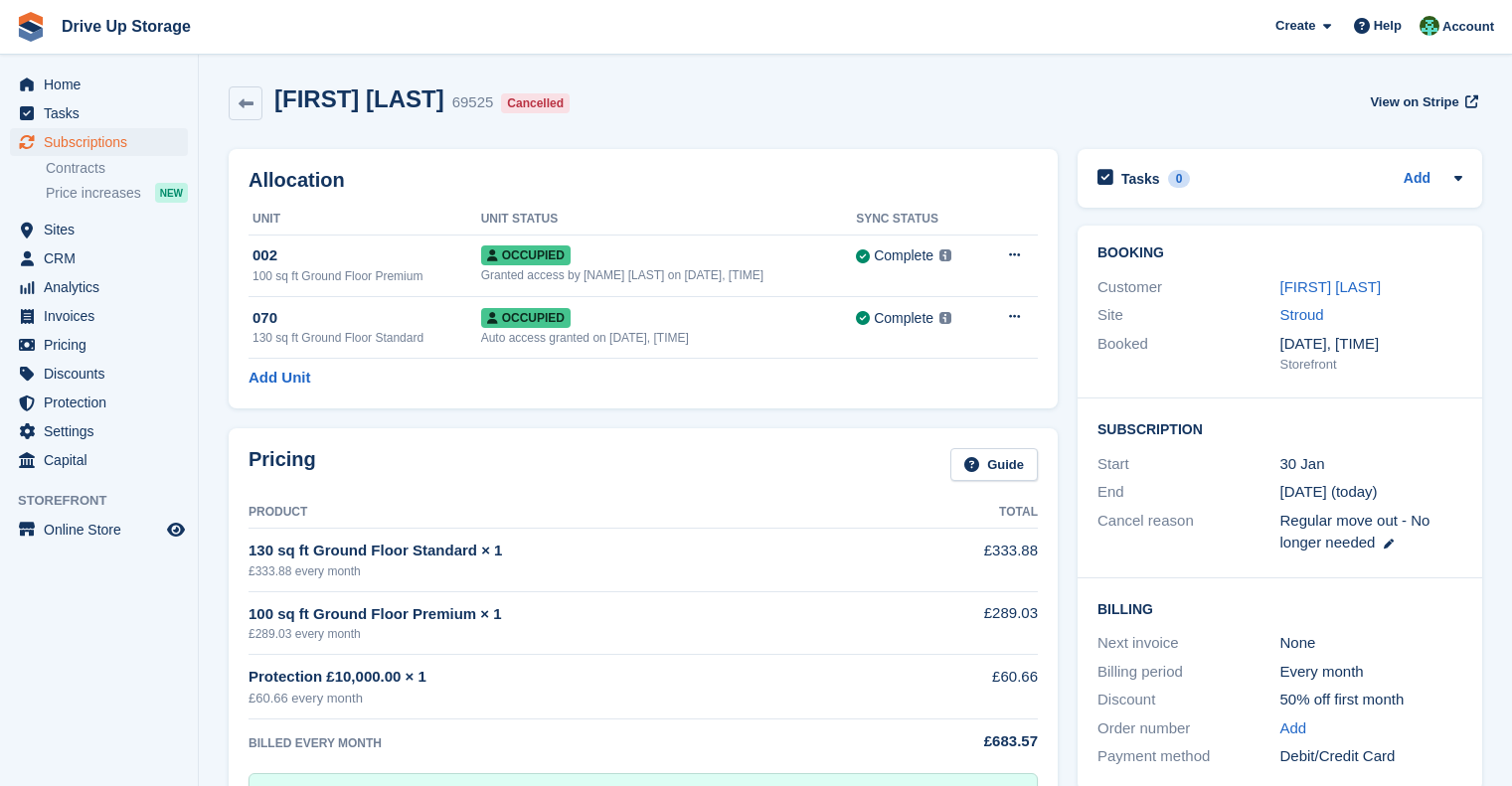 scroll, scrollTop: 0, scrollLeft: 0, axis: both 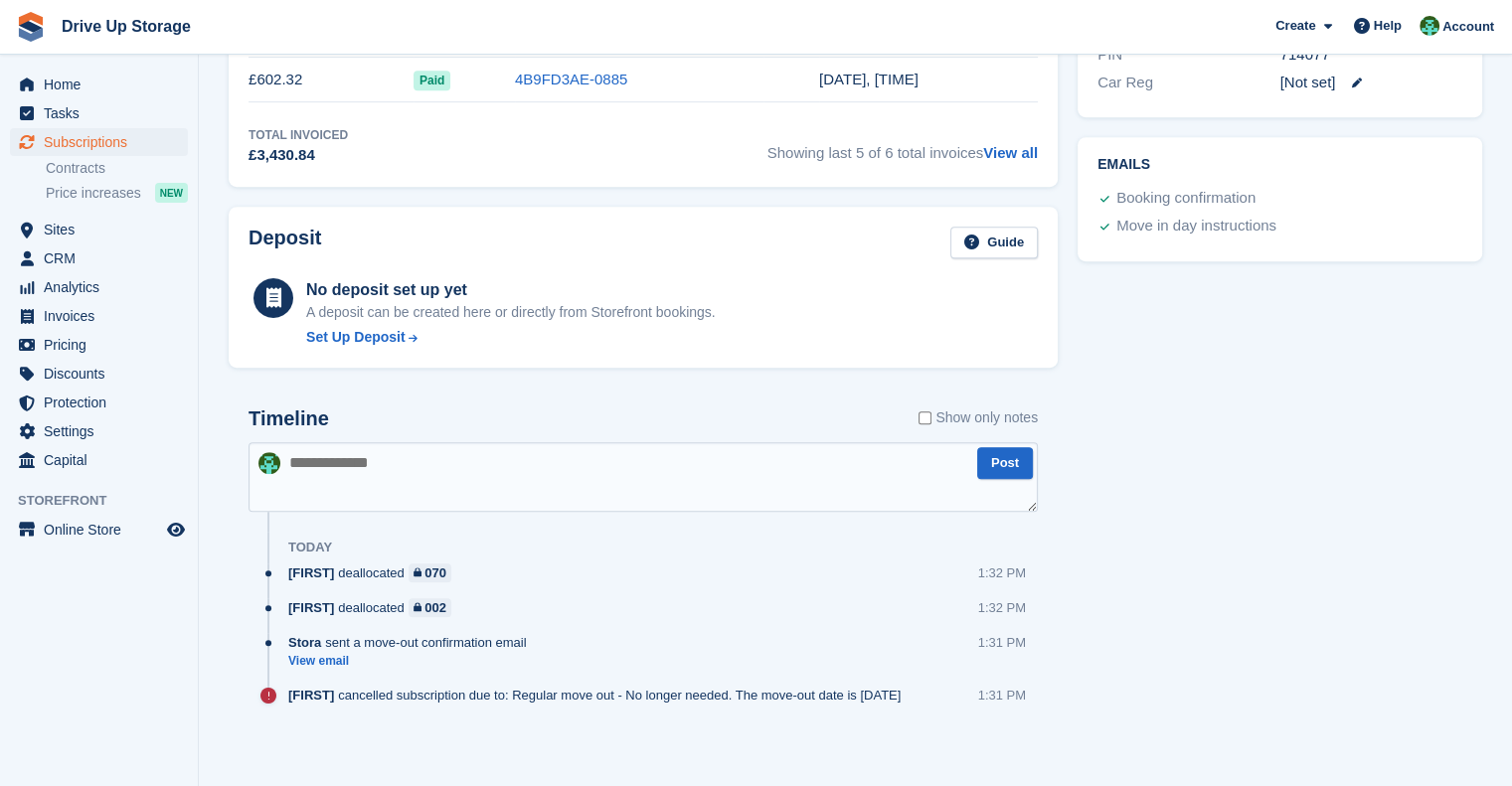 click at bounding box center (643, 477) 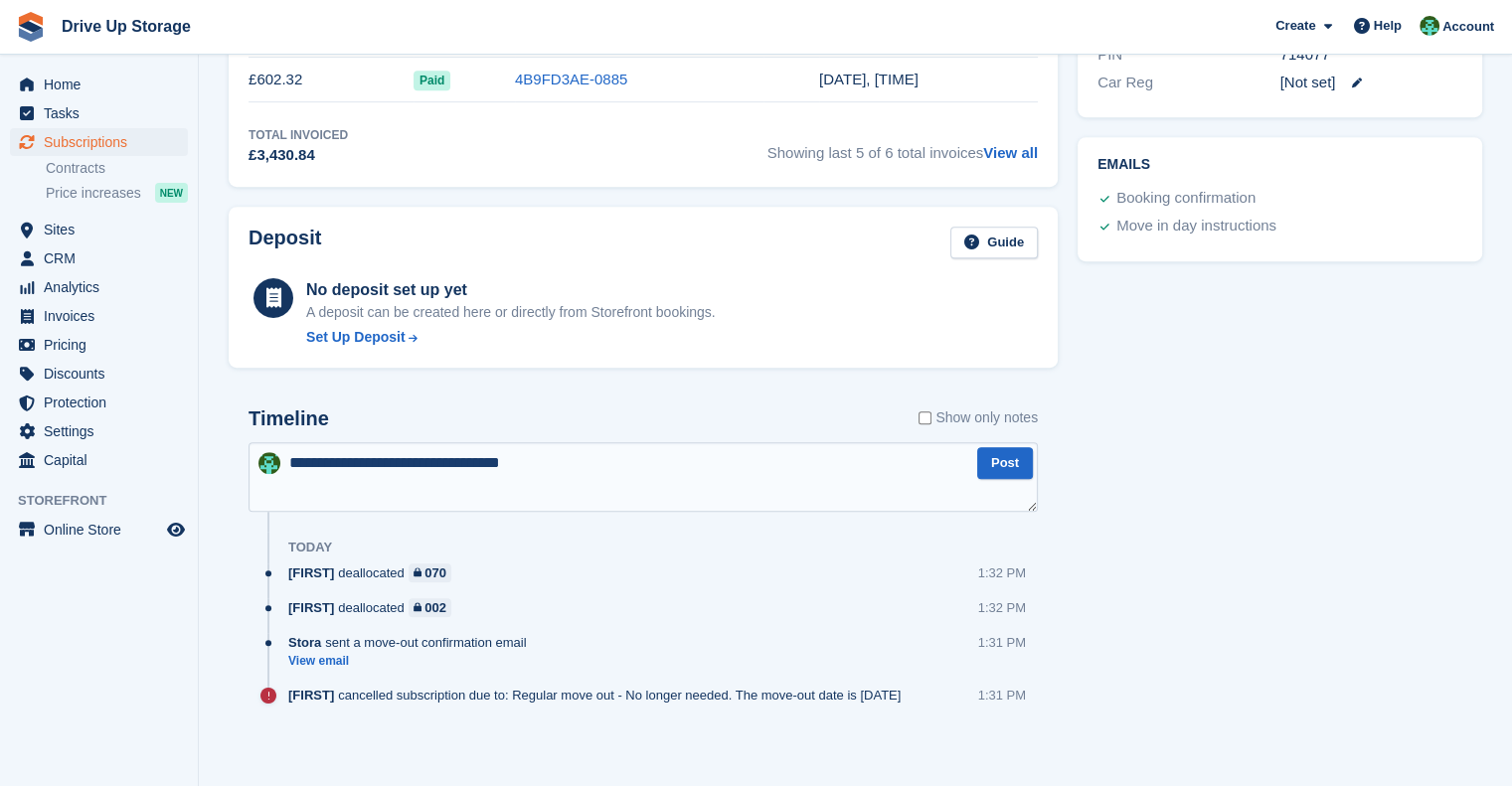 type on "**********" 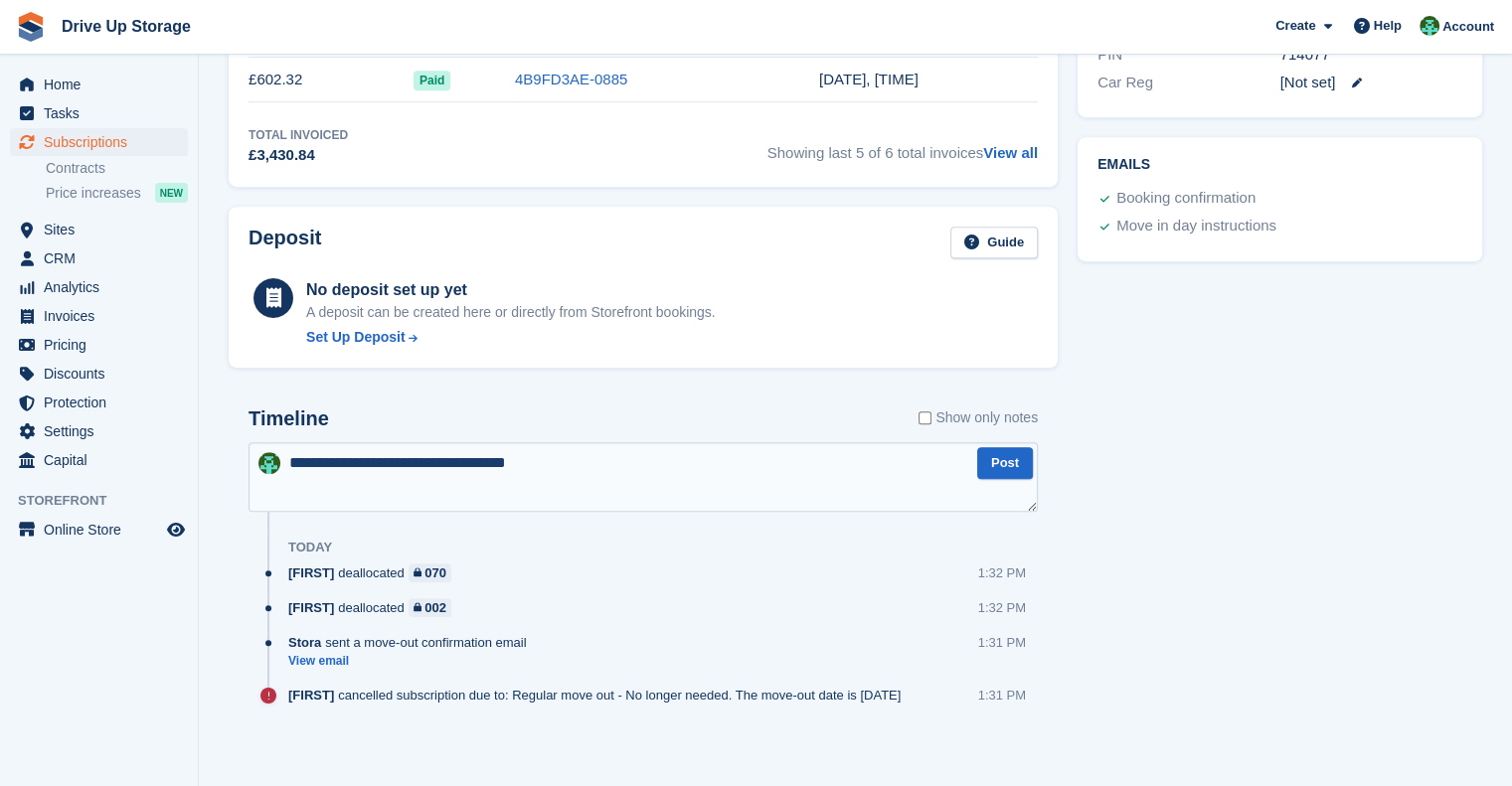type 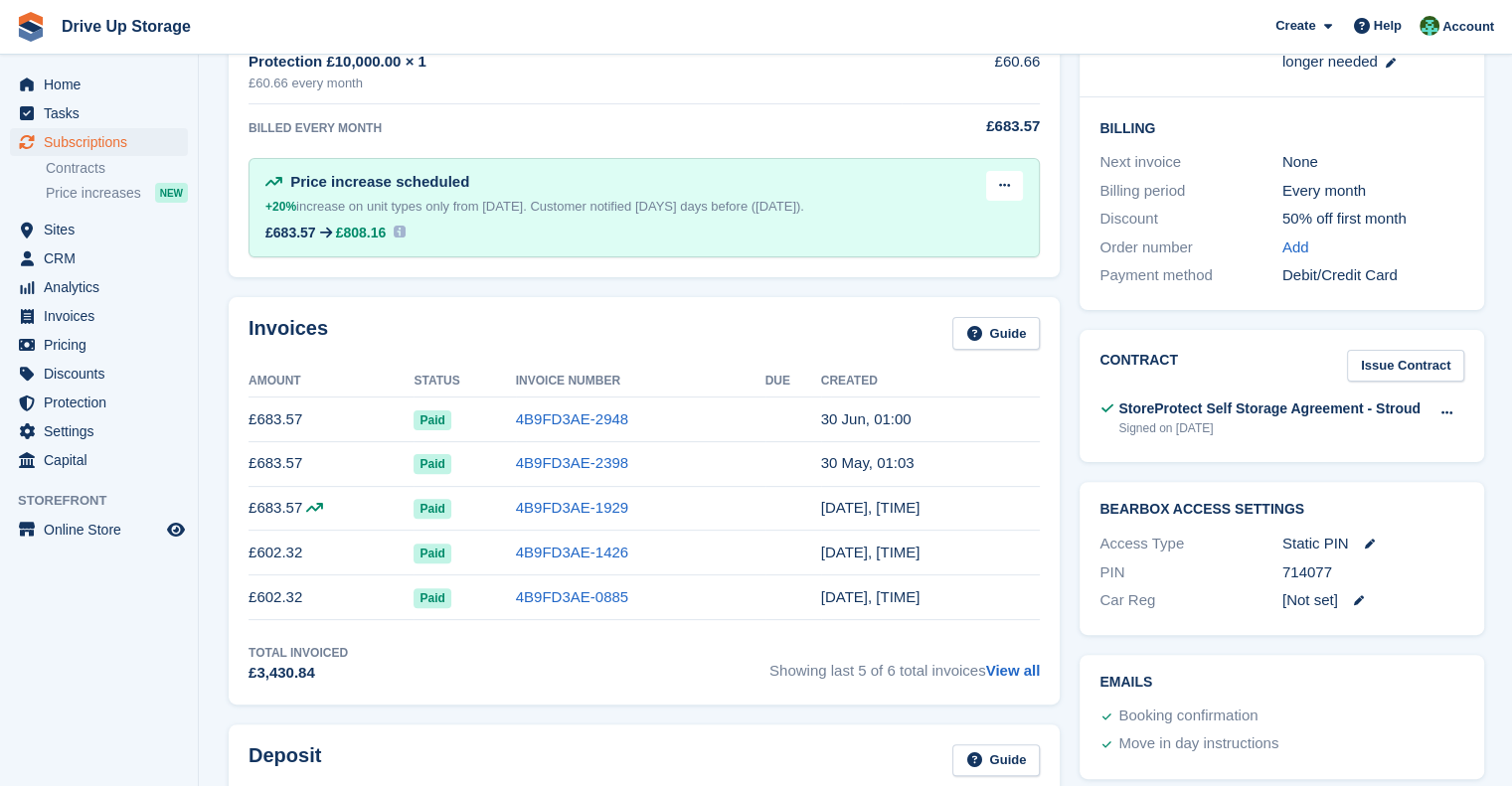 scroll, scrollTop: 402, scrollLeft: 0, axis: vertical 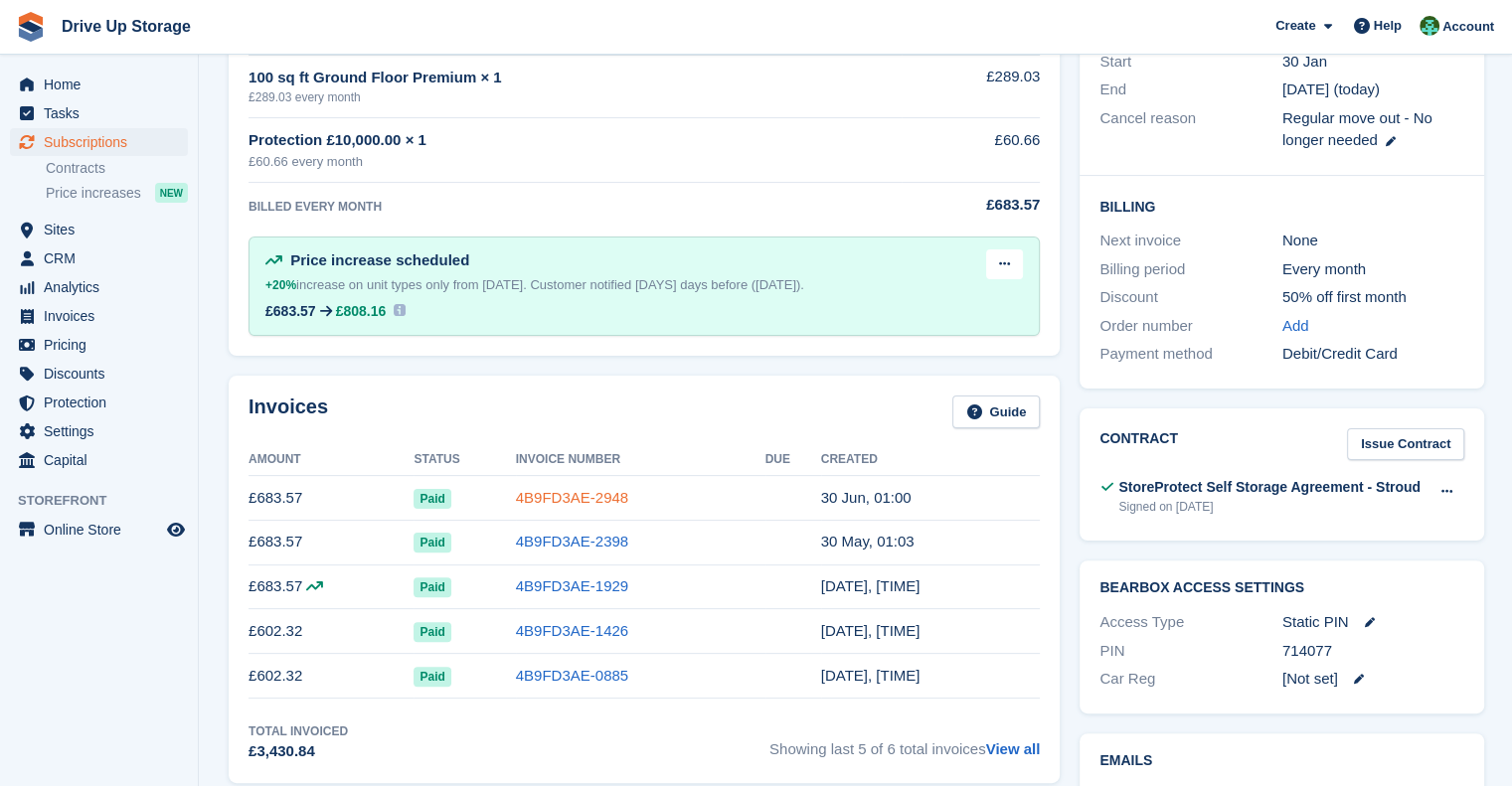 click on "4B9FD3AE-2948" at bounding box center (572, 497) 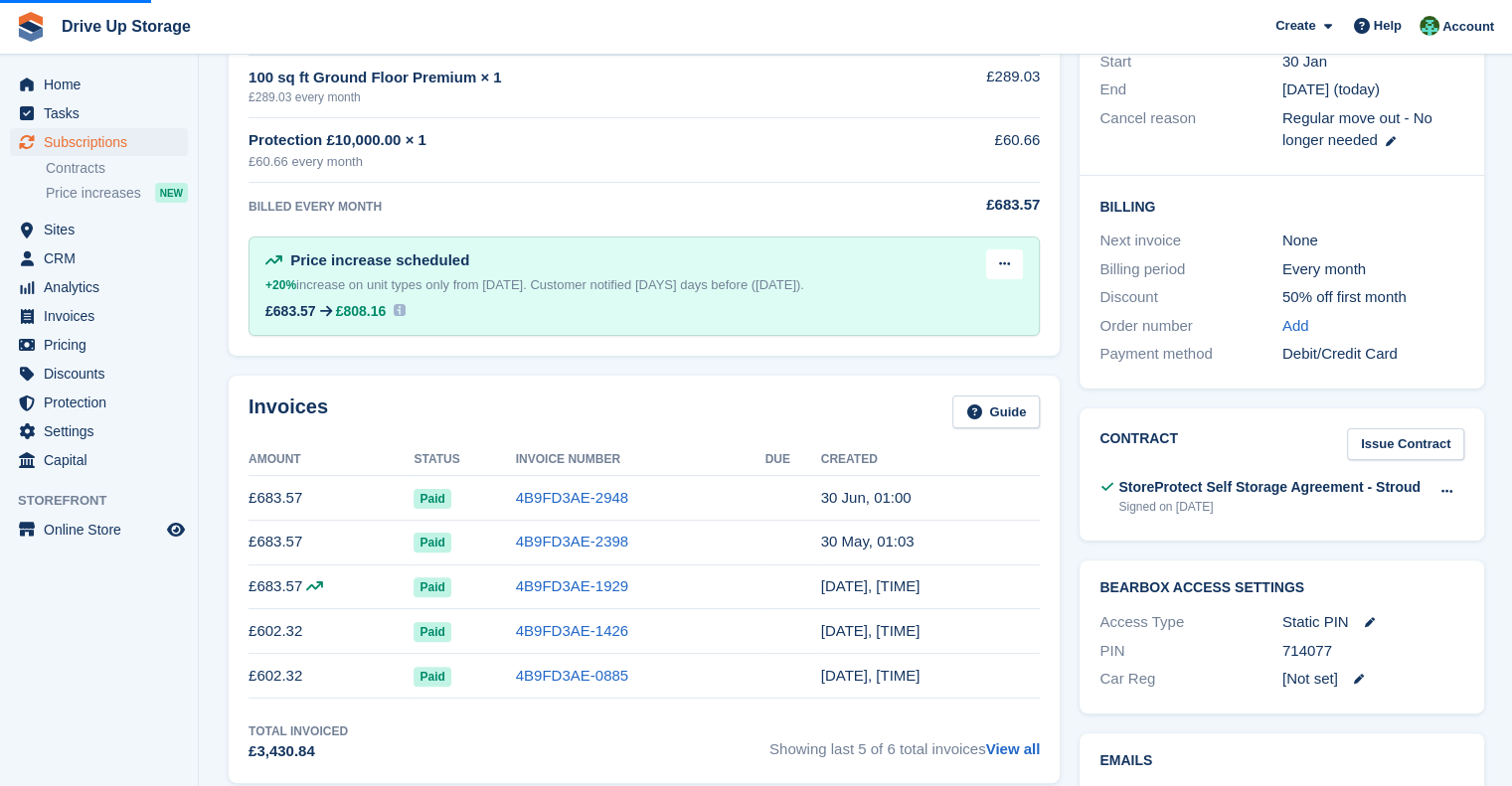 scroll, scrollTop: 0, scrollLeft: 0, axis: both 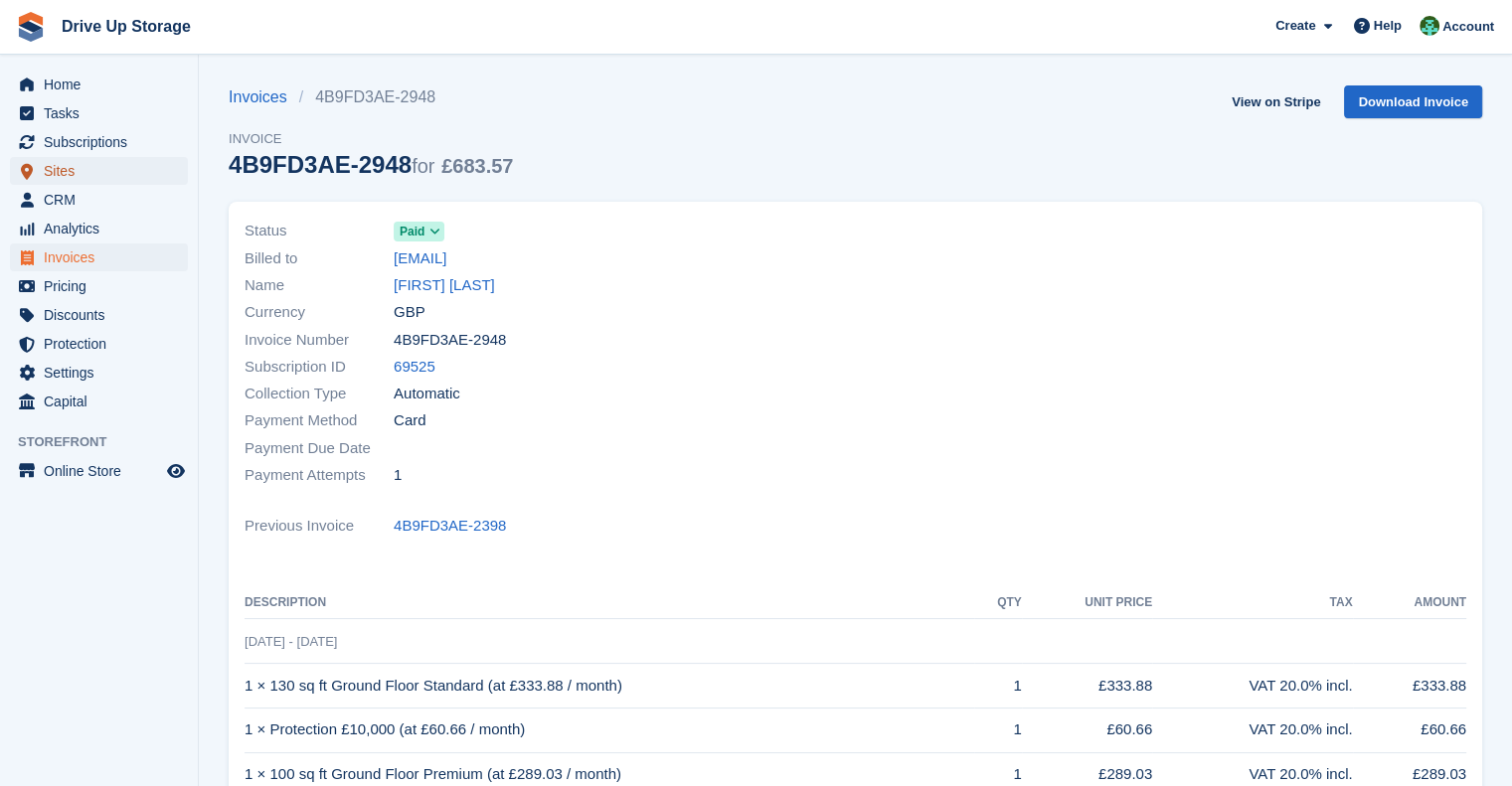 click on "Sites" at bounding box center (103, 171) 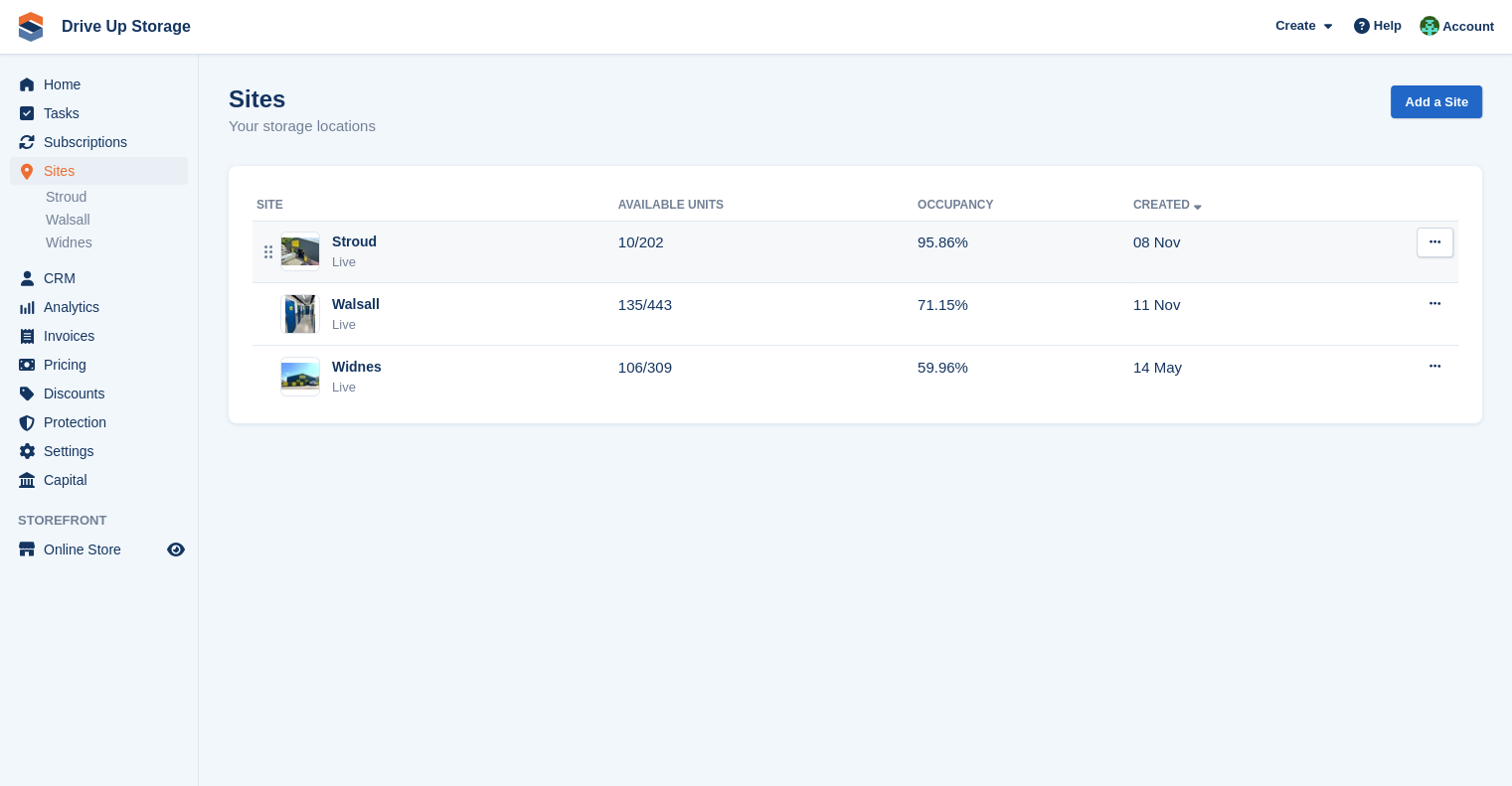 click on "Stroud
Live" at bounding box center [437, 251] 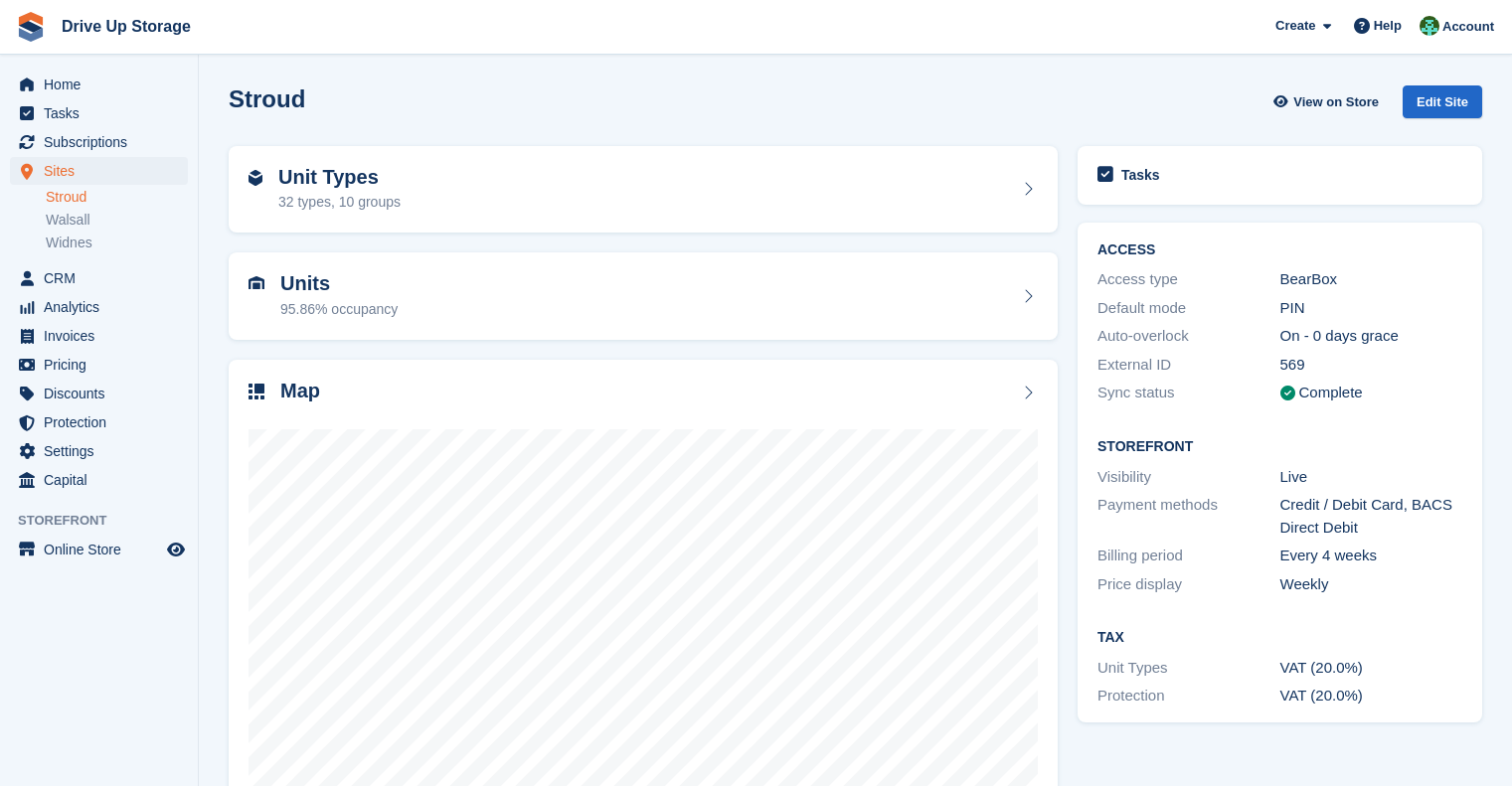 scroll, scrollTop: 0, scrollLeft: 0, axis: both 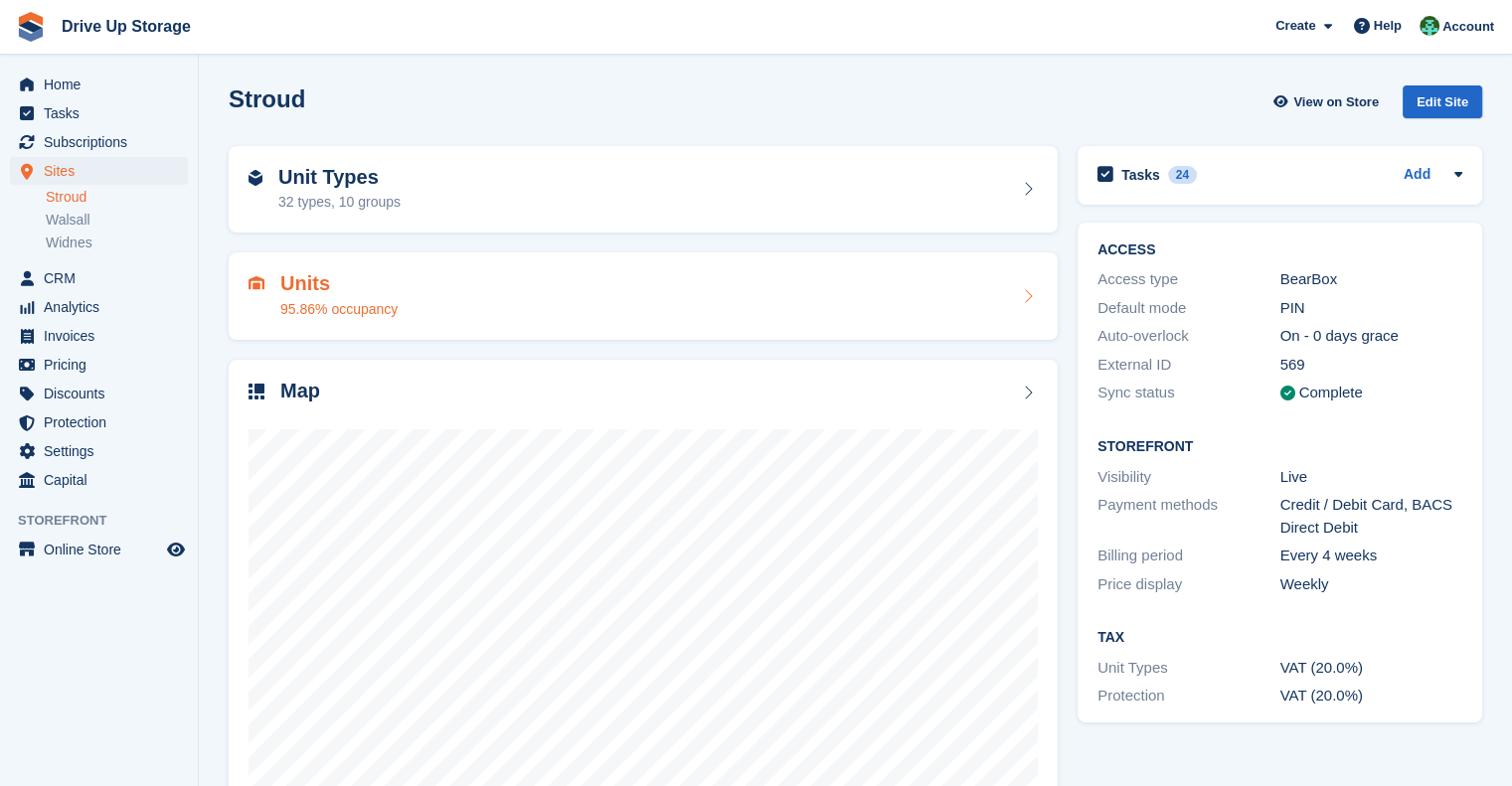 click on "Units
95.86% occupancy" at bounding box center (643, 296) 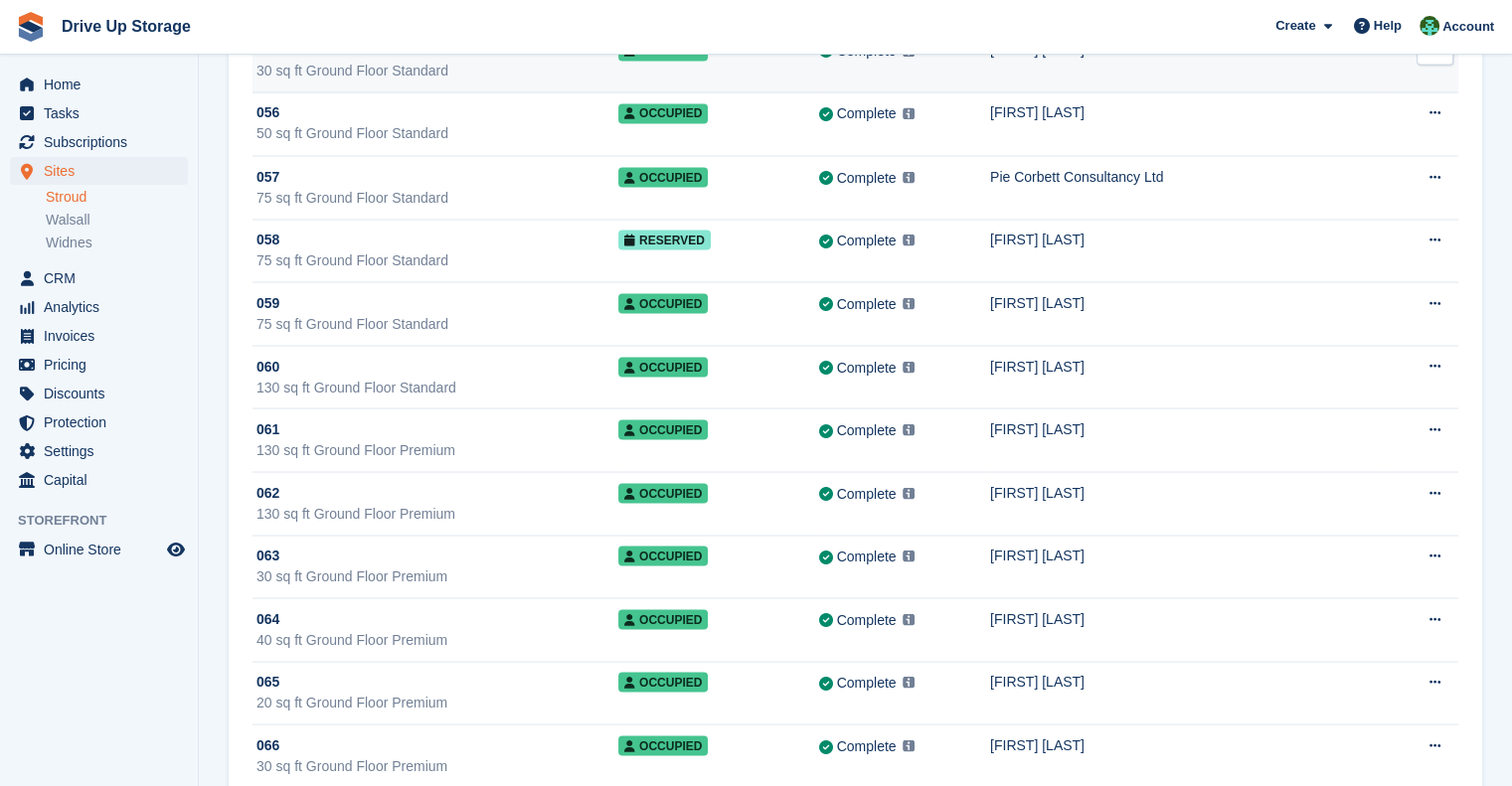 scroll, scrollTop: 4173, scrollLeft: 0, axis: vertical 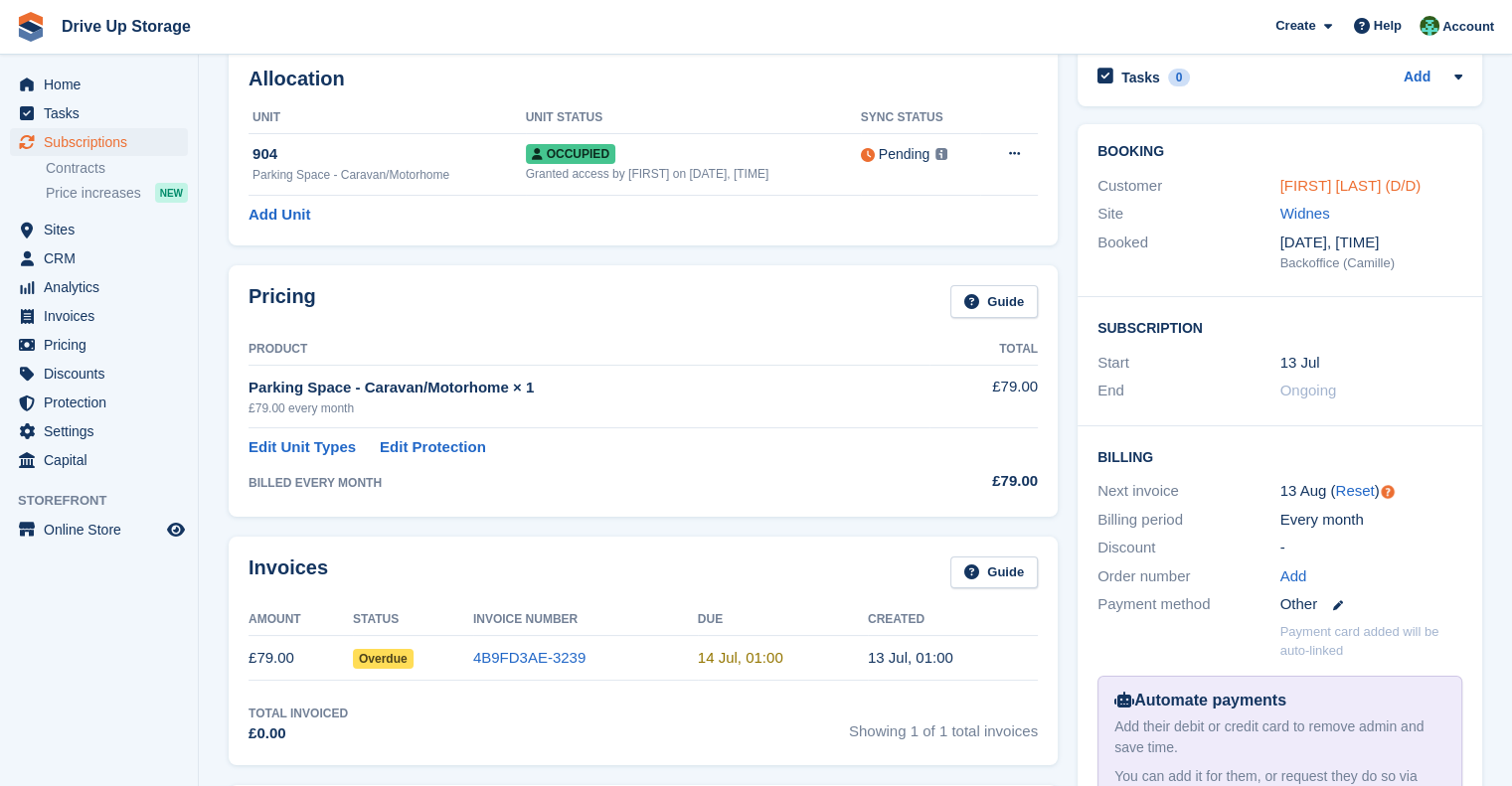 click on "Matthew Dunn (D/D)" at bounding box center (1351, 185) 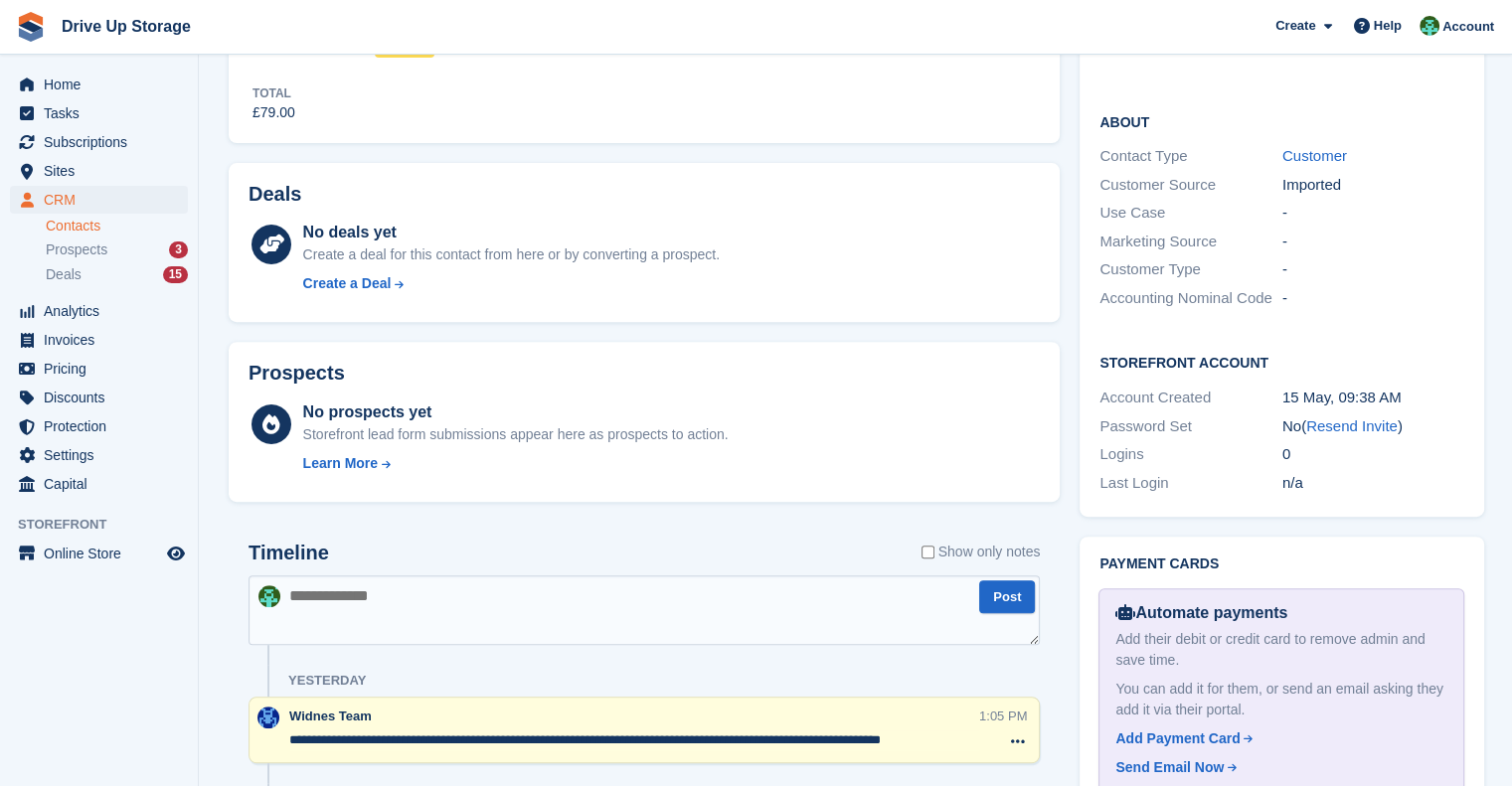 scroll, scrollTop: 1093, scrollLeft: 0, axis: vertical 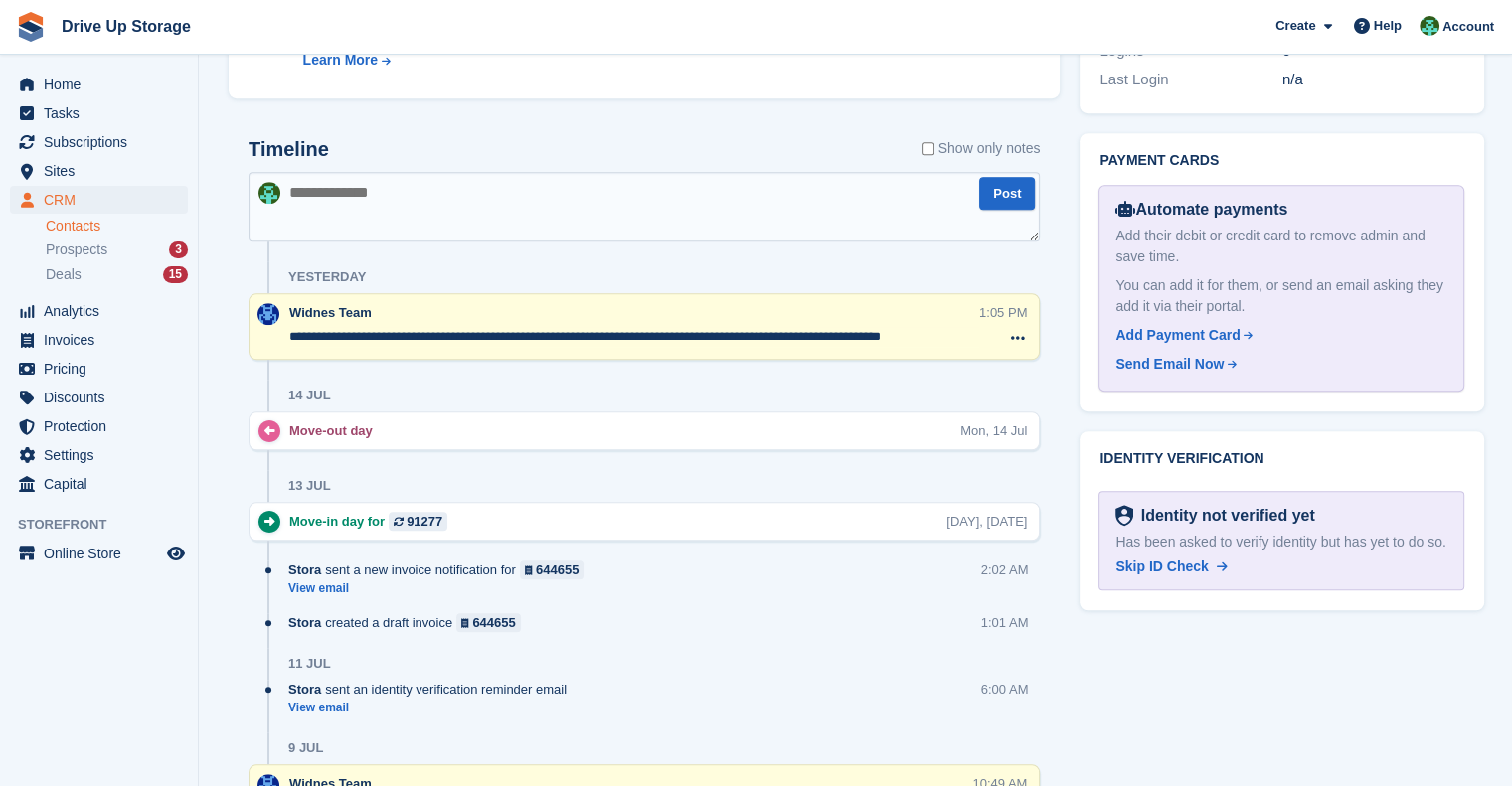 click at bounding box center [644, 207] 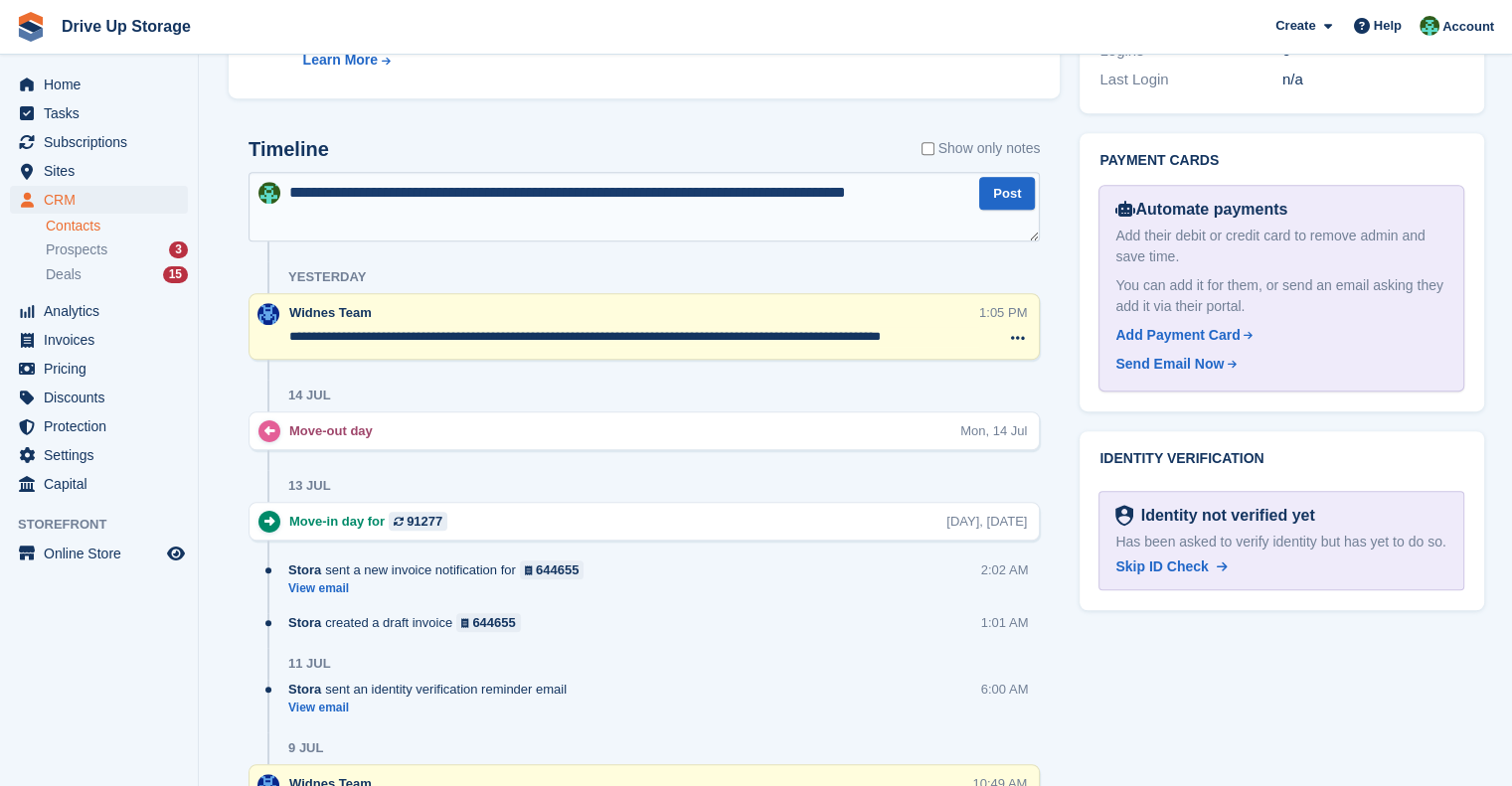 type on "**********" 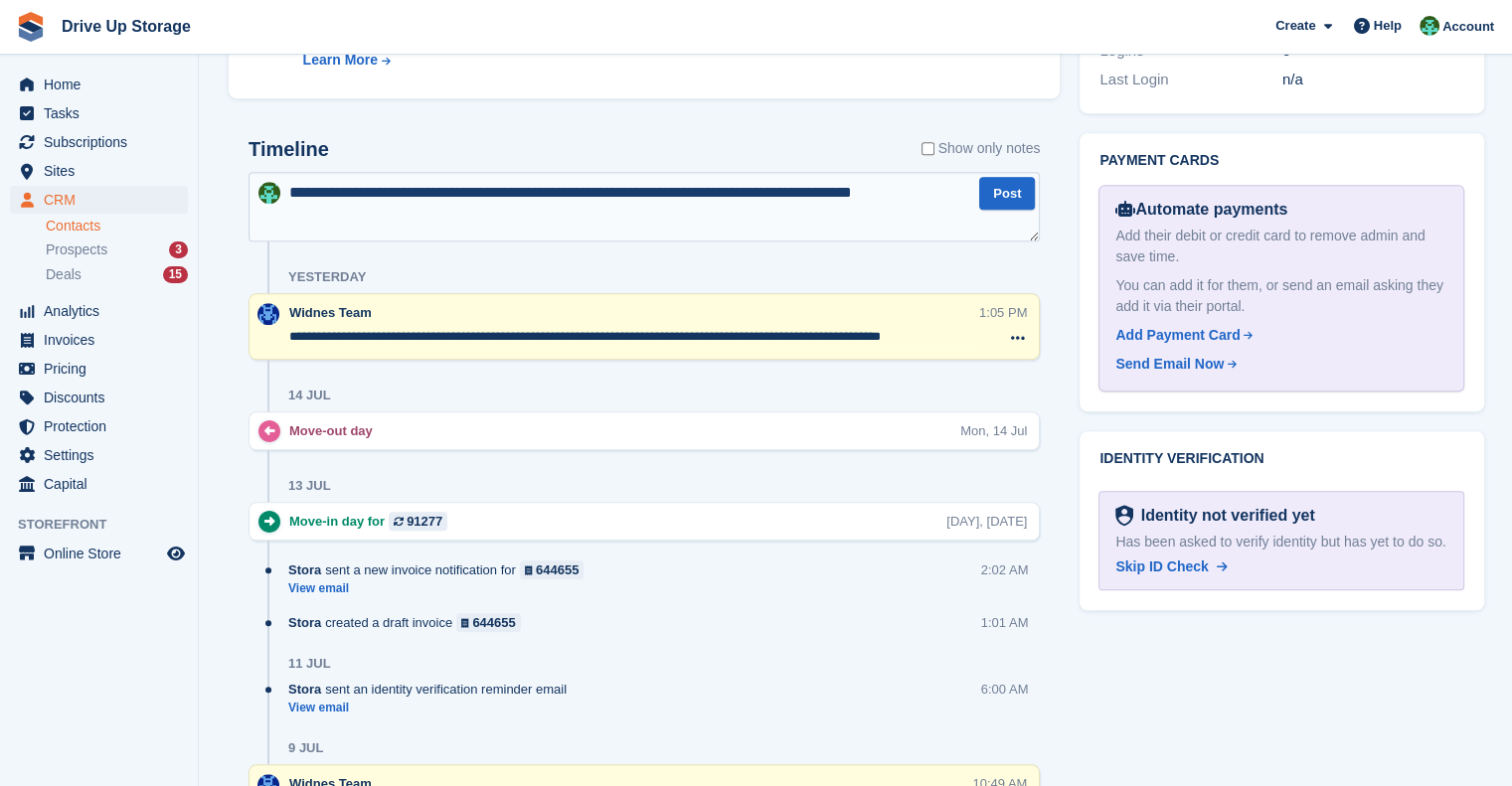 type 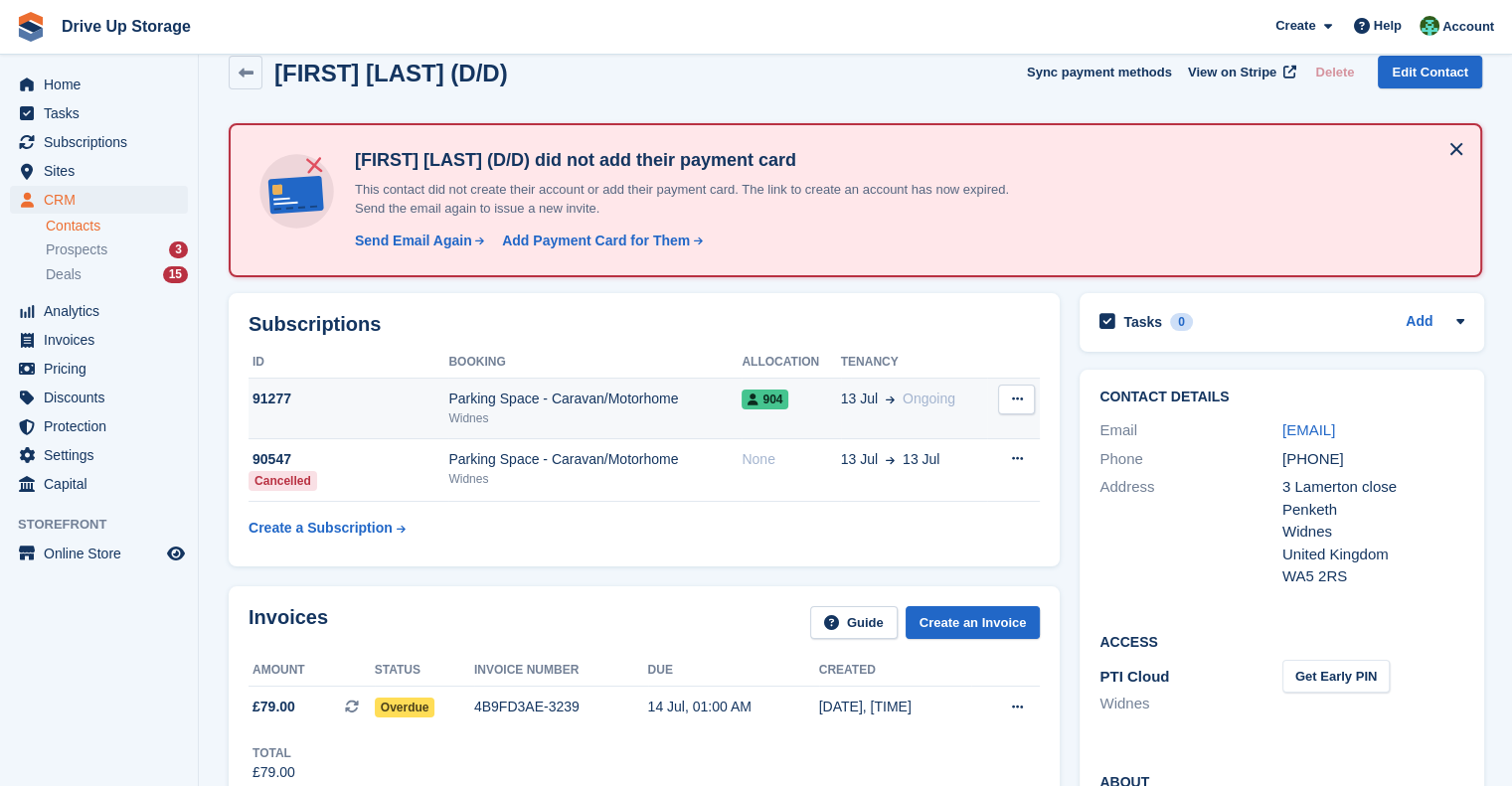 scroll, scrollTop: 0, scrollLeft: 0, axis: both 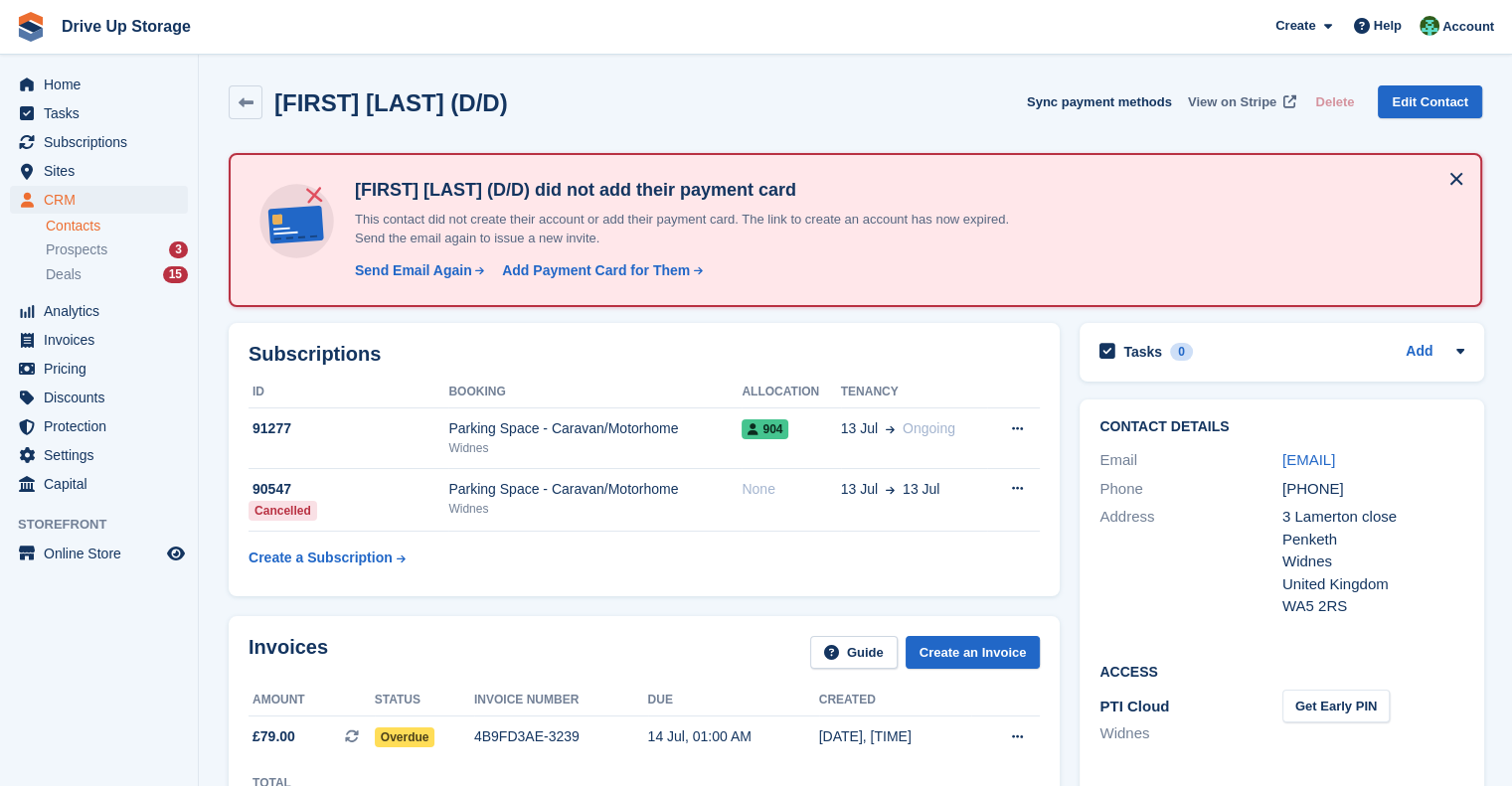click on "View on Stripe" at bounding box center [1232, 102] 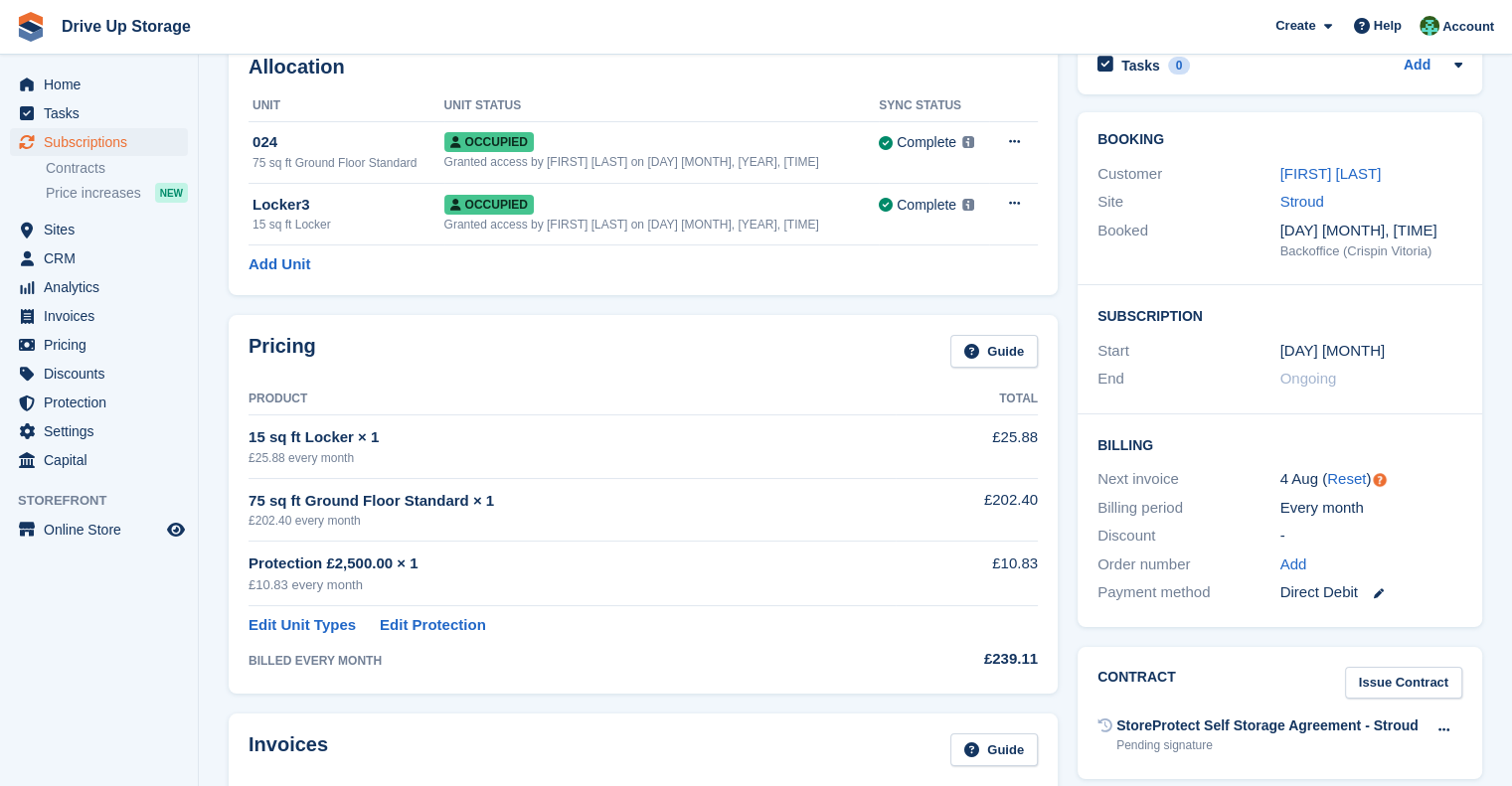 scroll, scrollTop: 0, scrollLeft: 0, axis: both 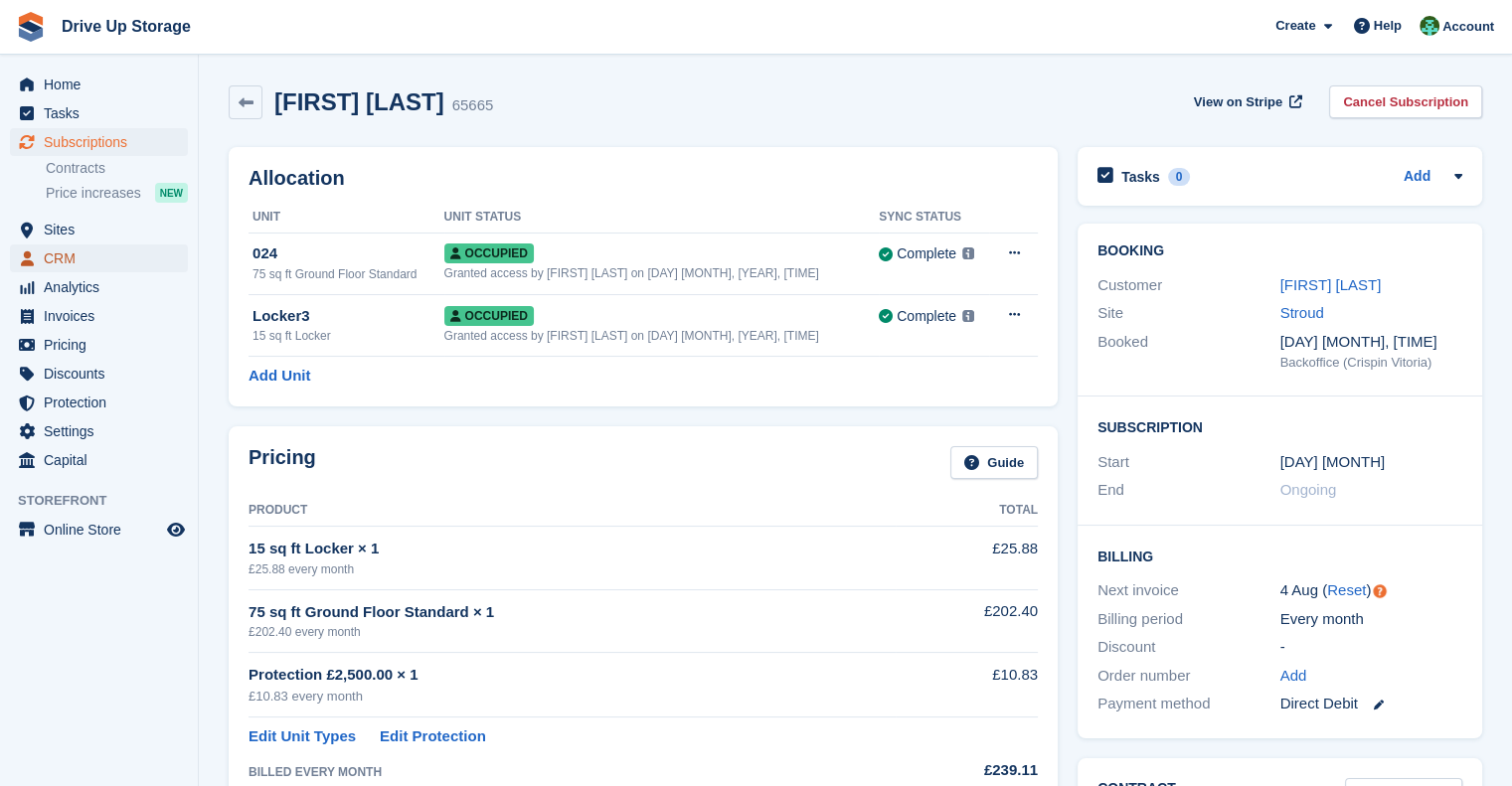 click on "CRM" at bounding box center (103, 258) 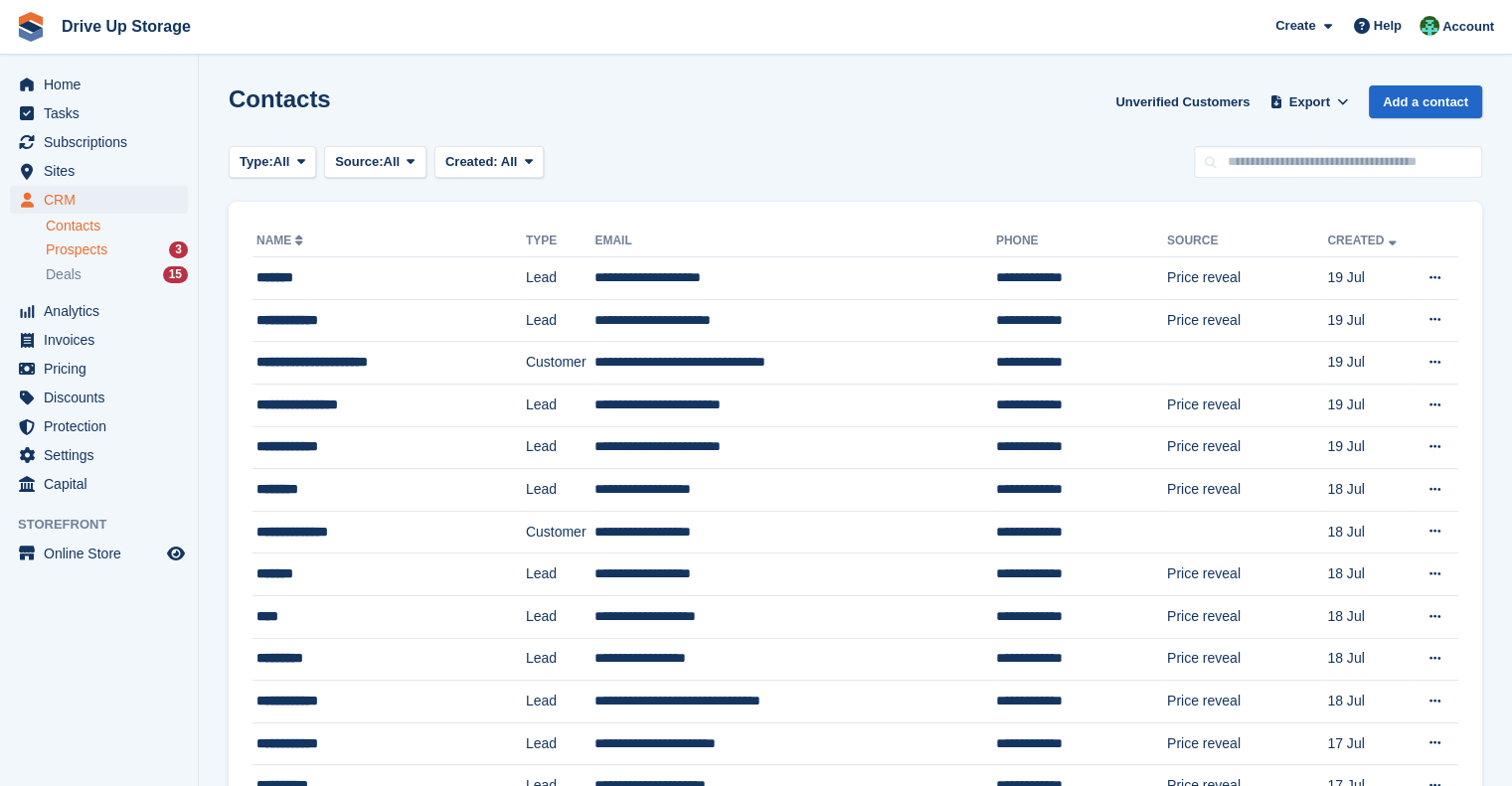 click on "Prospects
3" at bounding box center [116, 249] 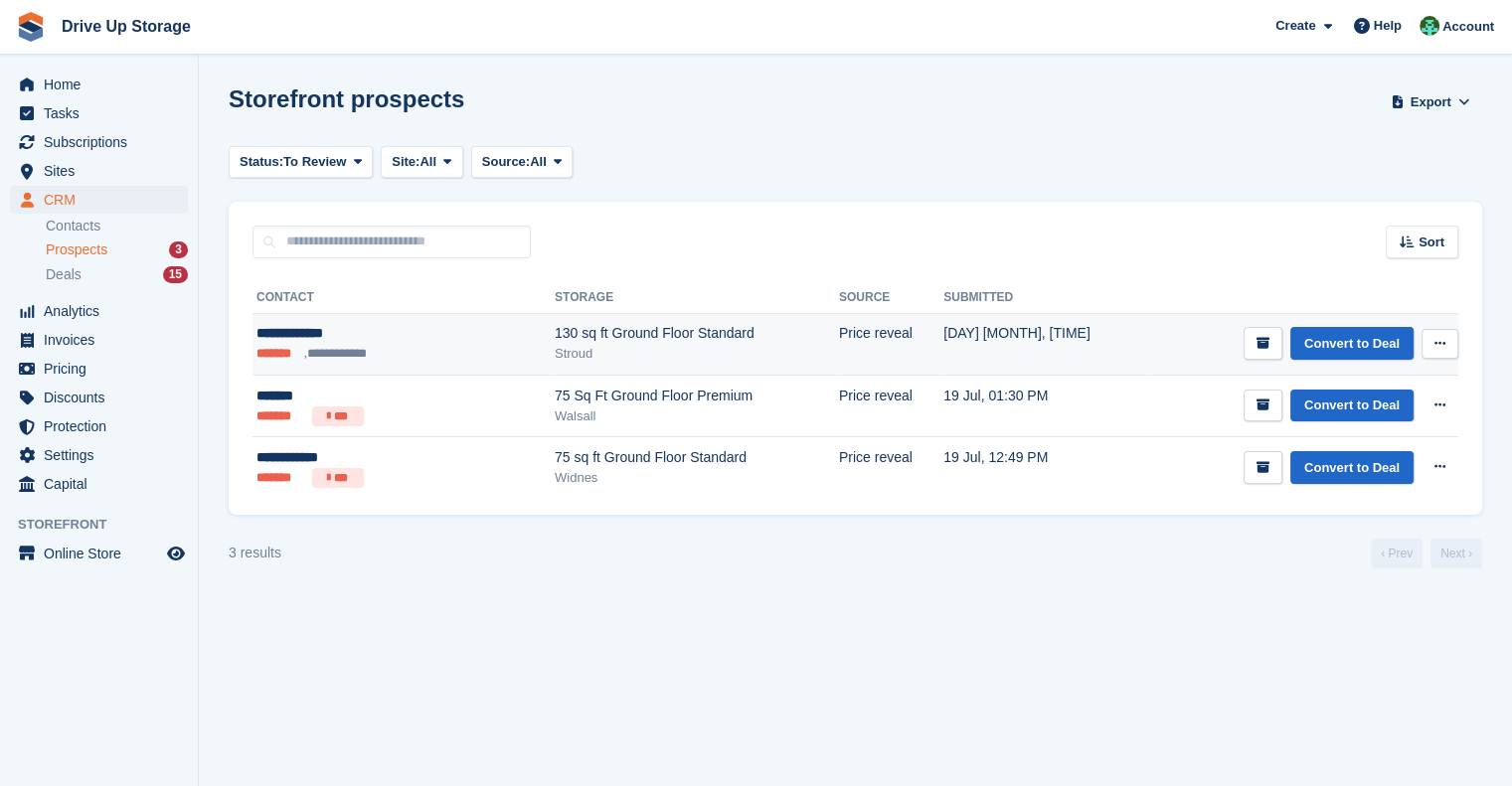 click at bounding box center (1439, 343) 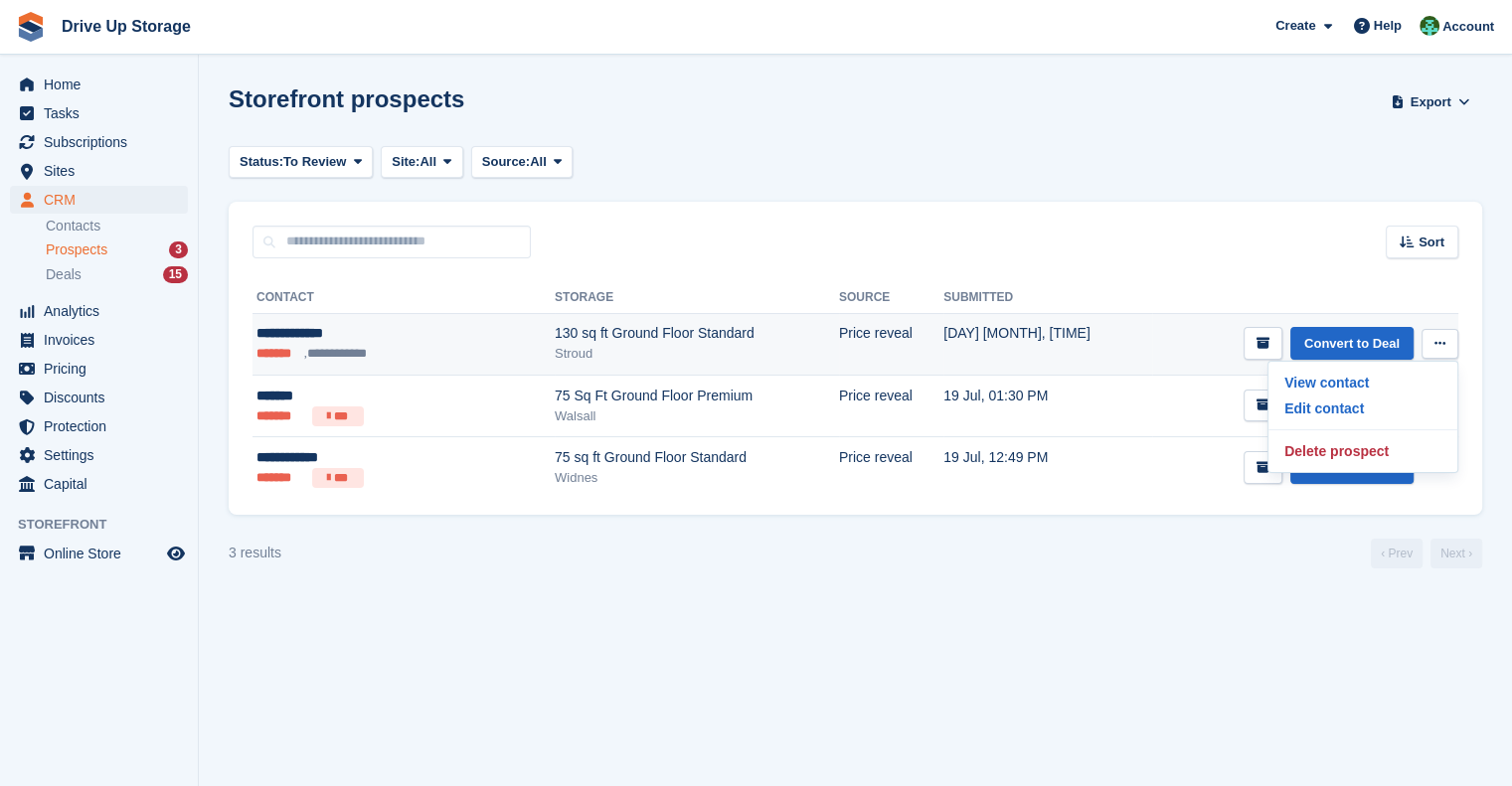 click on "Convert to Deal
View contact
Edit contact
Delete prospect" at bounding box center [1305, 344] 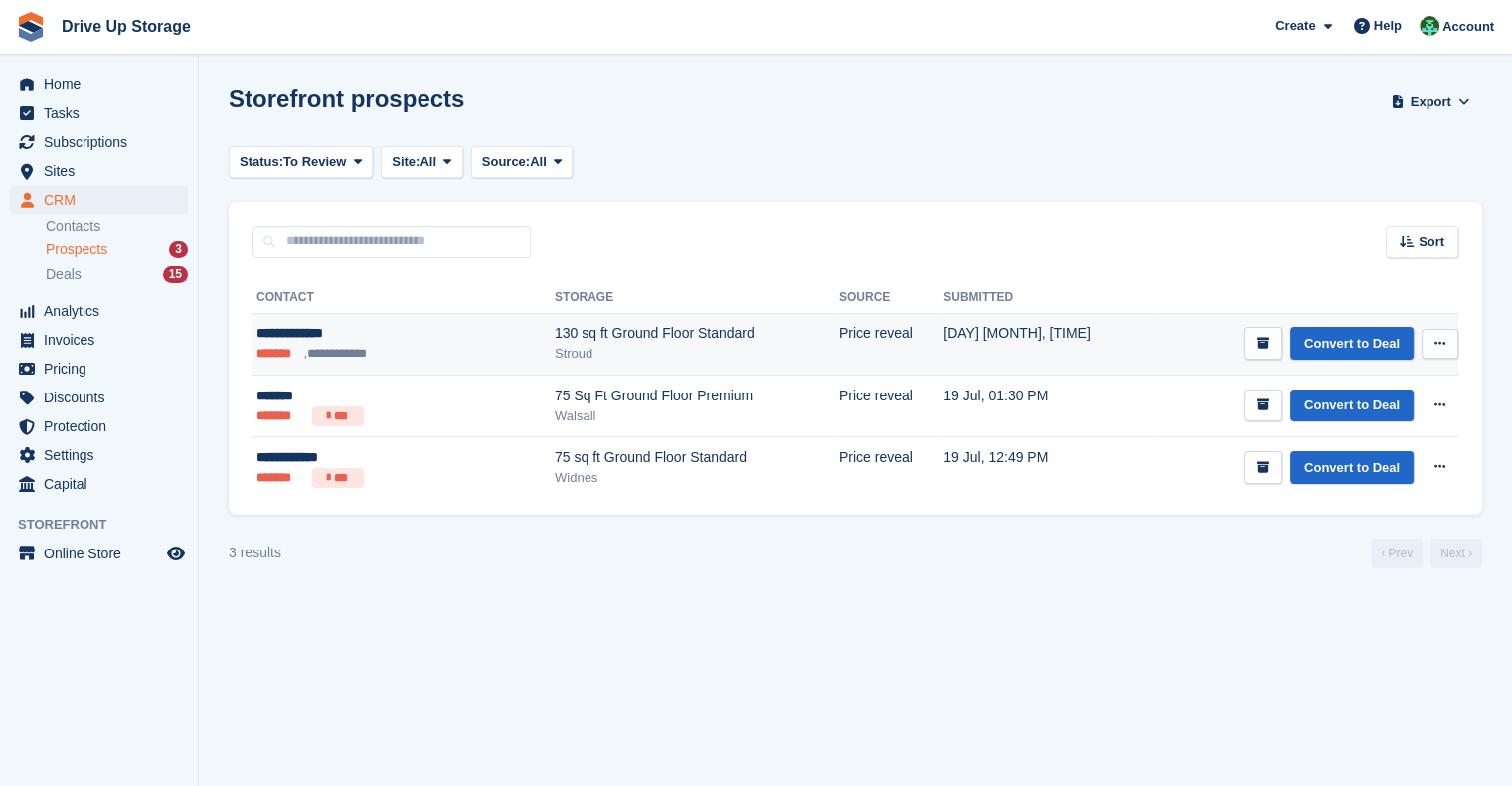 click on "130 sq ft Ground Floor Standard" at bounding box center [697, 333] 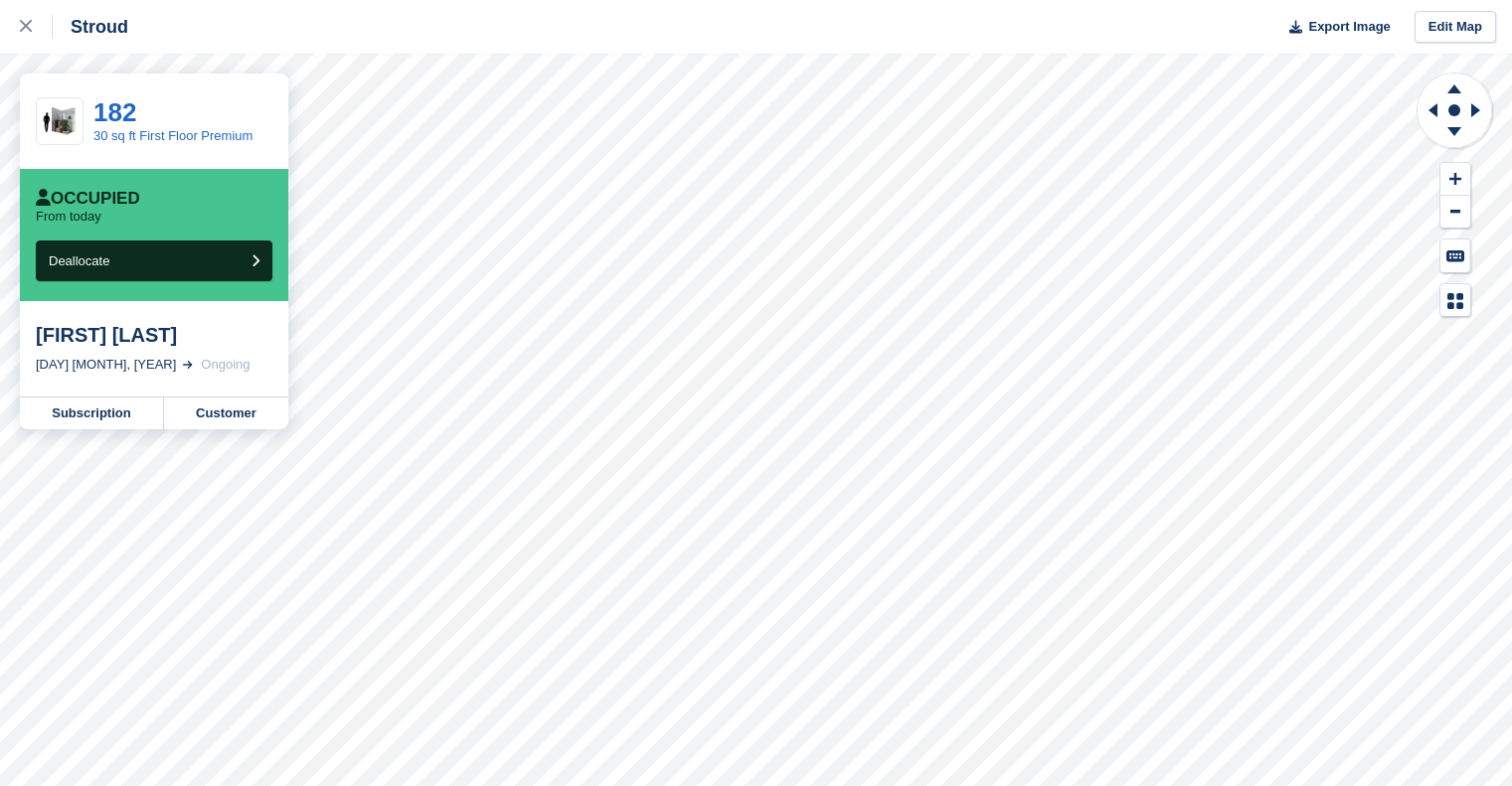 scroll, scrollTop: 0, scrollLeft: 0, axis: both 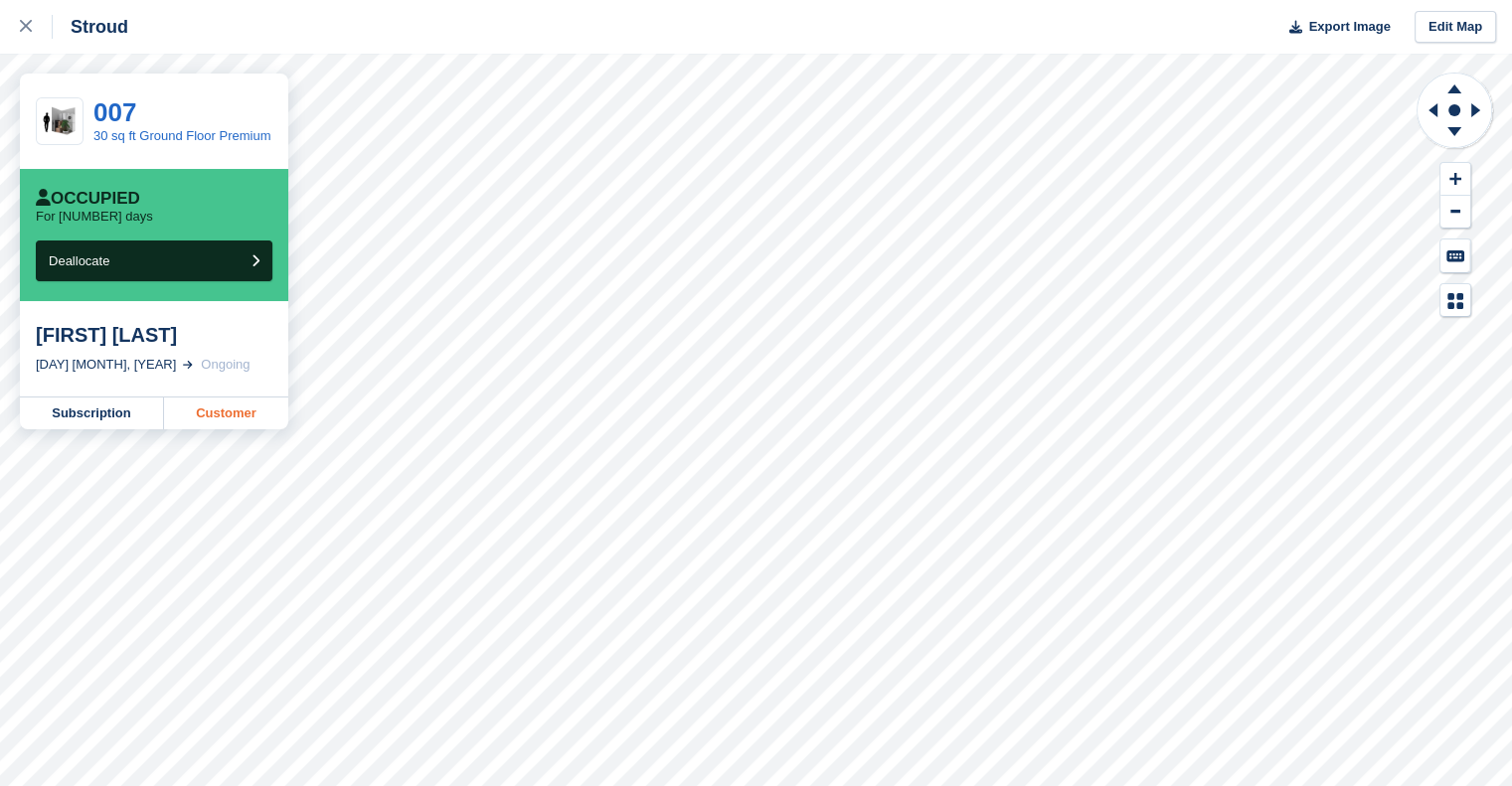 click on "Customer" at bounding box center (226, 413) 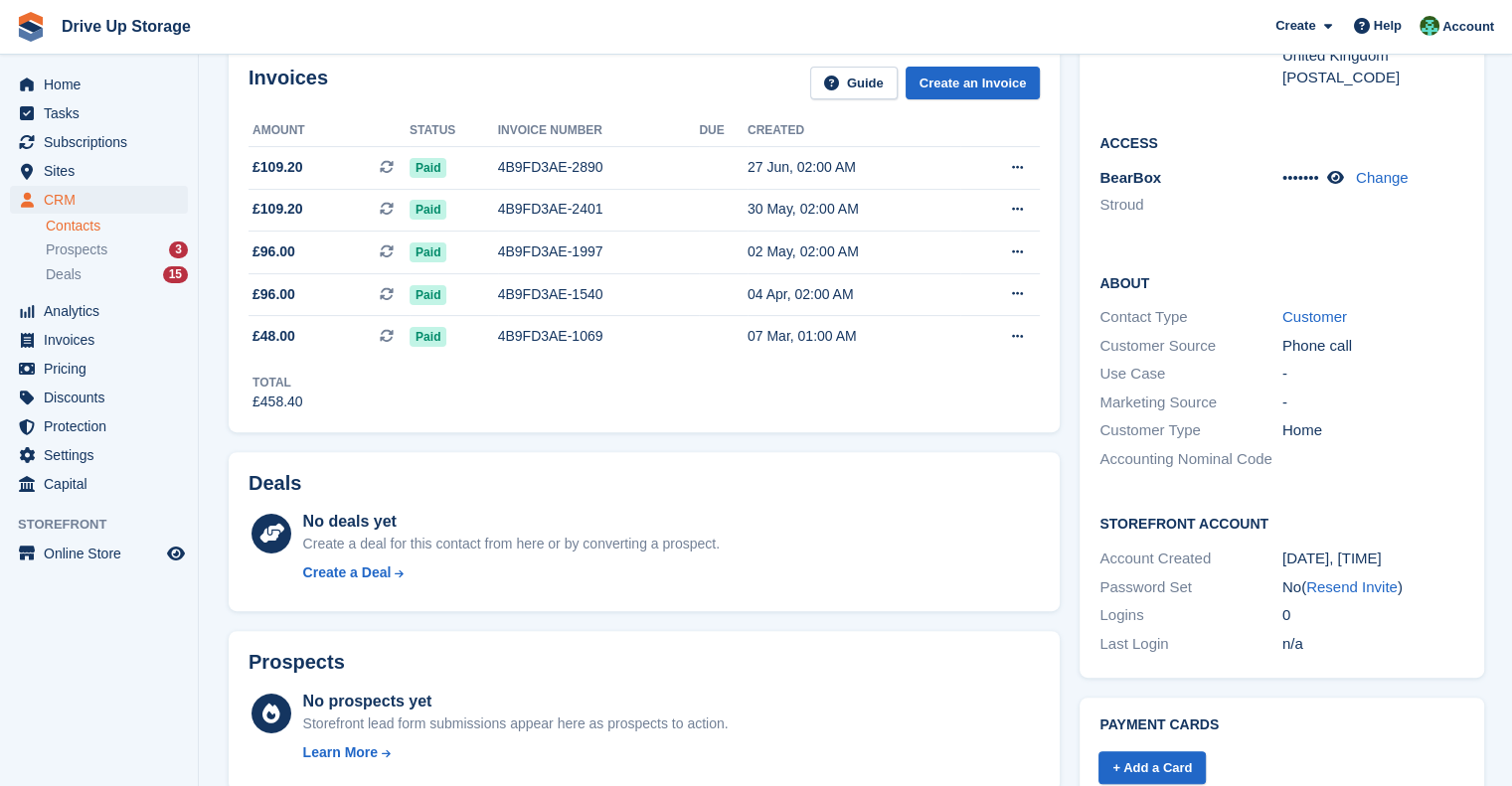 scroll, scrollTop: 397, scrollLeft: 0, axis: vertical 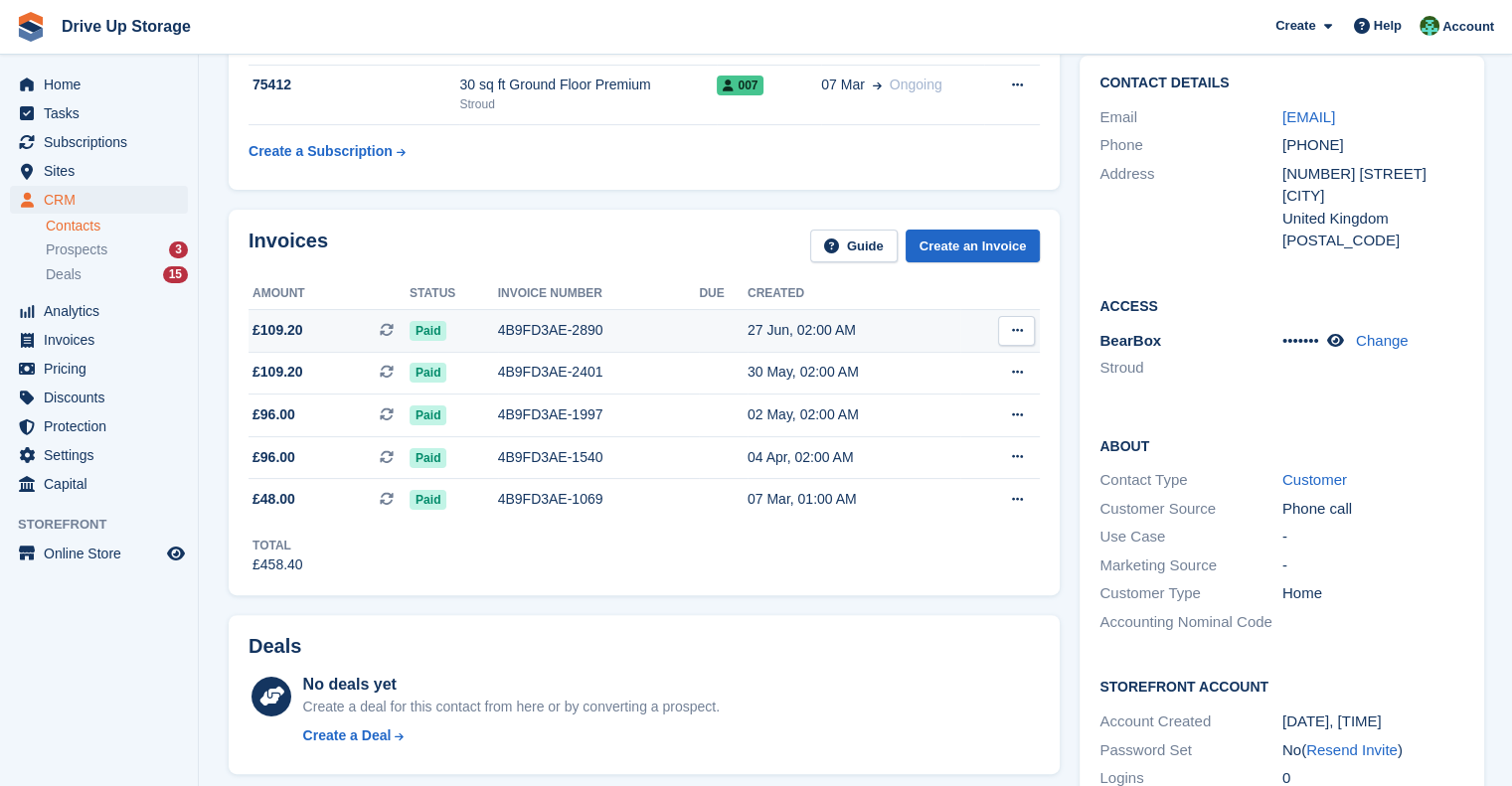 click at bounding box center (723, 330) 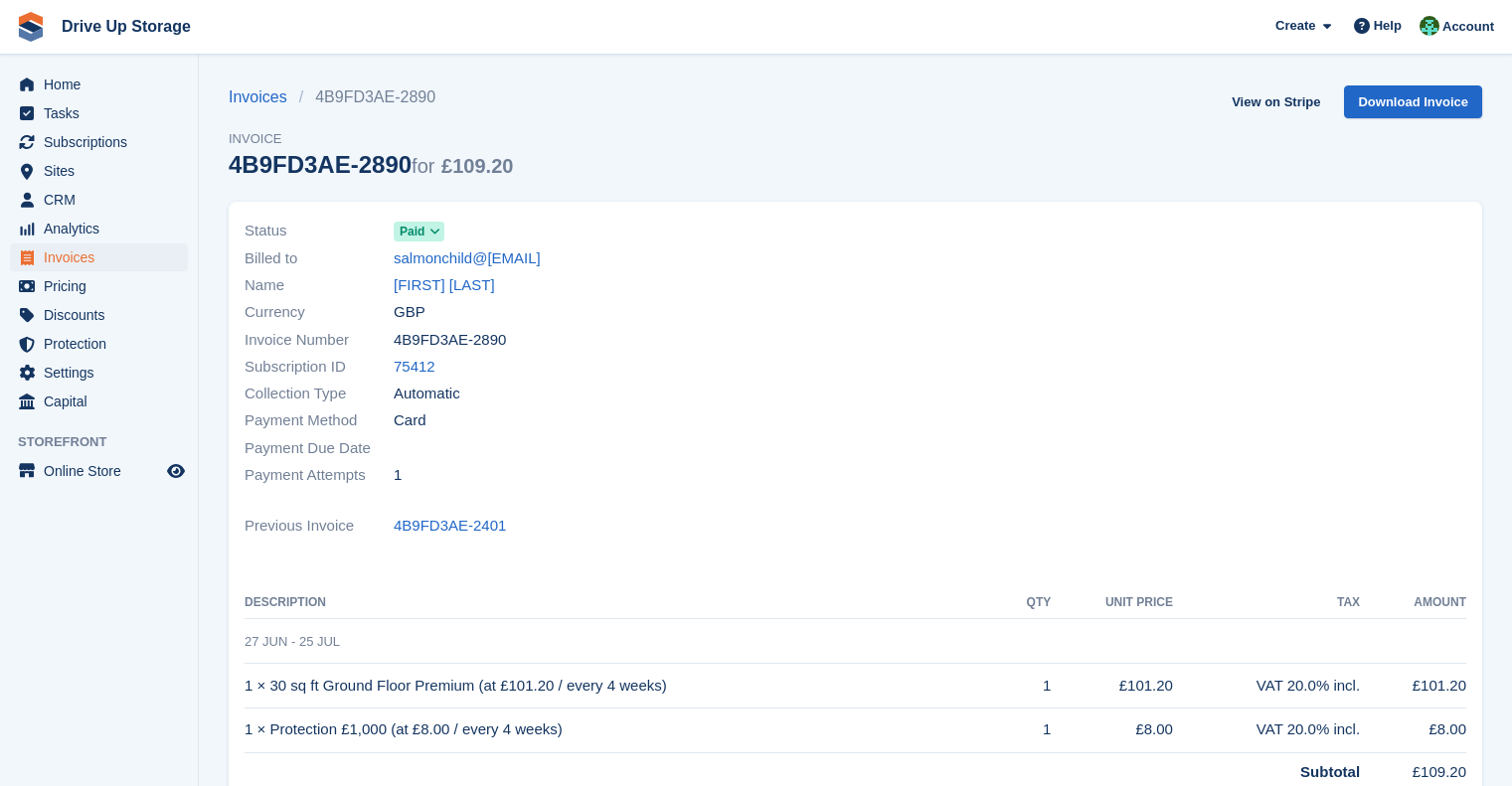 scroll, scrollTop: 0, scrollLeft: 0, axis: both 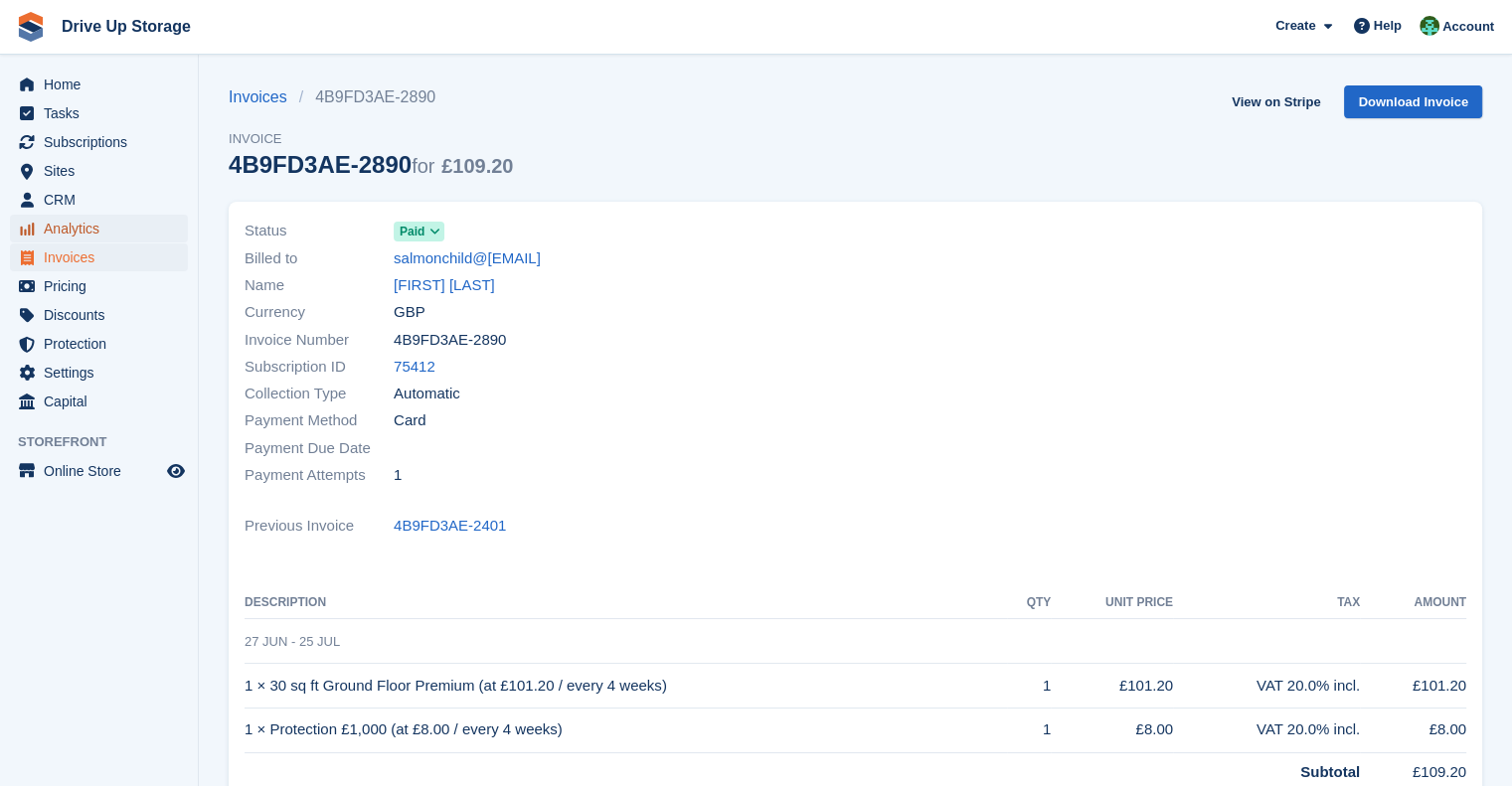 click on "Analytics" at bounding box center (103, 229) 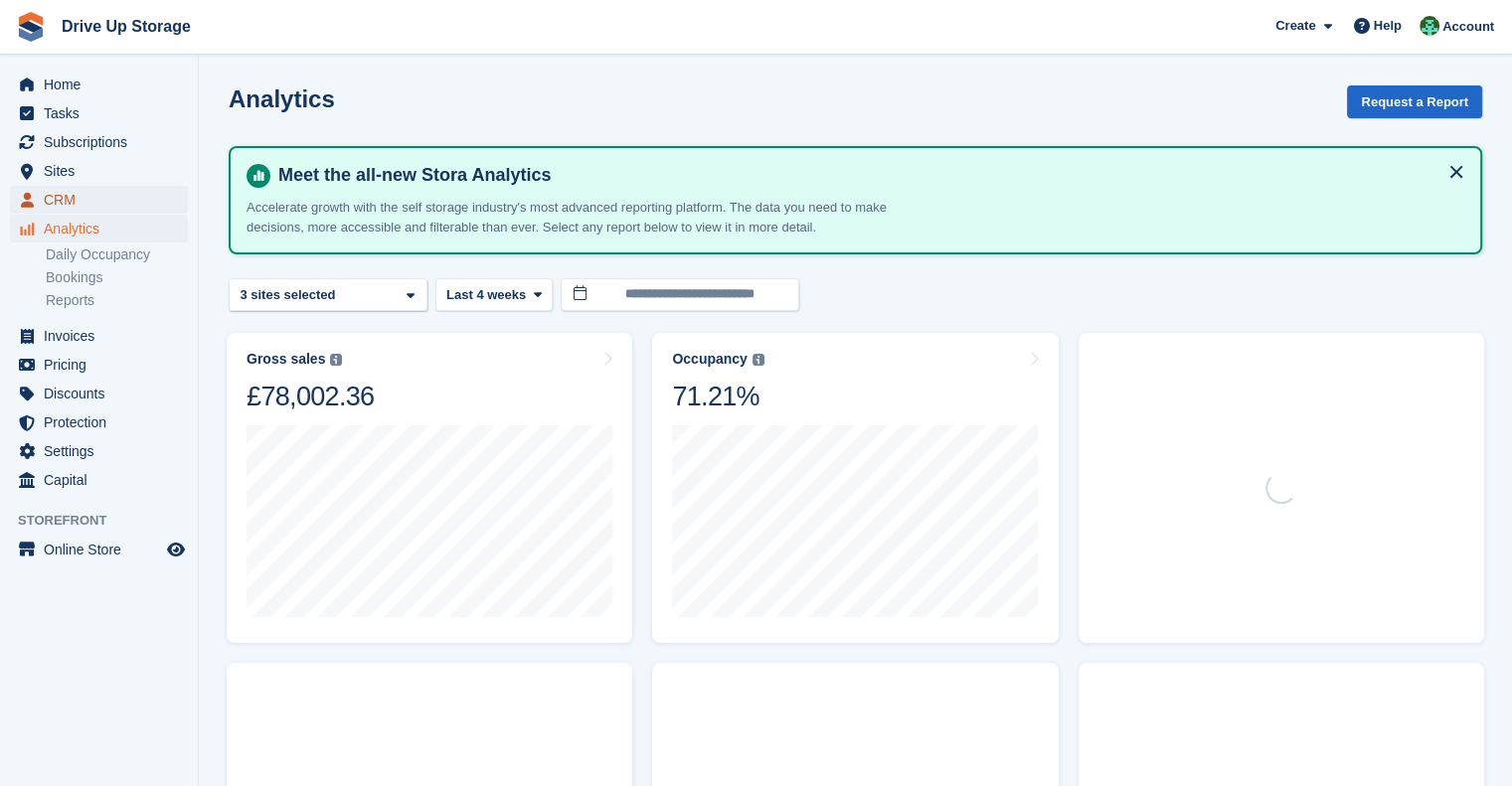click on "CRM" at bounding box center [103, 200] 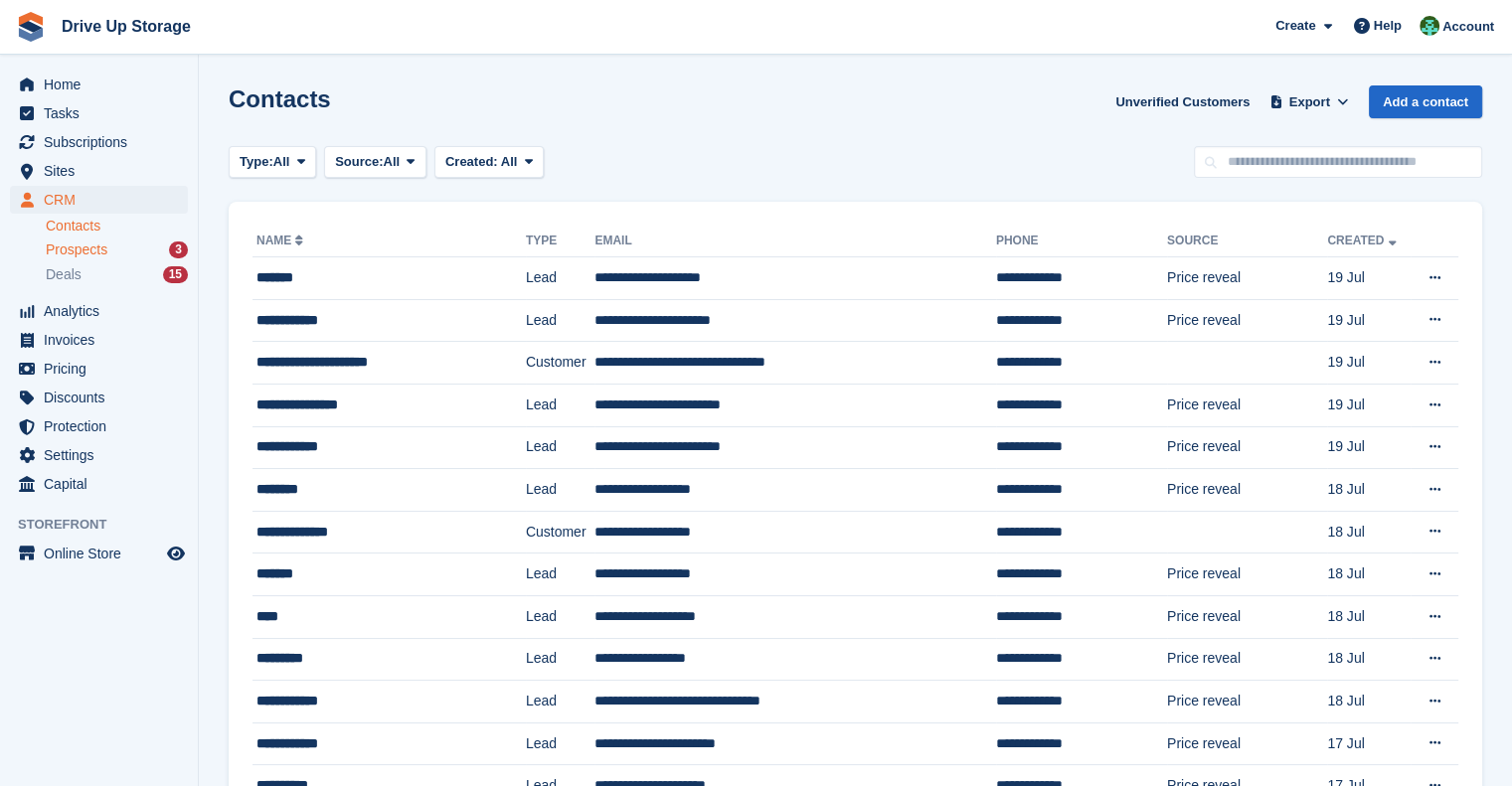 click on "Prospects
3" at bounding box center [116, 249] 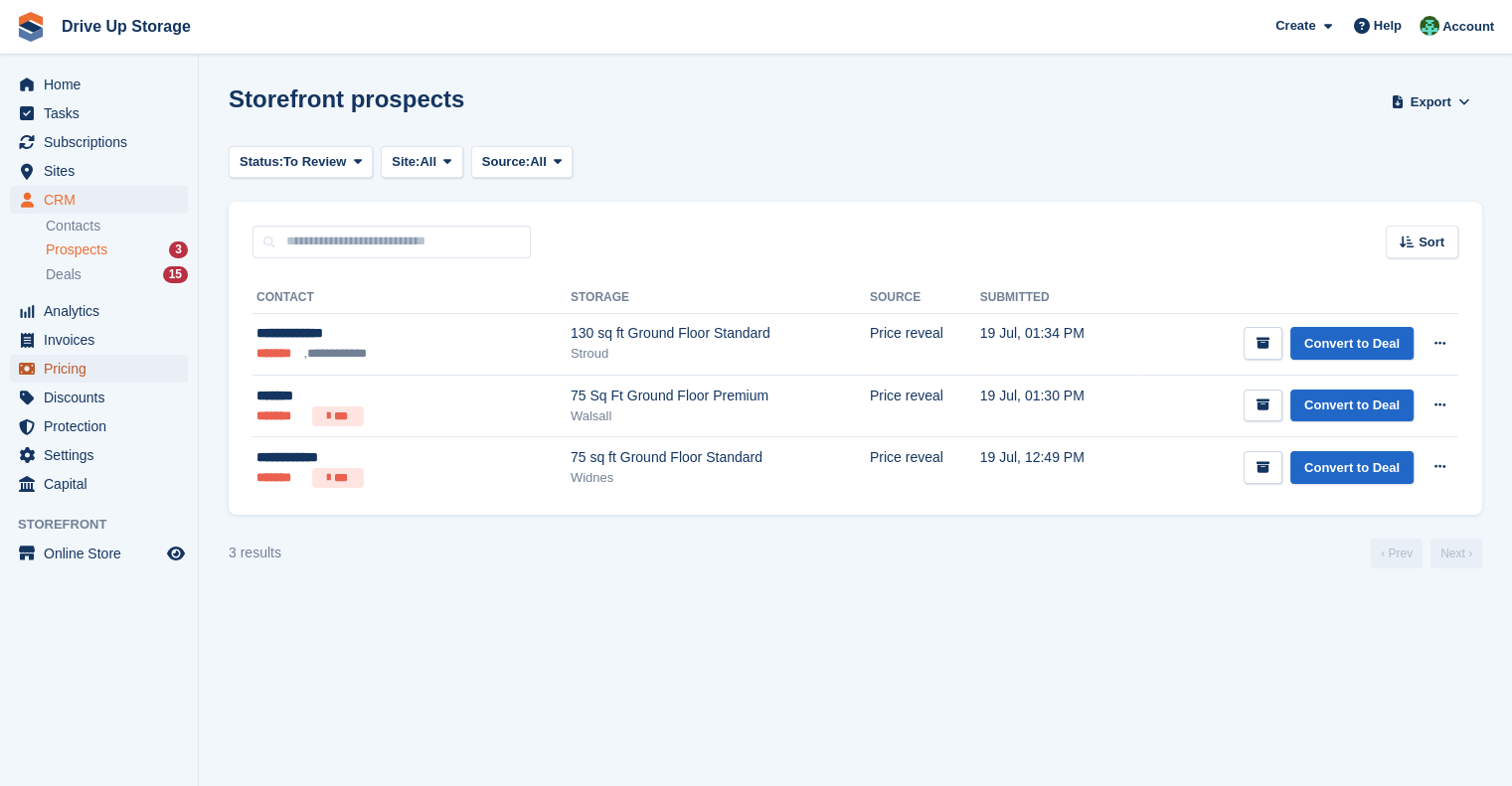click on "Pricing" at bounding box center [103, 369] 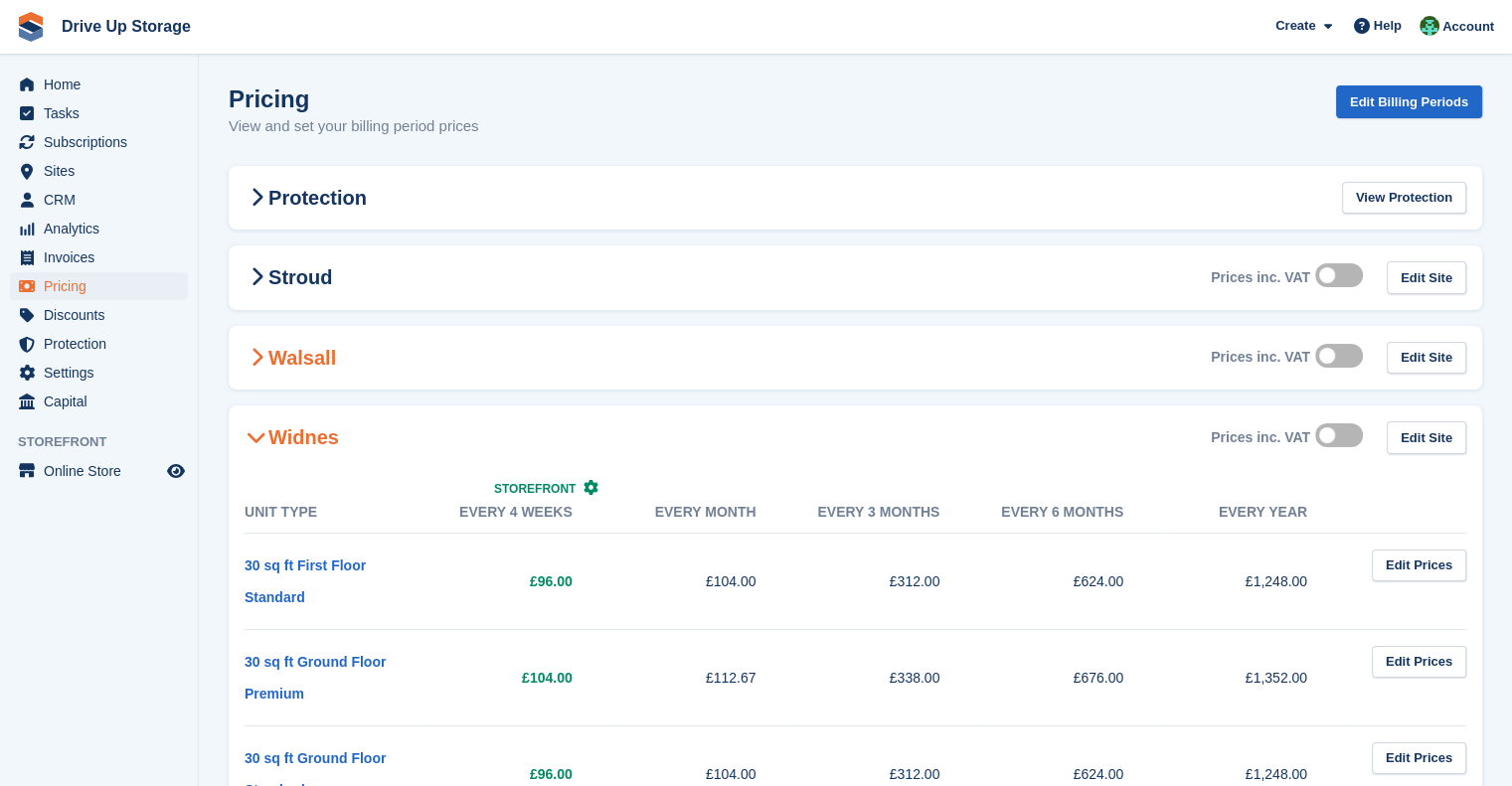click at bounding box center [256, 358] 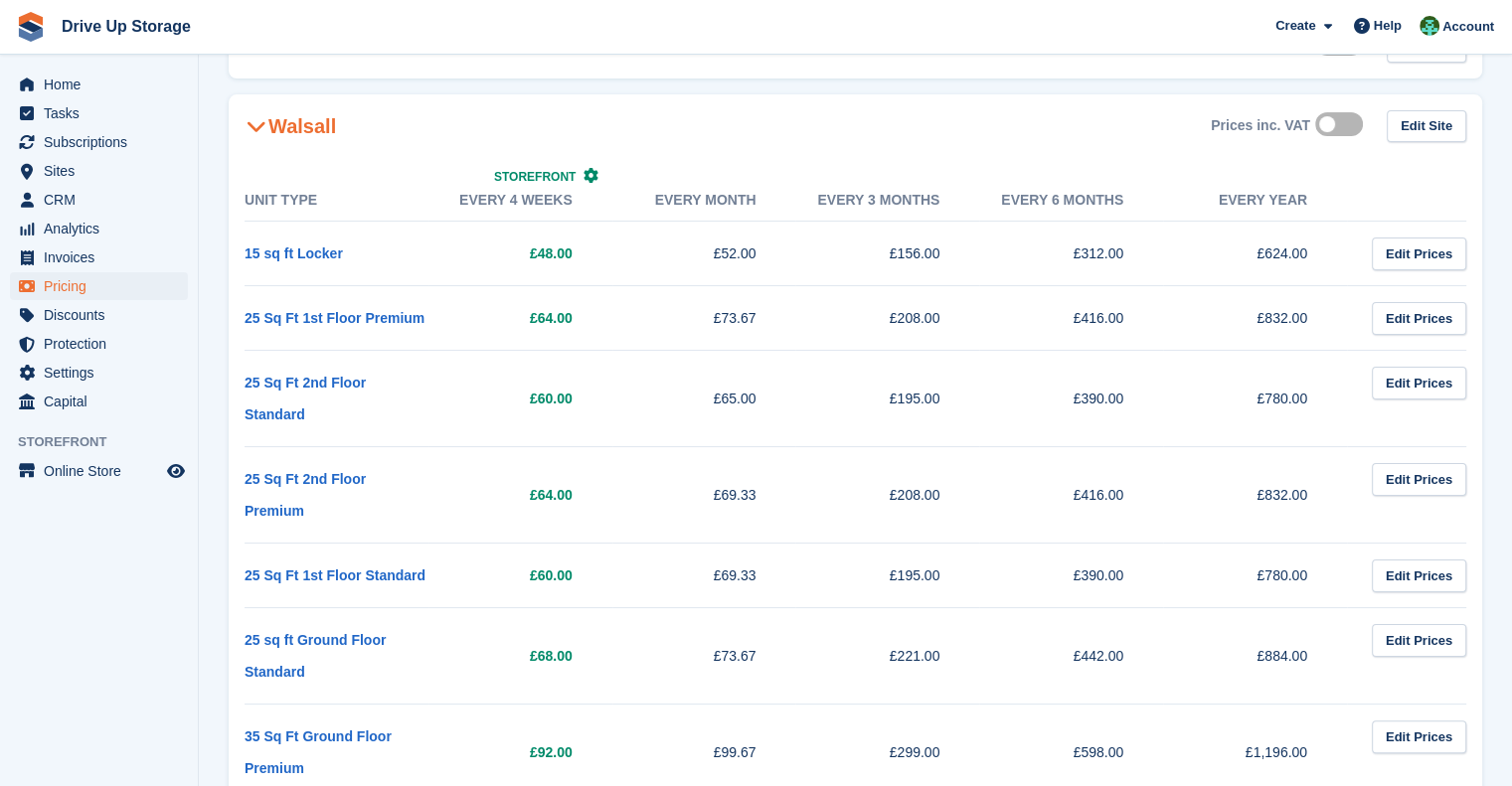 scroll, scrollTop: 0, scrollLeft: 0, axis: both 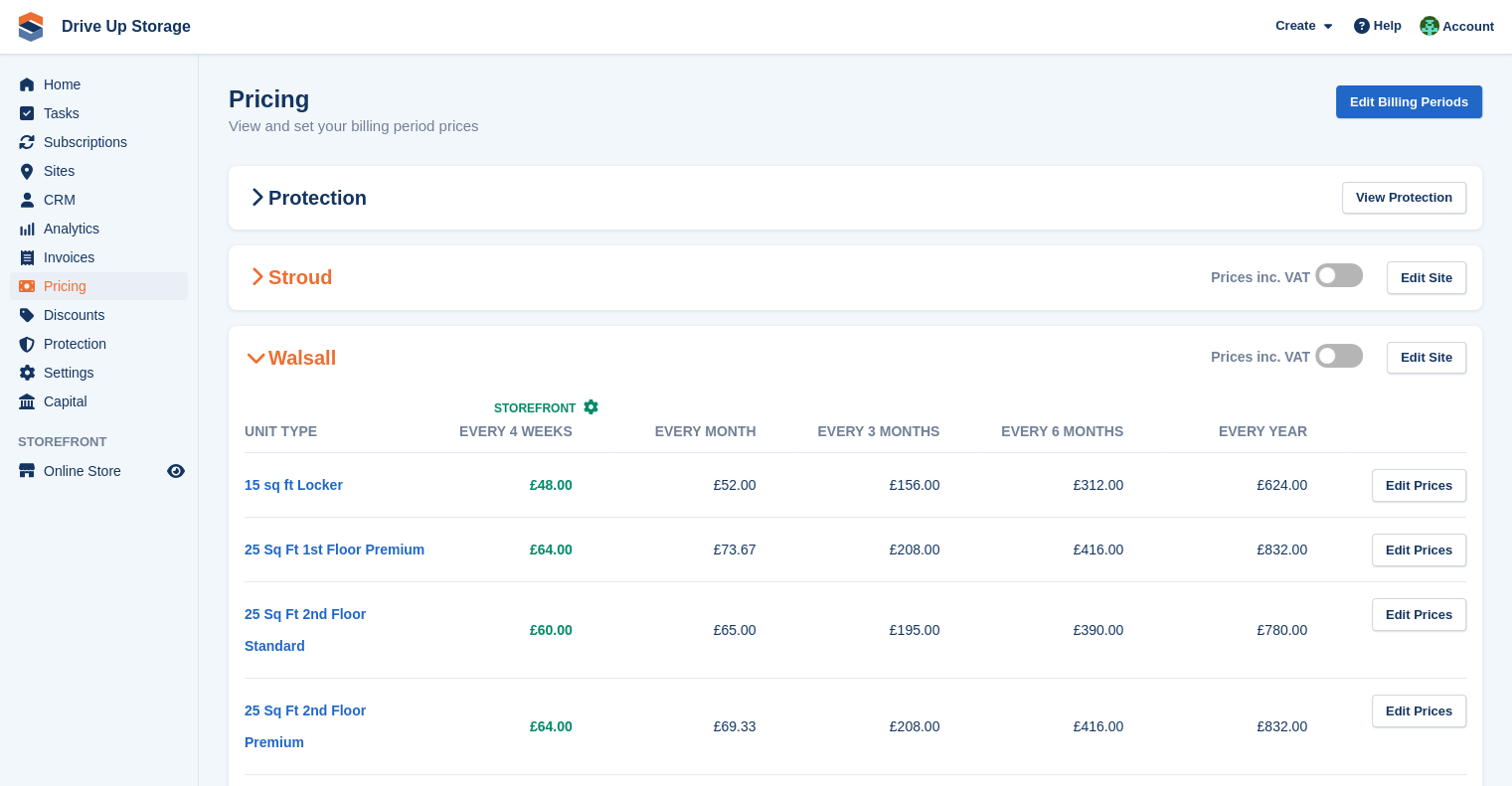 click at bounding box center (256, 277) 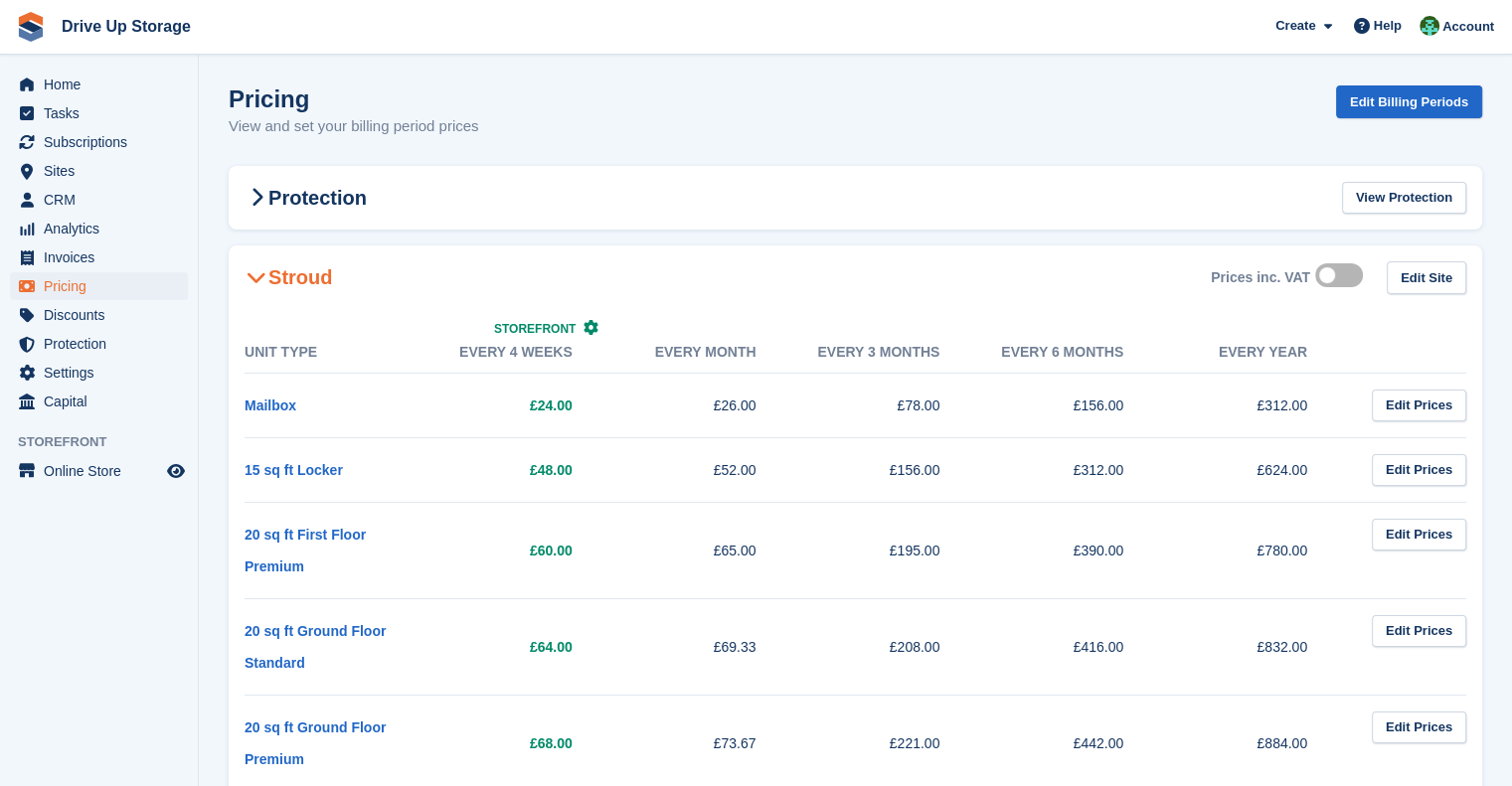 click at bounding box center [256, 277] 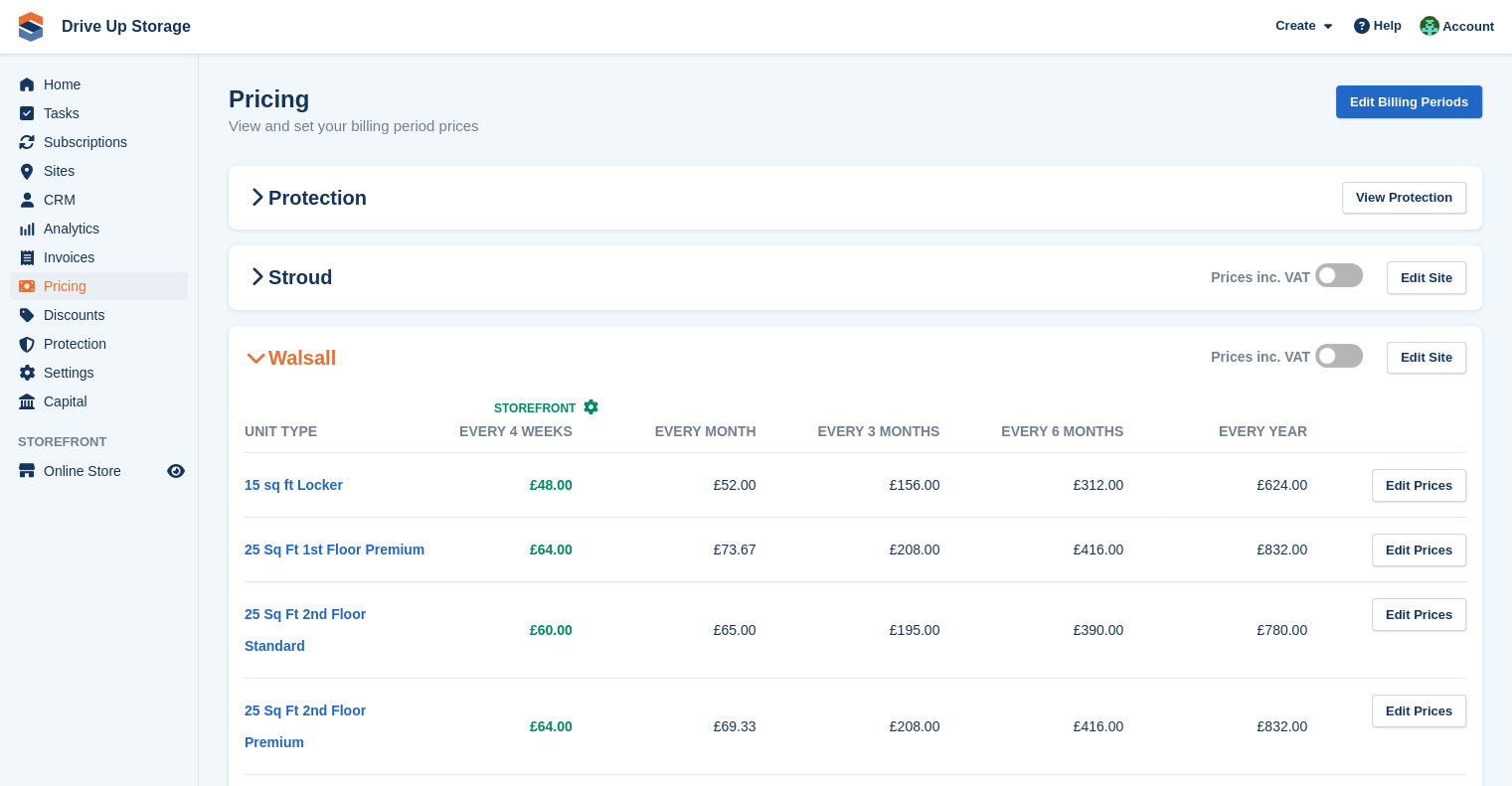 click on "Walsall
Prices inc. VAT
Edit Site" at bounding box center (855, 358) 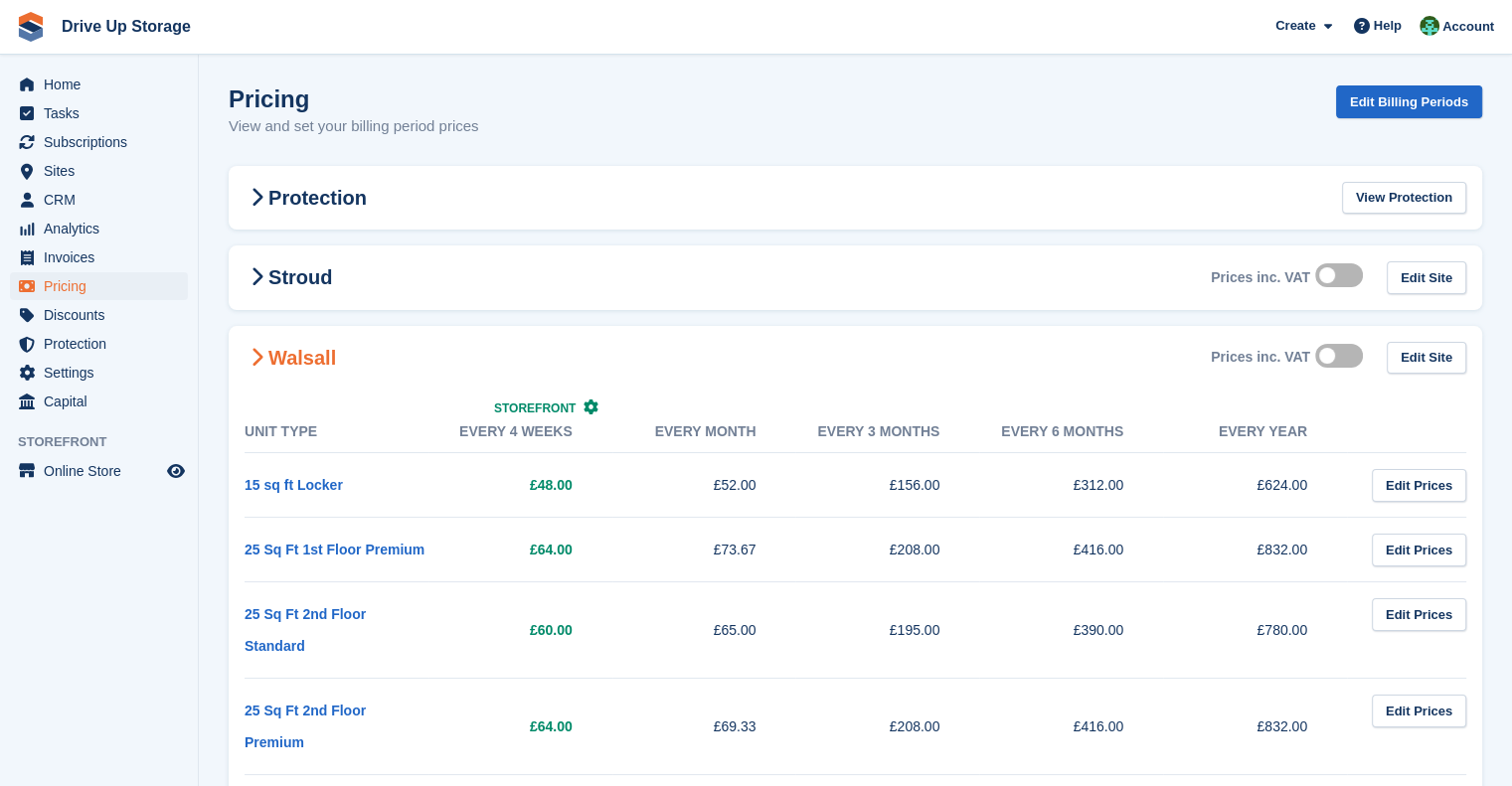 click on "Walsall
Prices inc. VAT
Edit Site" at bounding box center [855, 358] 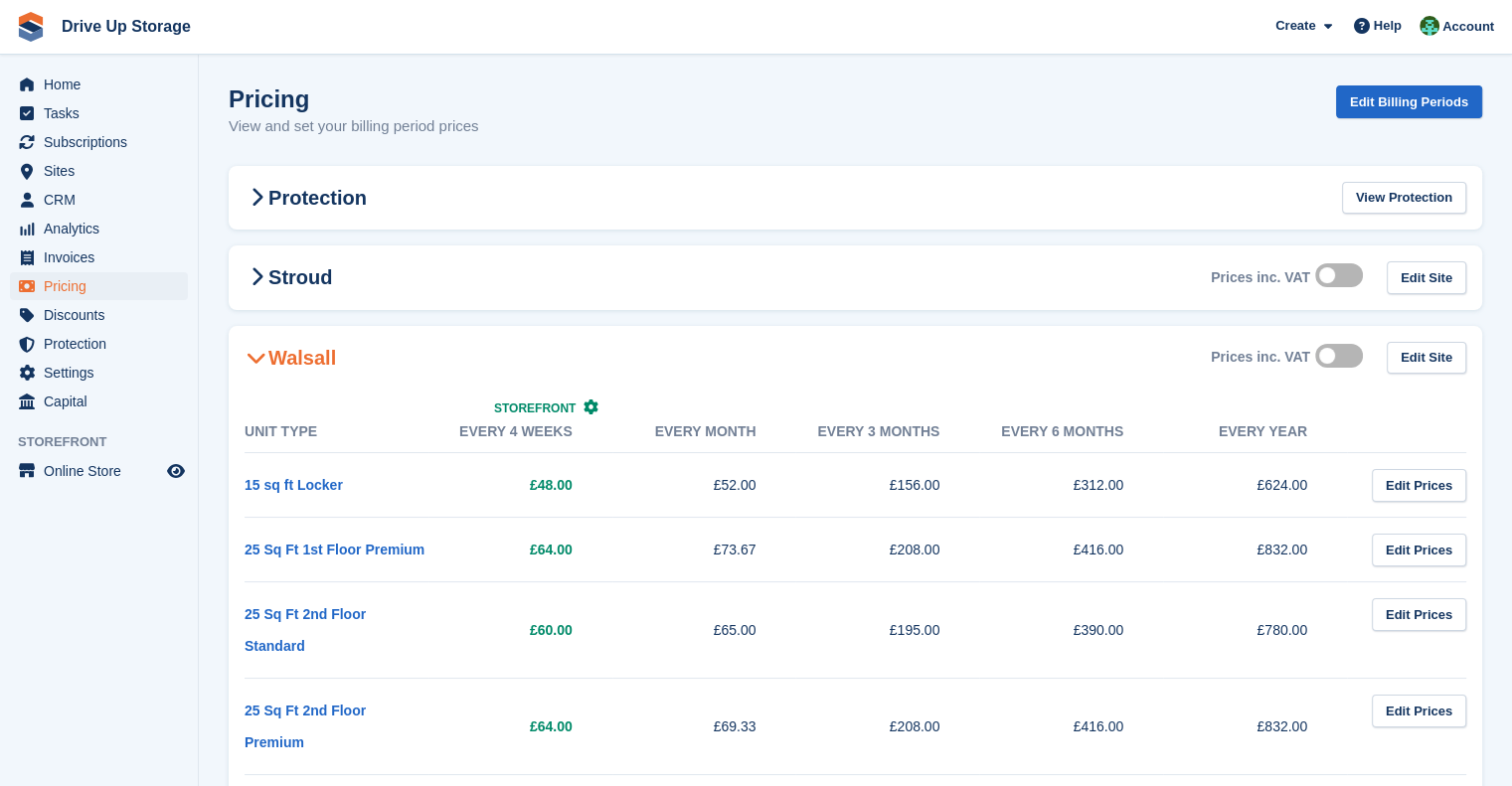 click at bounding box center (256, 358) 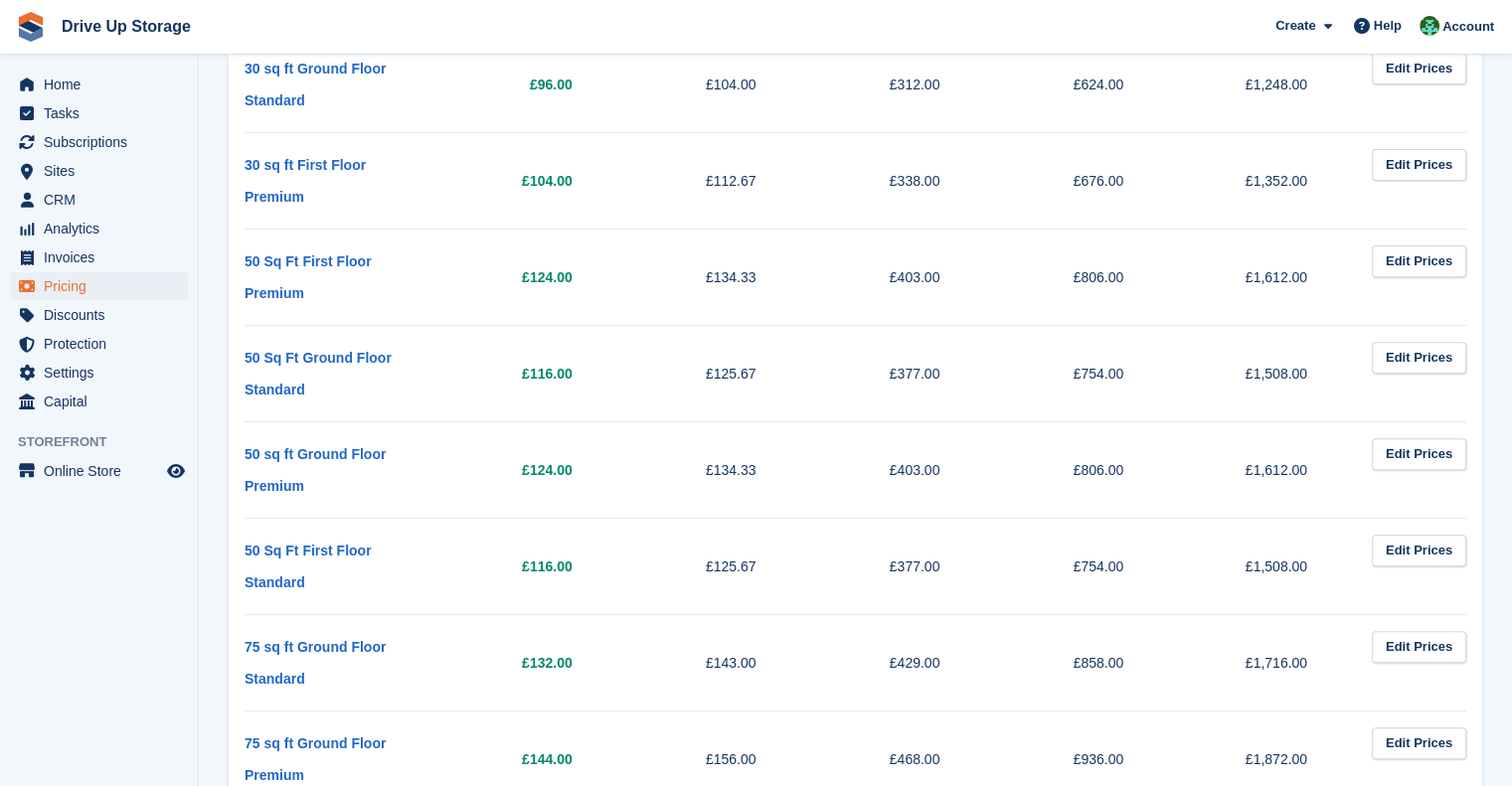 scroll, scrollTop: 696, scrollLeft: 0, axis: vertical 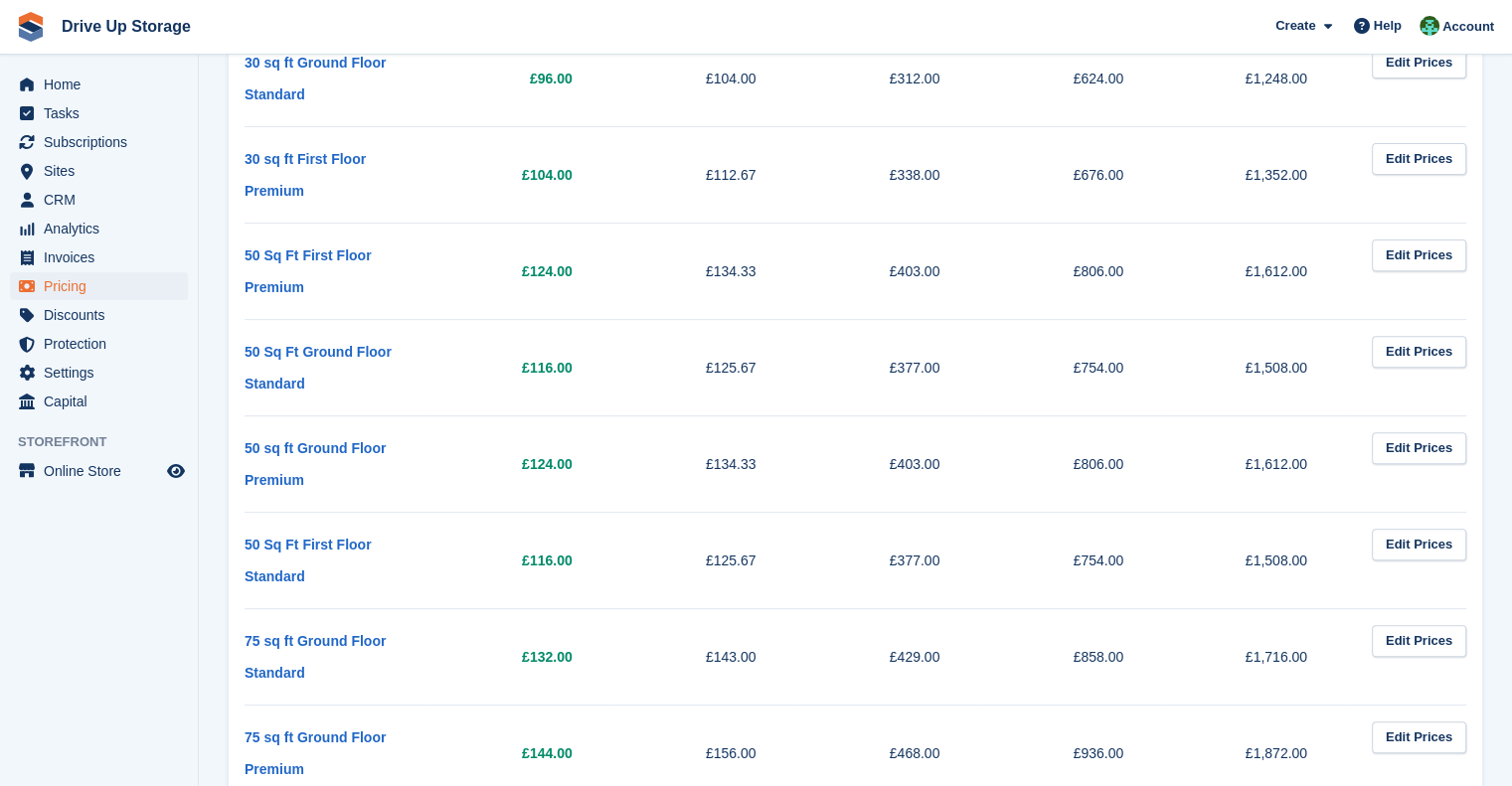 drag, startPoint x: 567, startPoint y: 532, endPoint x: 506, endPoint y: 532, distance: 61 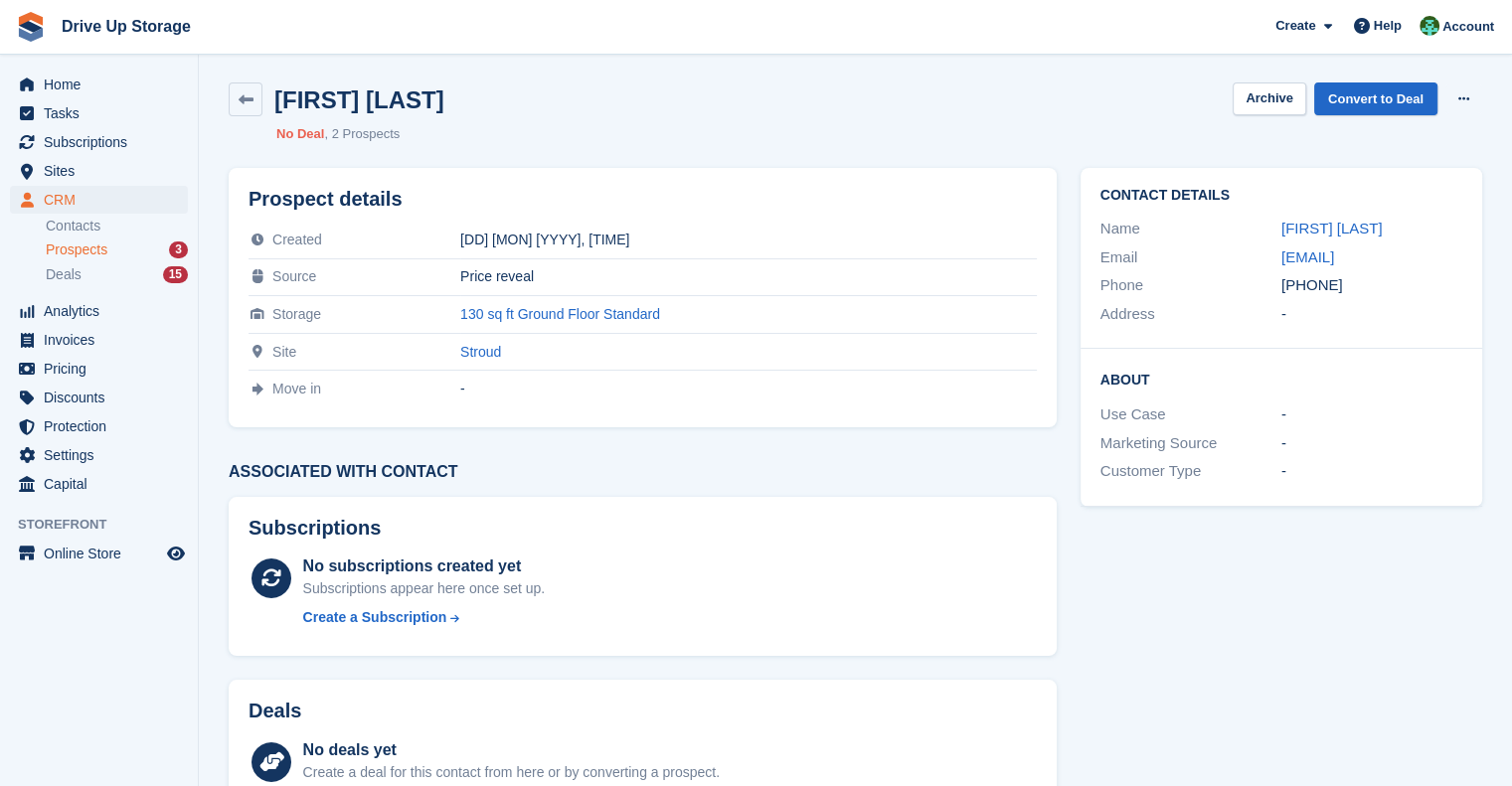 scroll, scrollTop: 0, scrollLeft: 0, axis: both 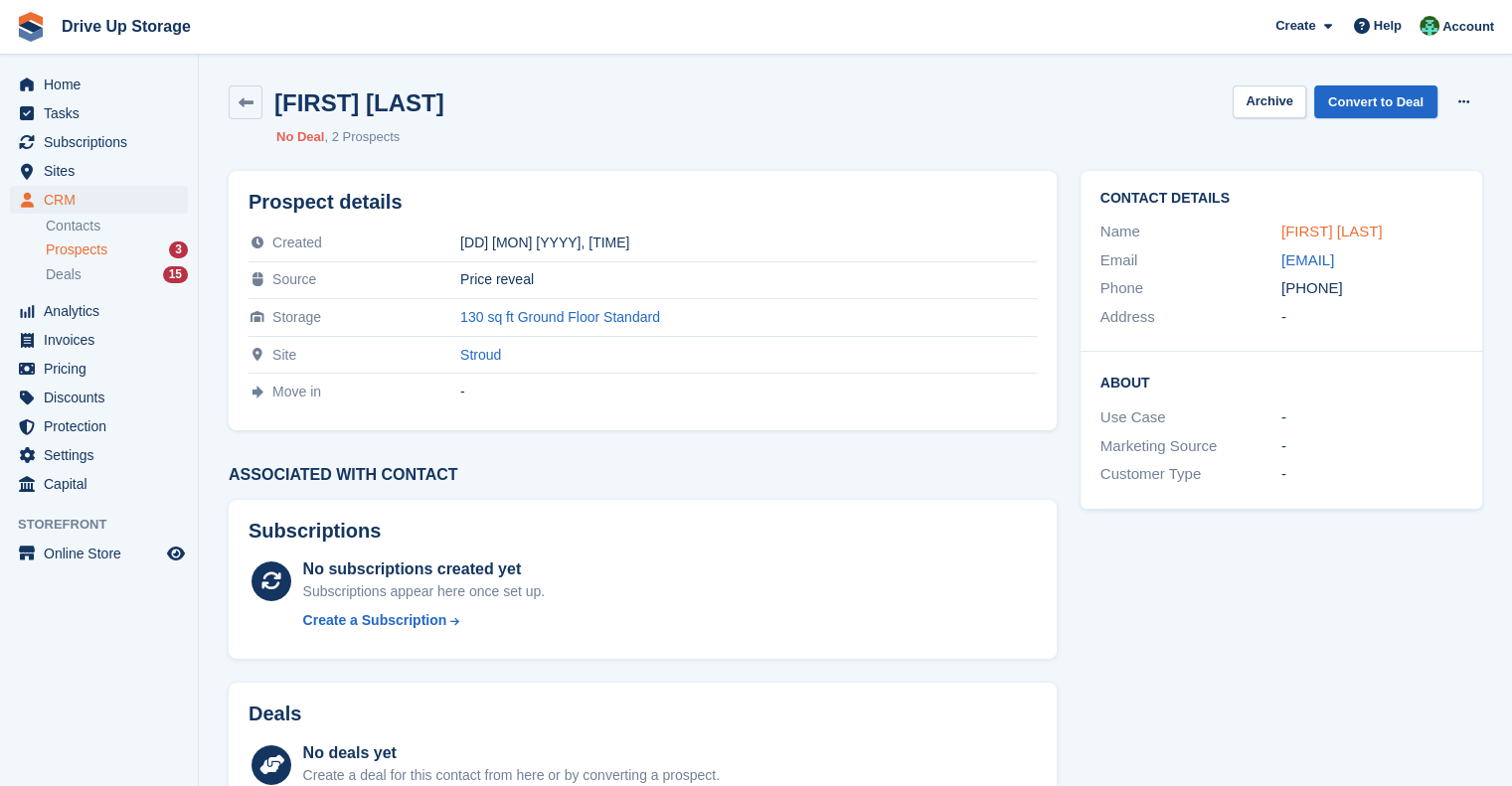 click on "Natalie White" at bounding box center [1332, 231] 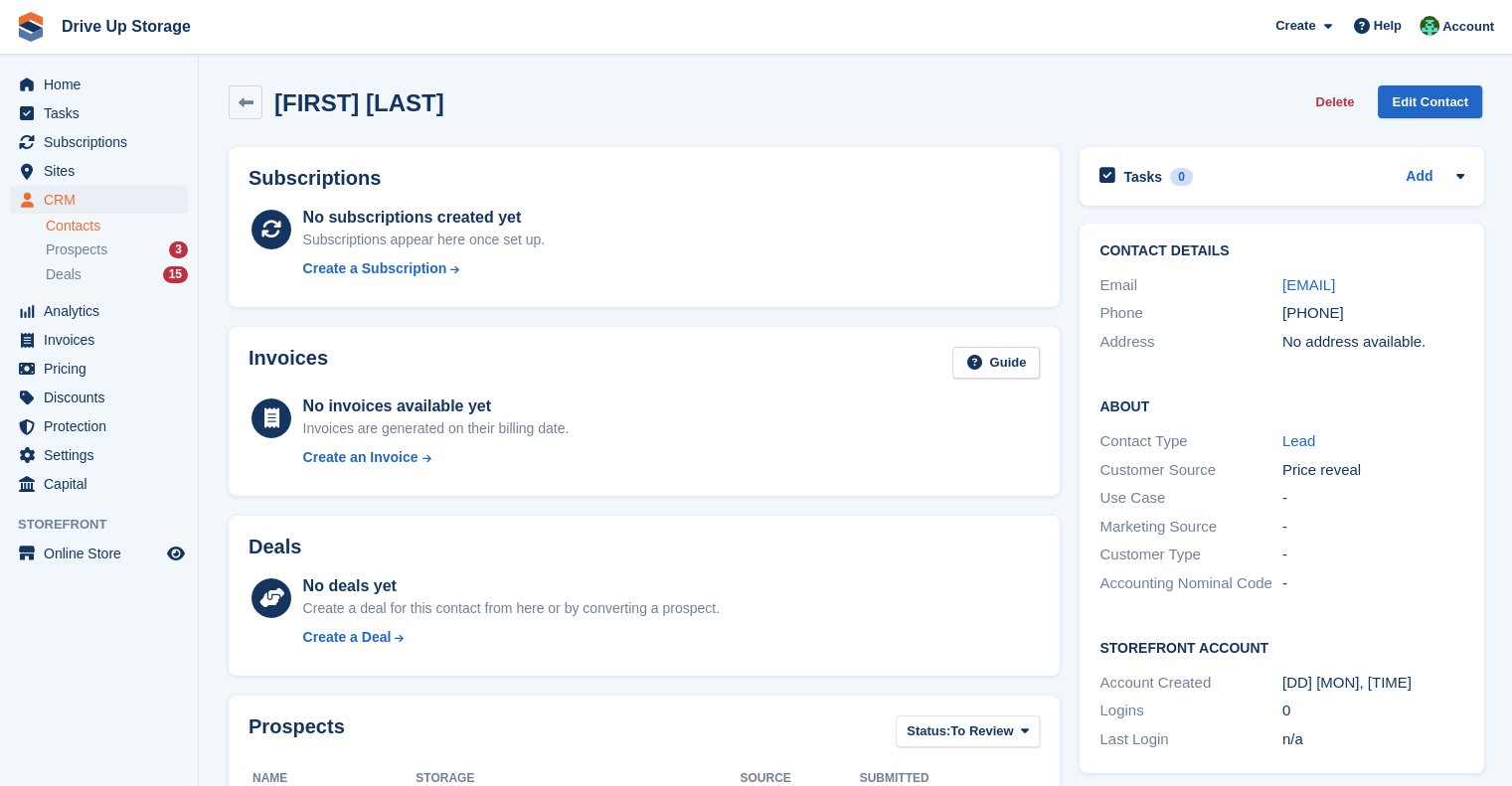 scroll, scrollTop: 397, scrollLeft: 0, axis: vertical 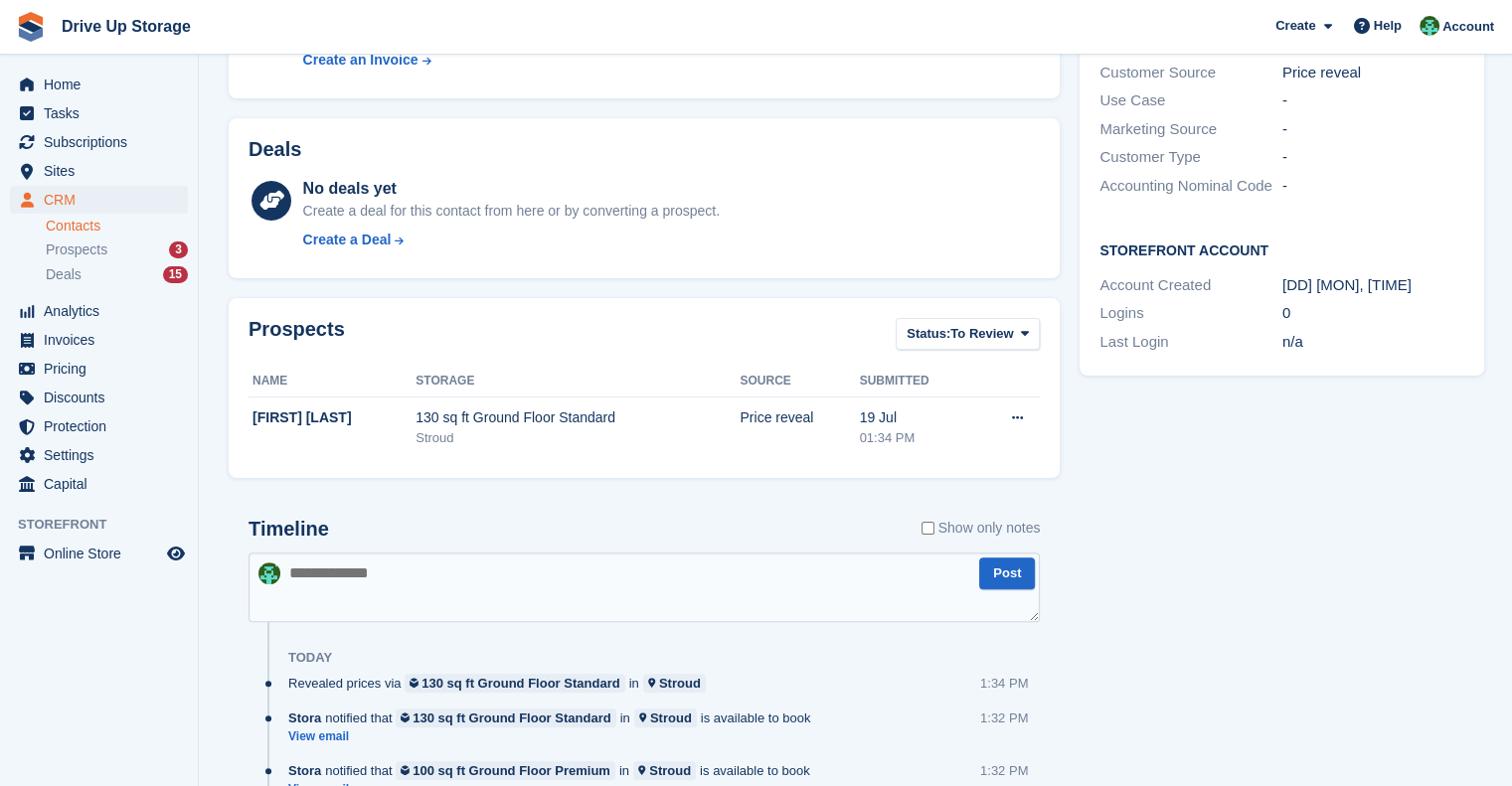 click at bounding box center [644, 587] 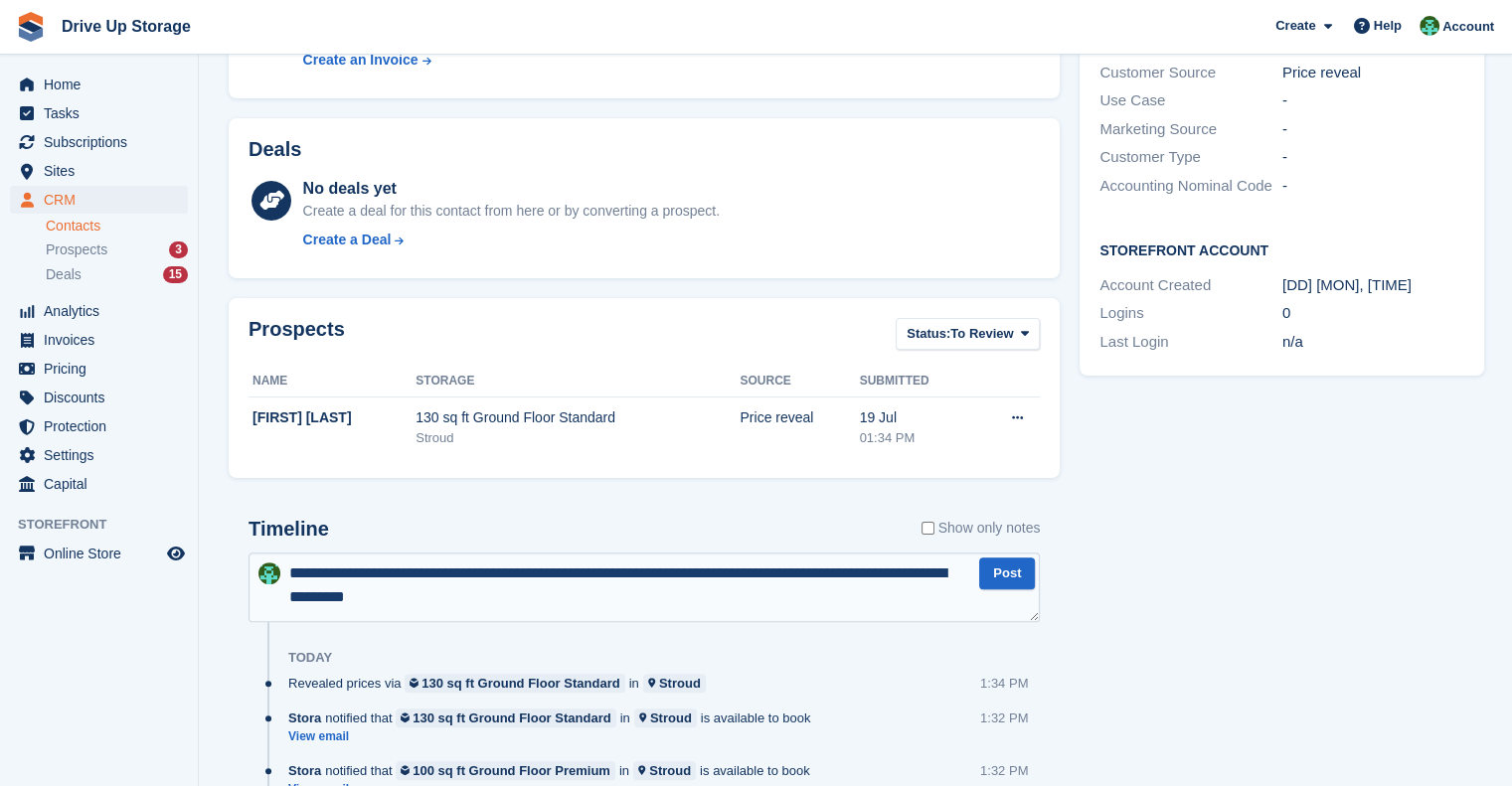 type on "**********" 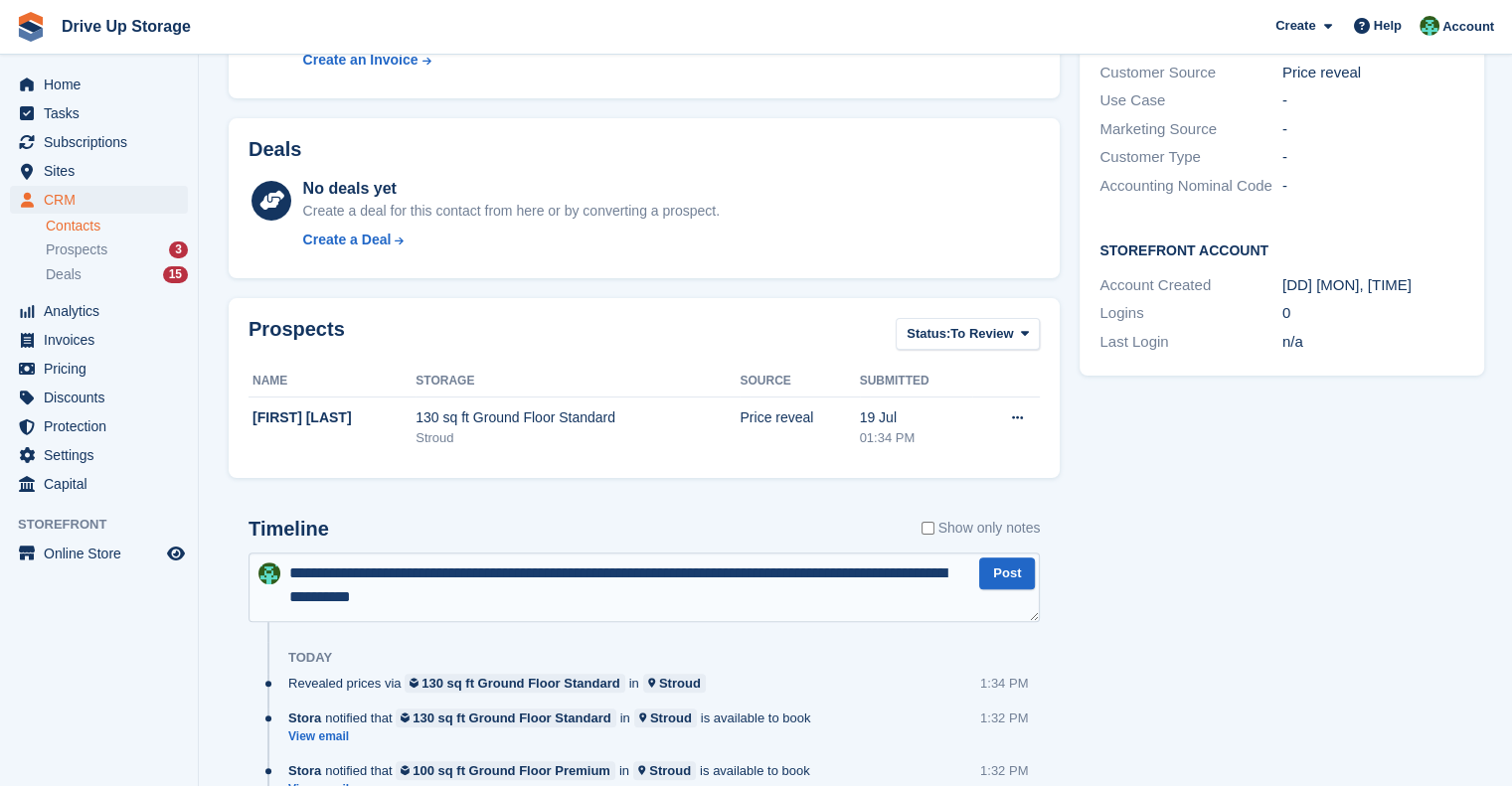 type 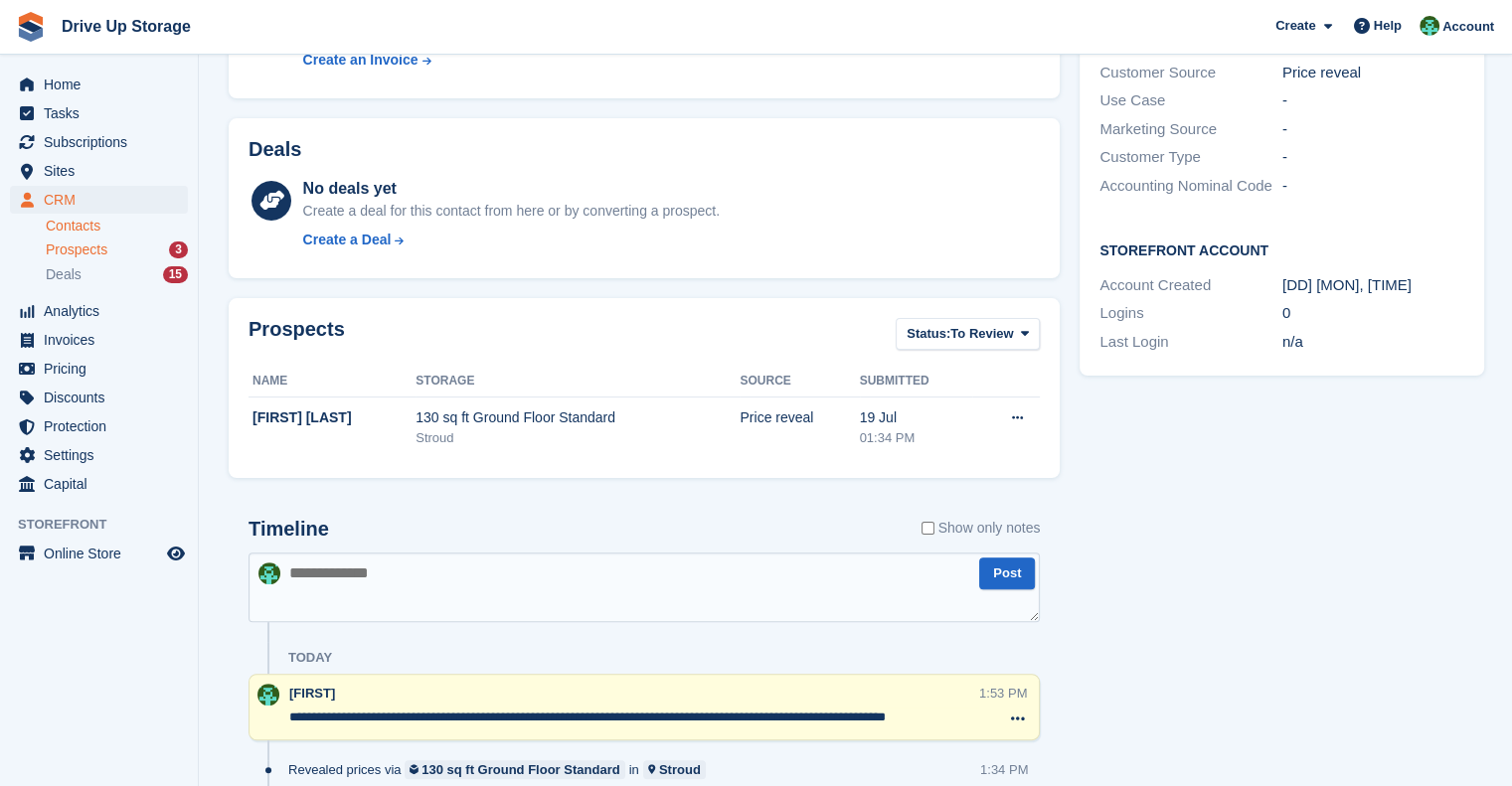 click on "Prospects
3" at bounding box center [116, 249] 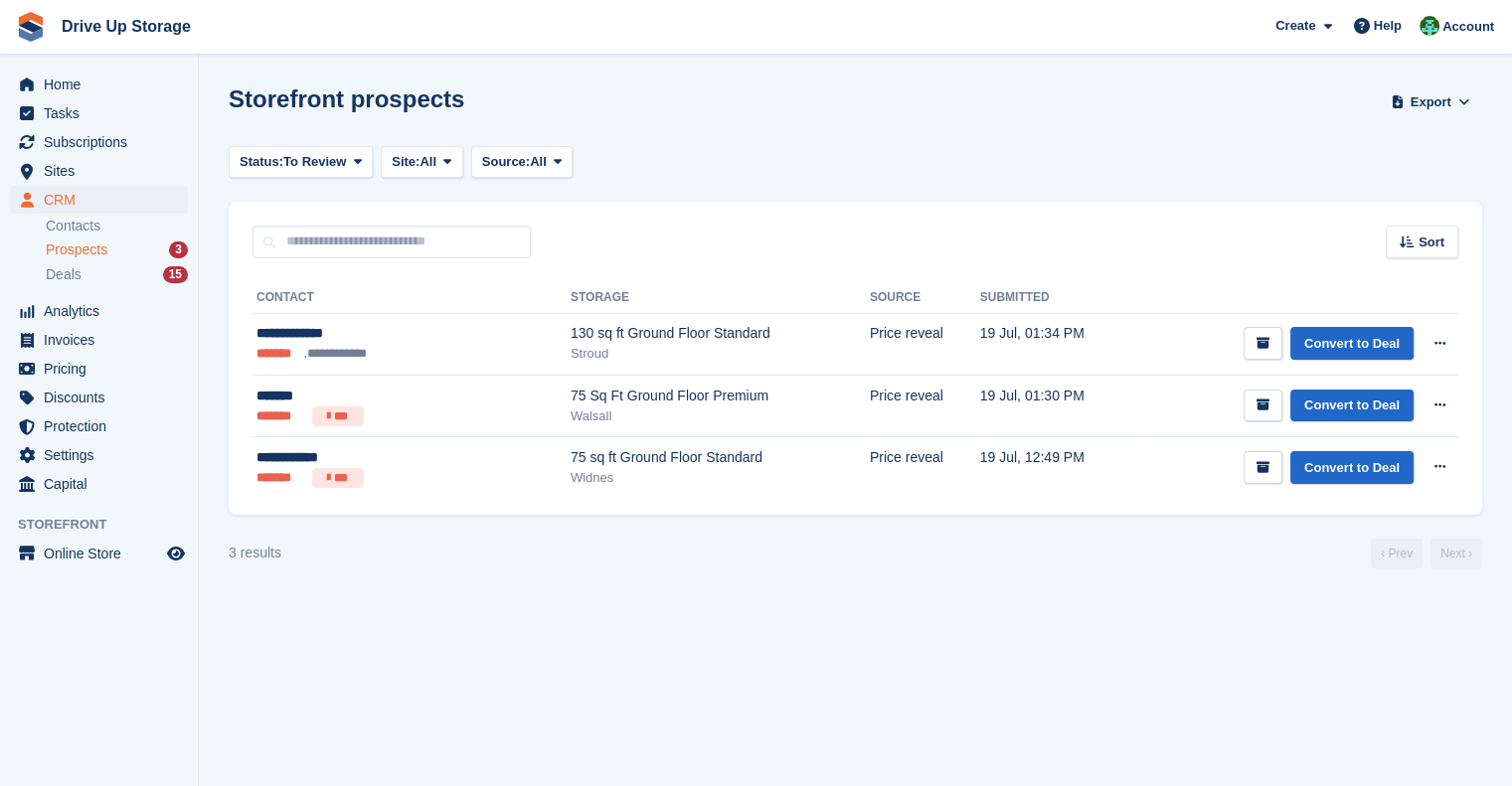 scroll, scrollTop: 0, scrollLeft: 0, axis: both 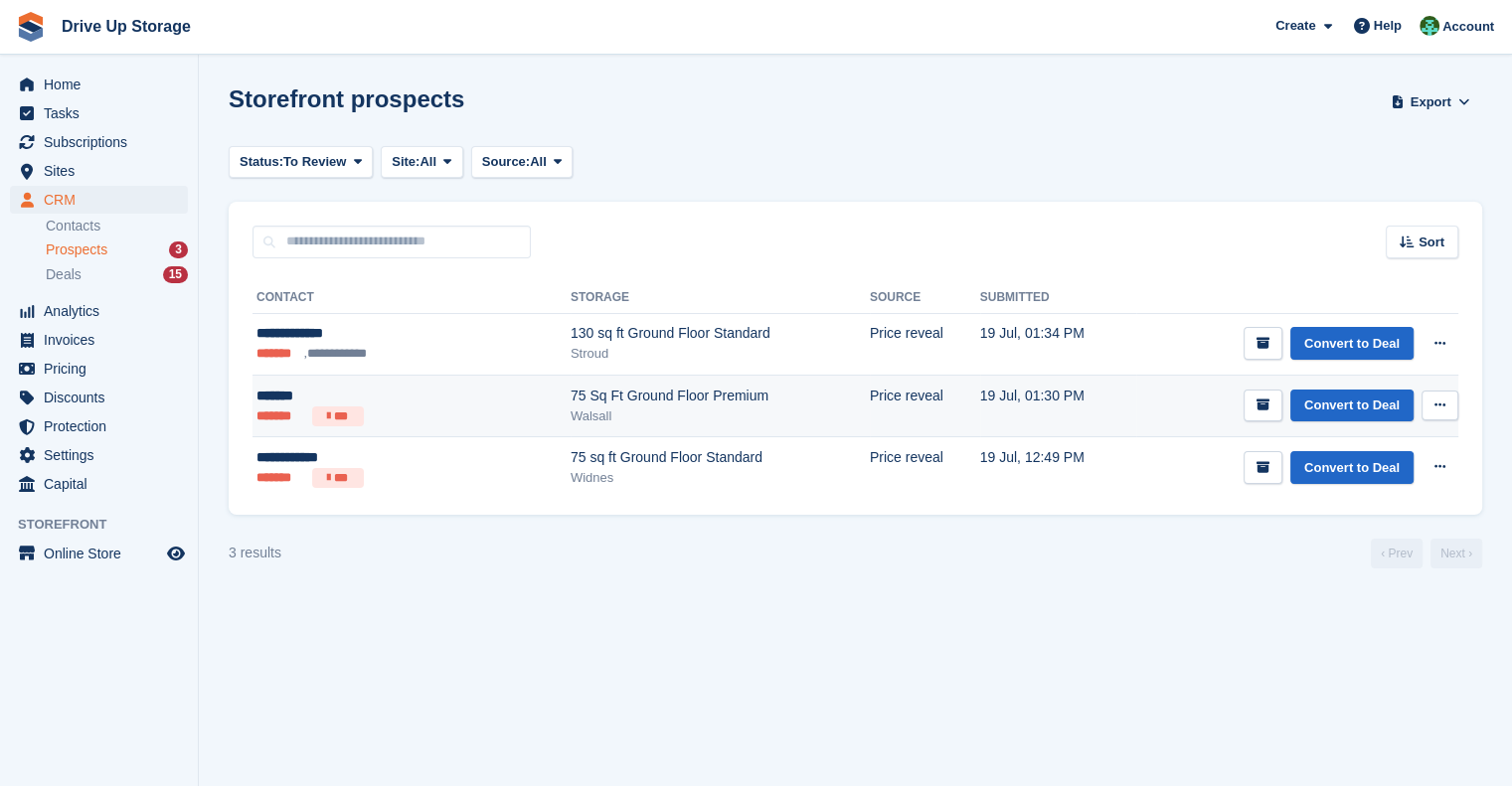 click on "19 Jul, 01:30 PM" at bounding box center (1058, 405) 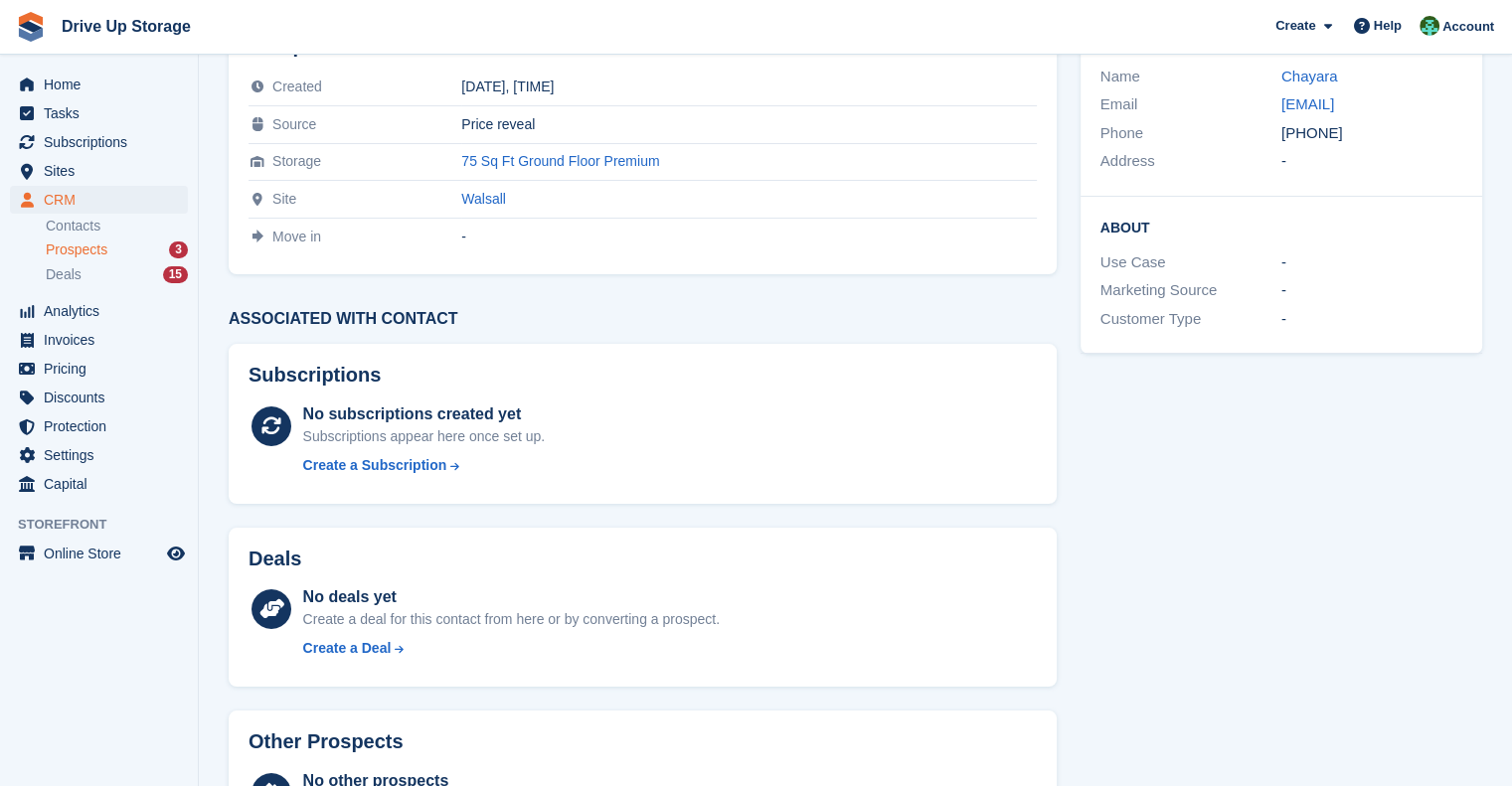 scroll, scrollTop: 0, scrollLeft: 0, axis: both 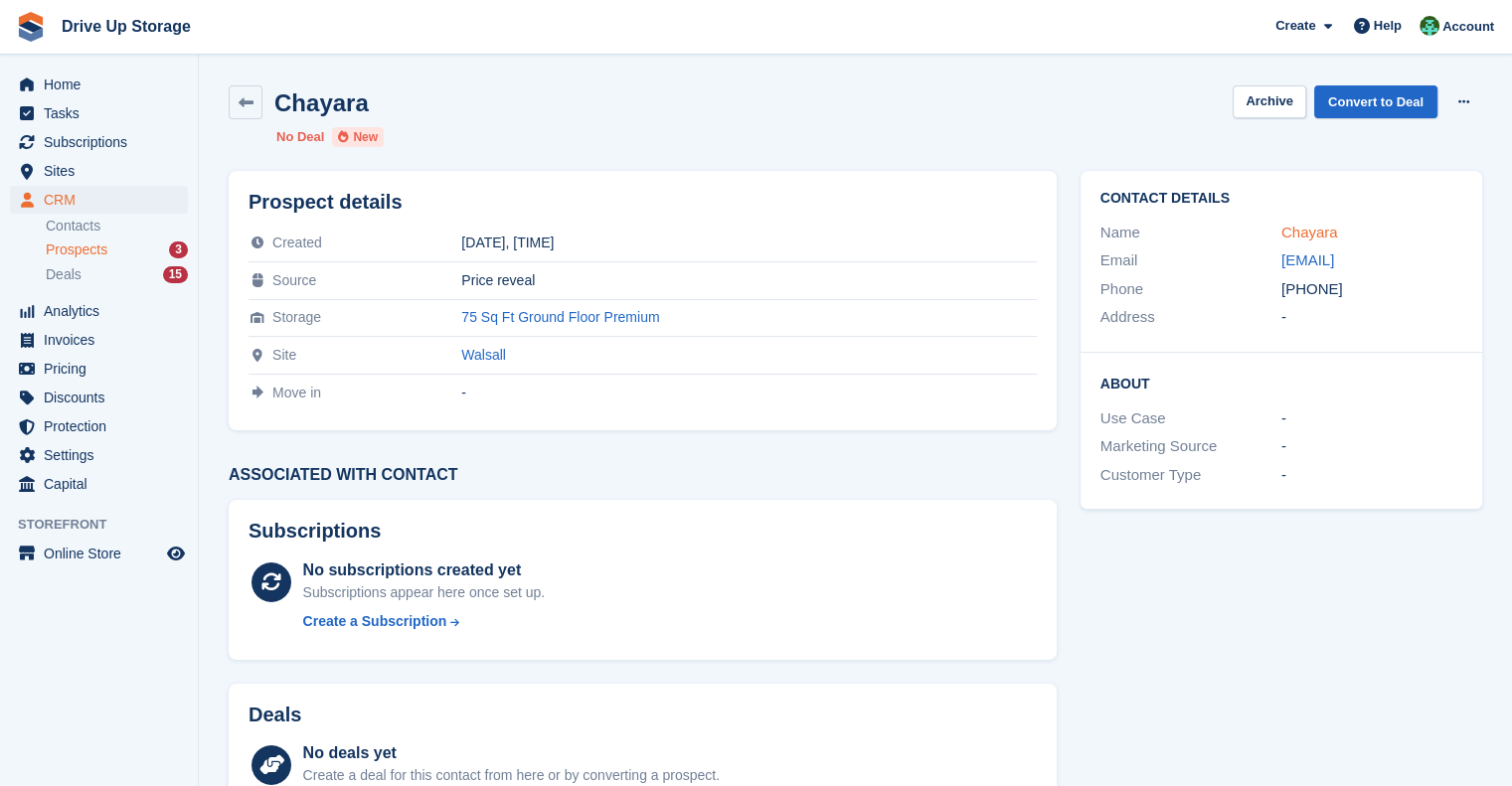 click on "Chayara" at bounding box center (1309, 232) 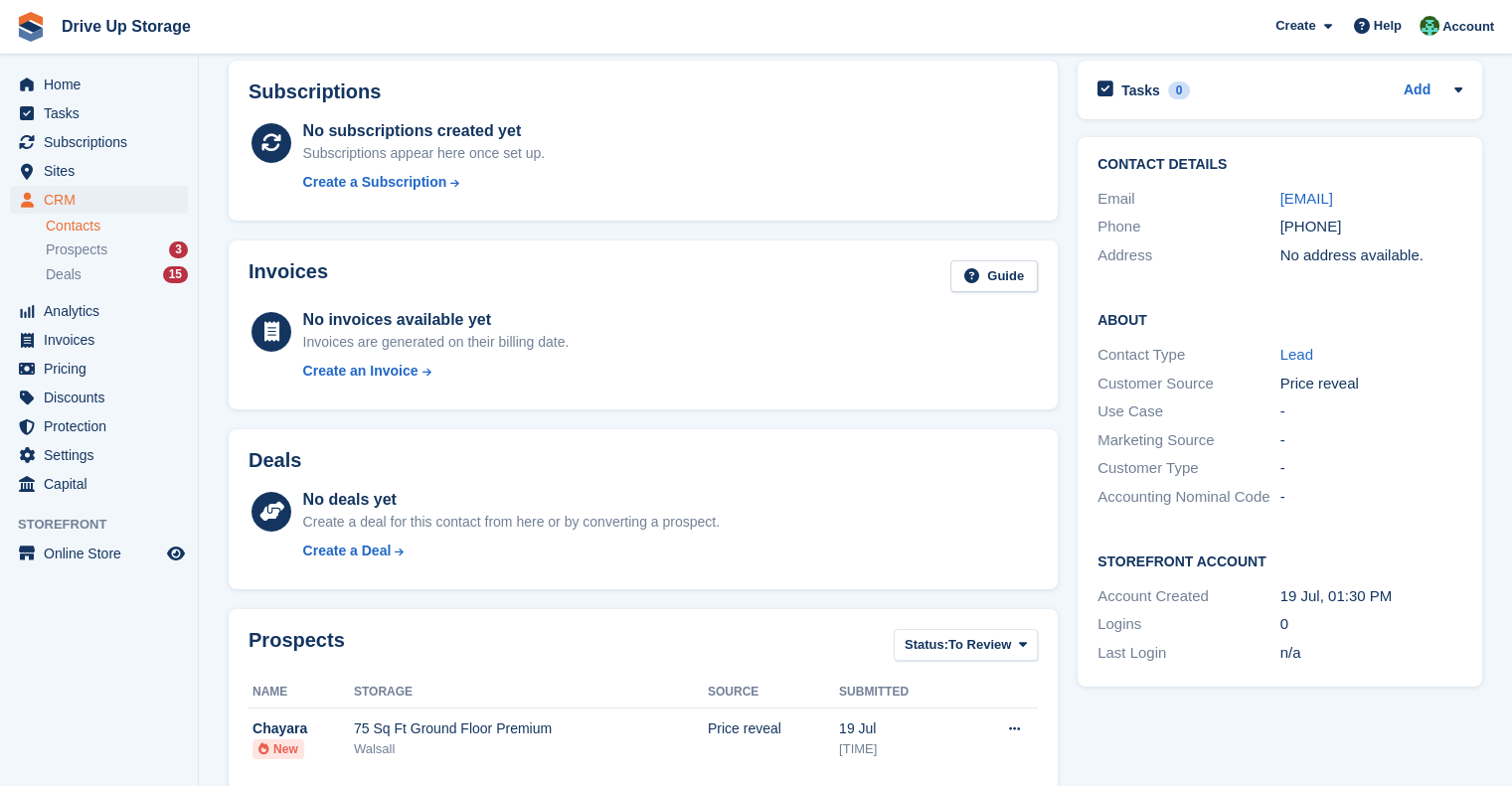 scroll, scrollTop: 298, scrollLeft: 0, axis: vertical 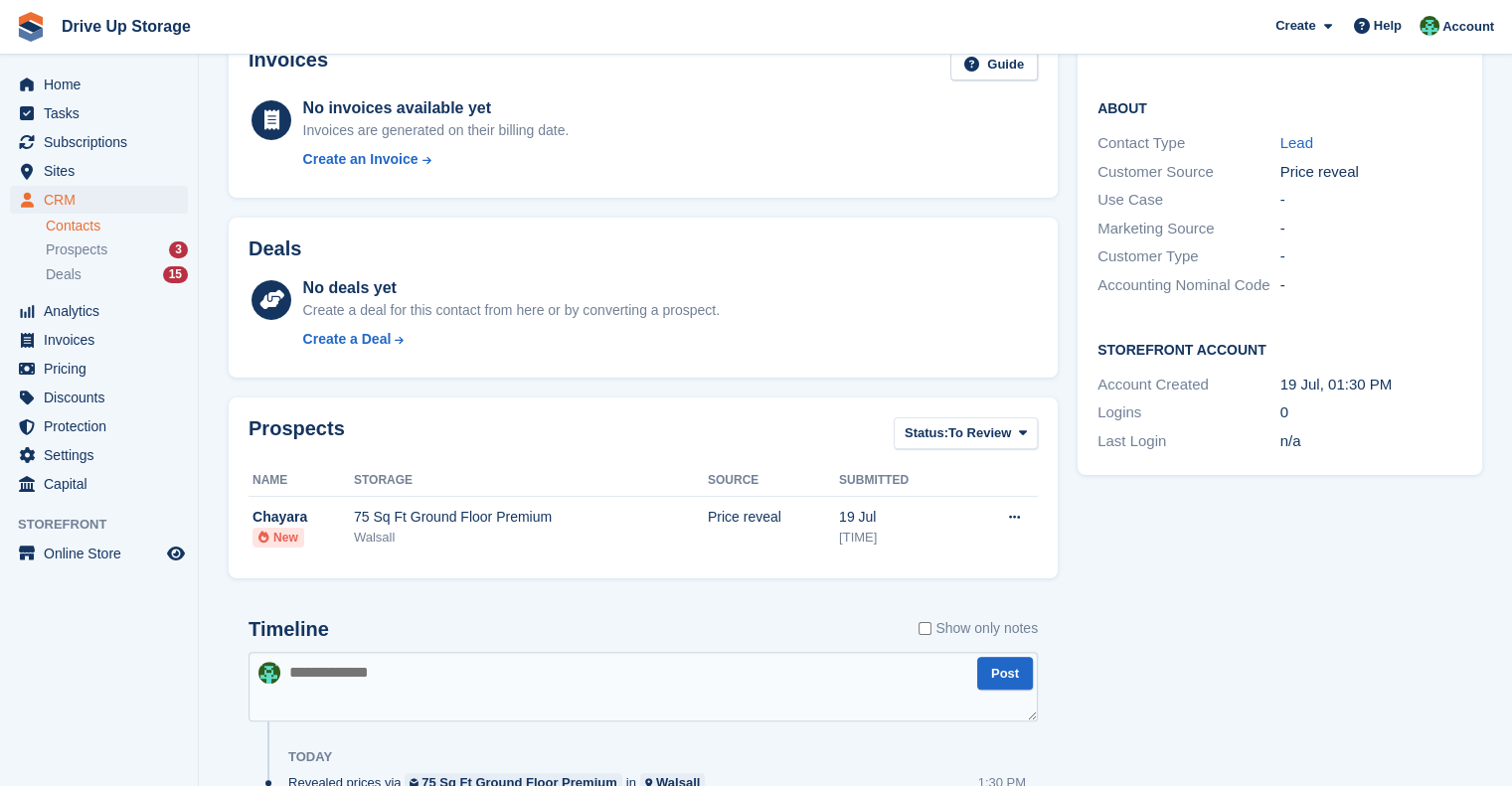 click at bounding box center [643, 687] 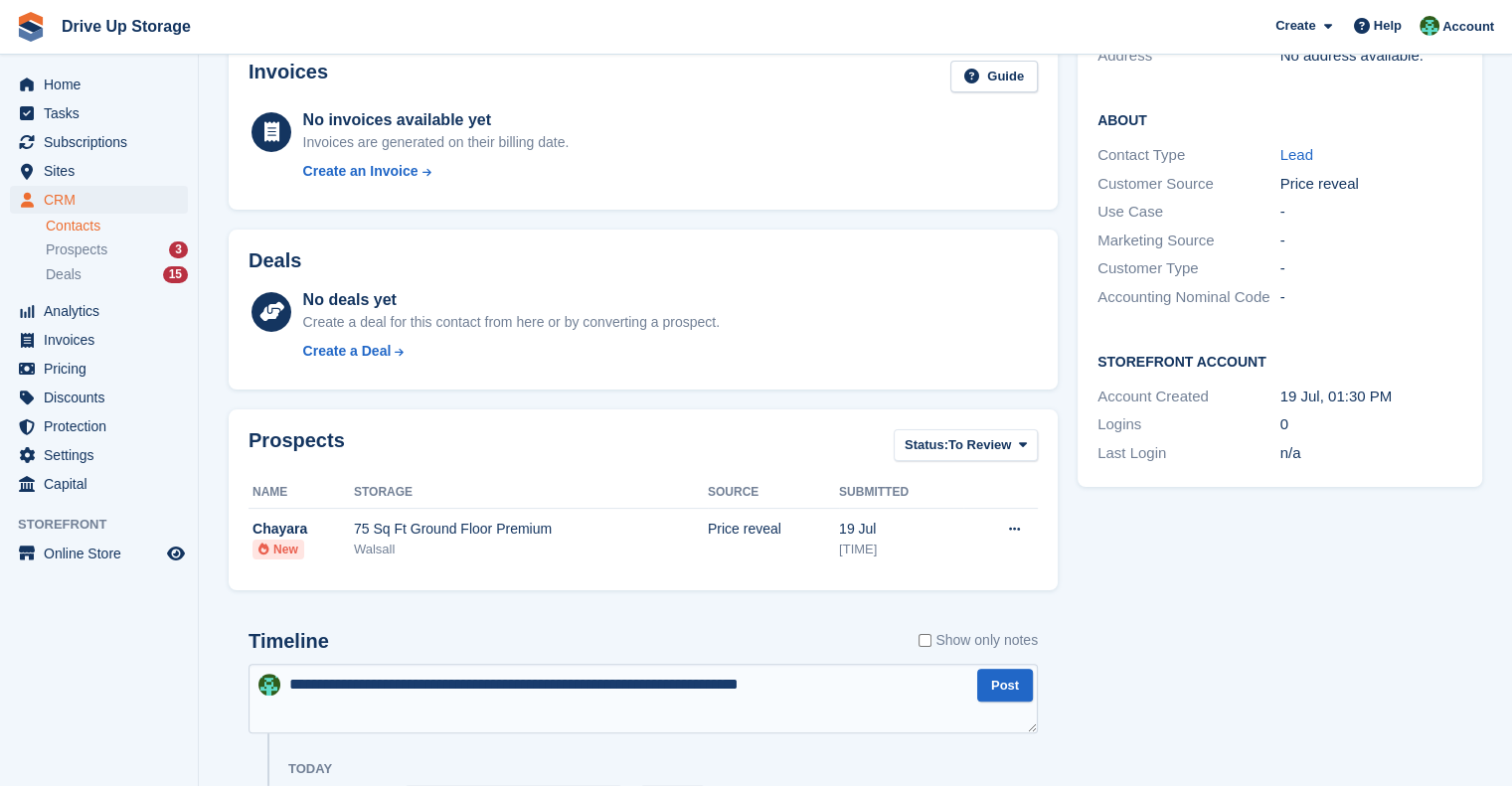scroll, scrollTop: 298, scrollLeft: 0, axis: vertical 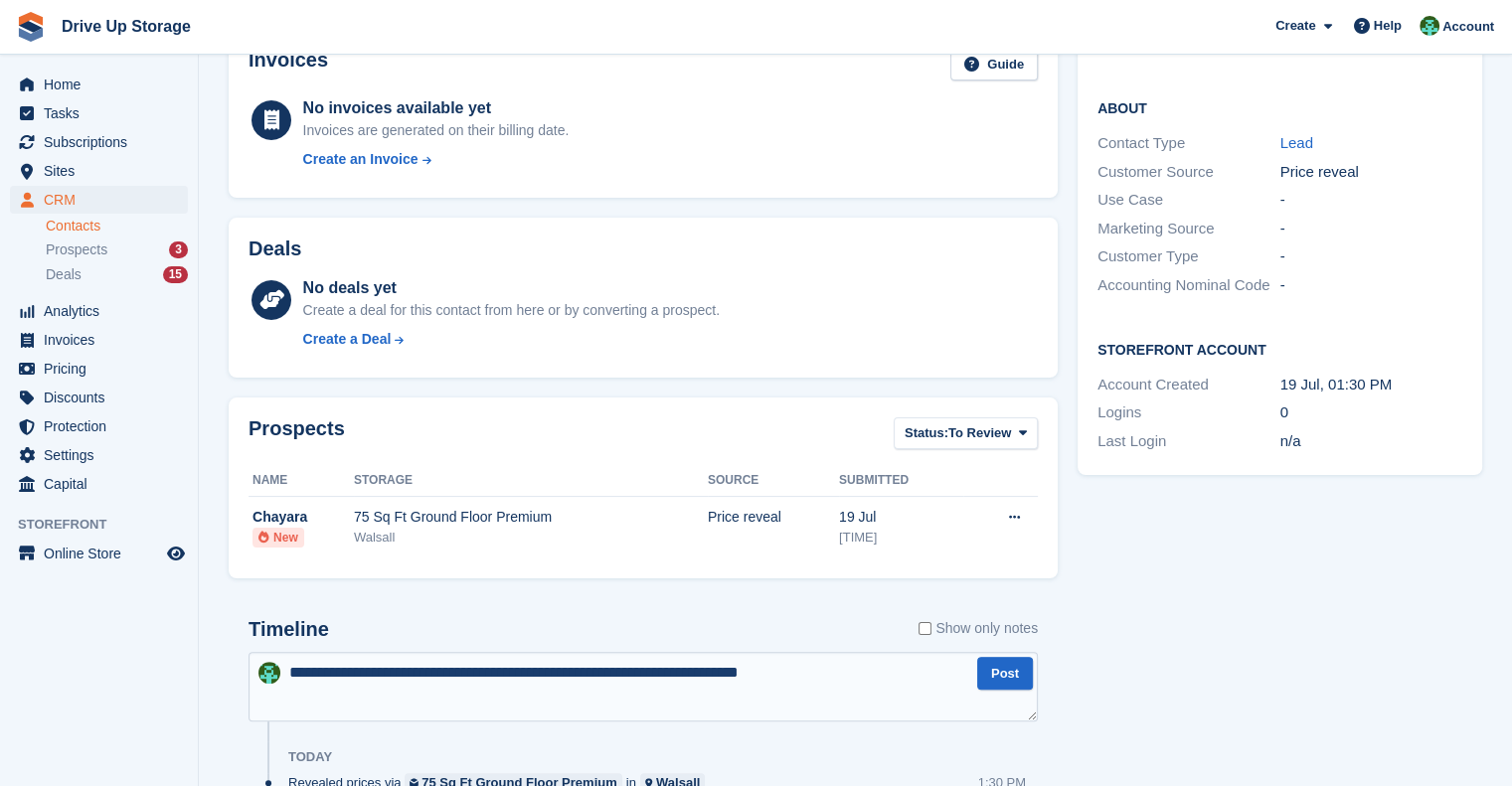 type on "**********" 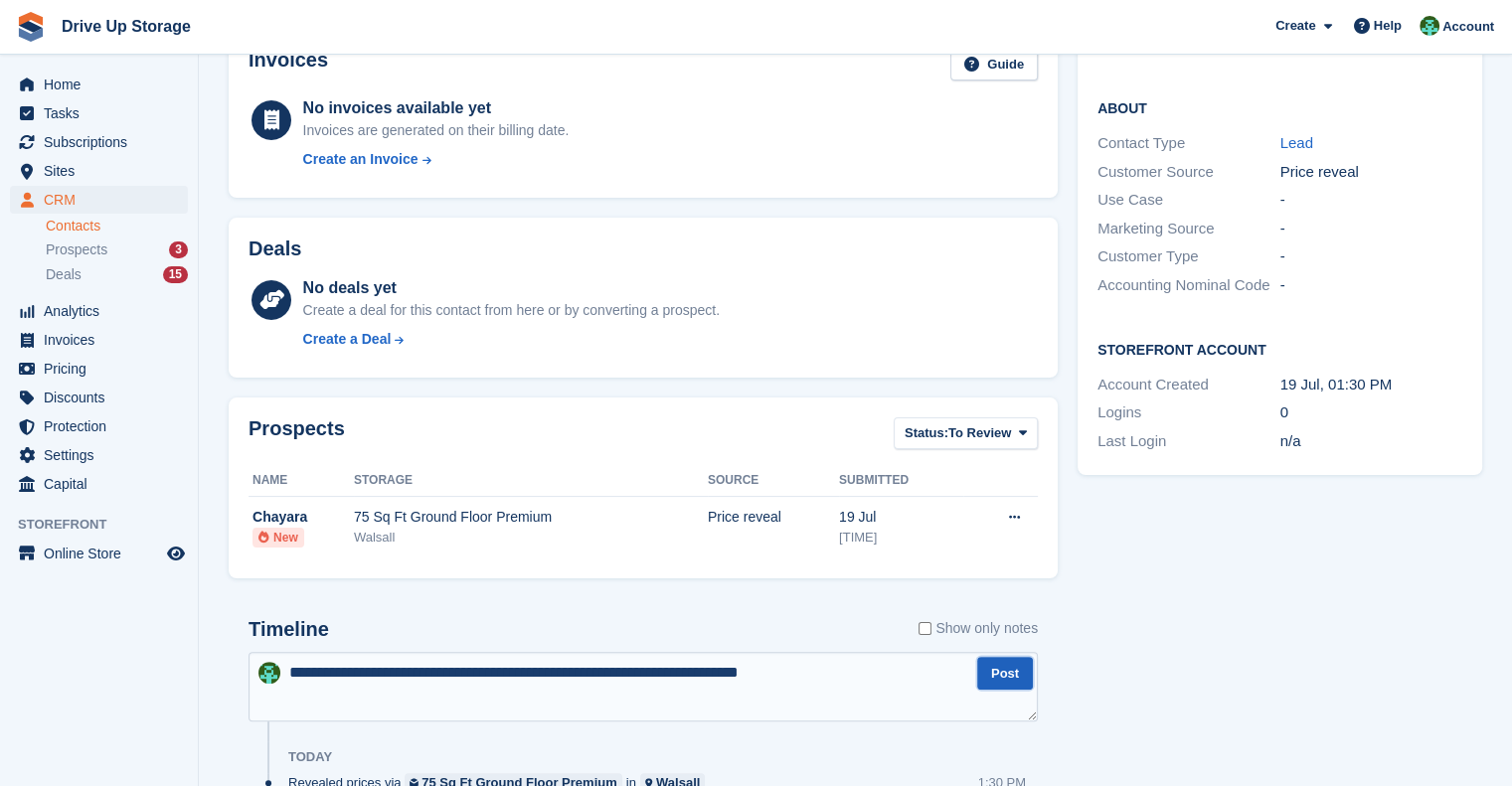 click on "Post" at bounding box center (1005, 673) 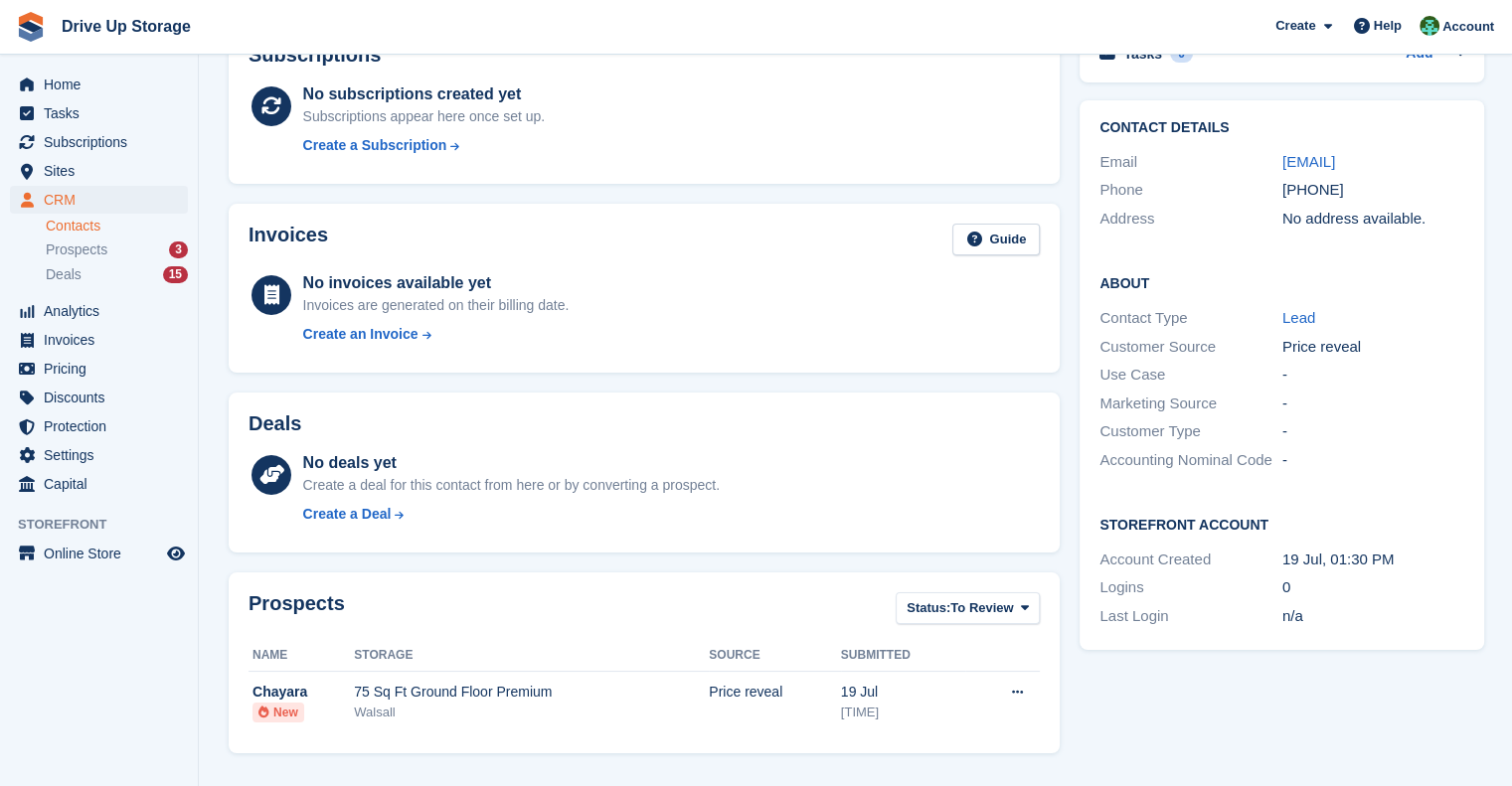 scroll, scrollTop: 0, scrollLeft: 0, axis: both 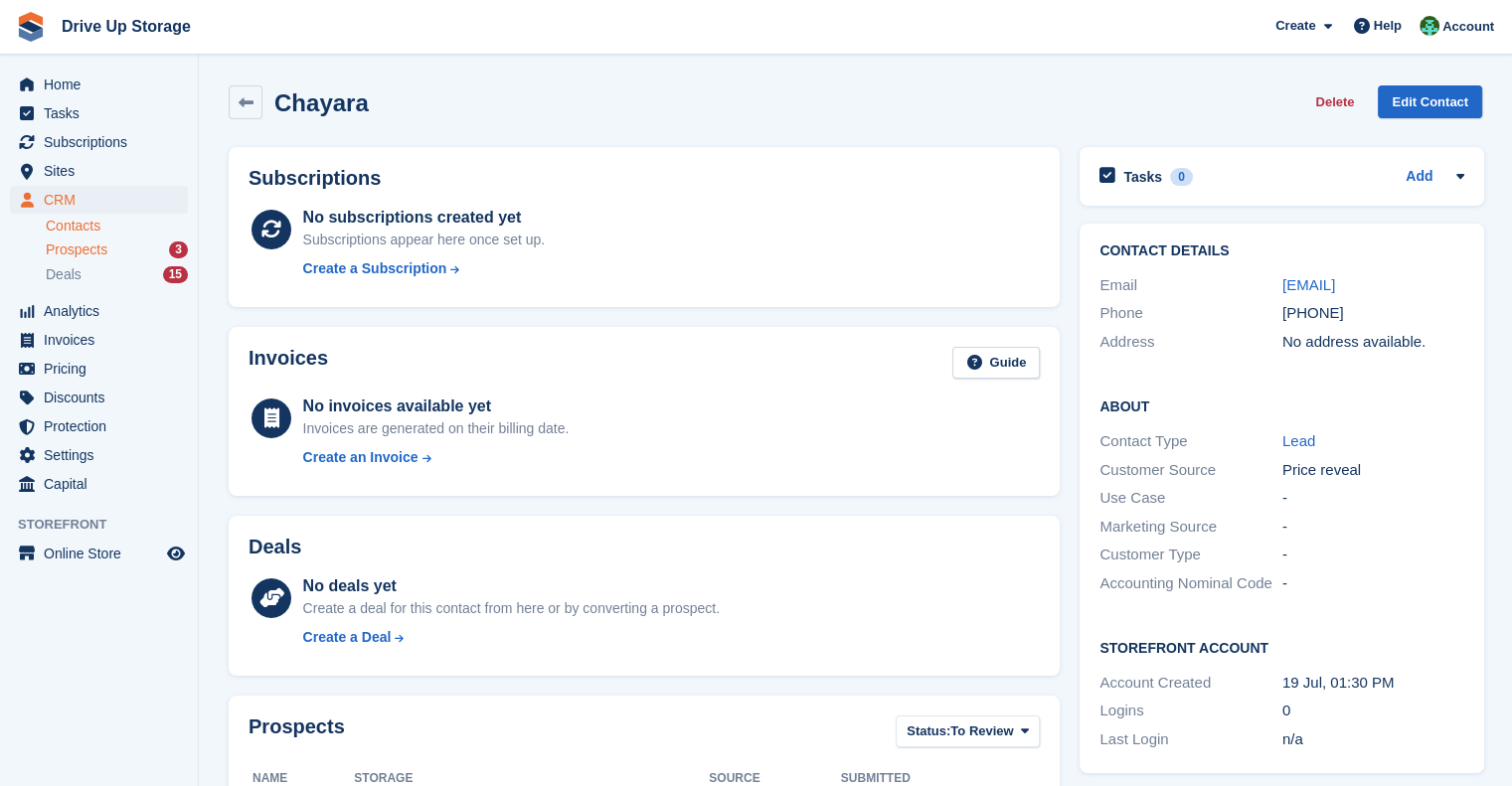 click on "Prospects" at bounding box center [77, 249] 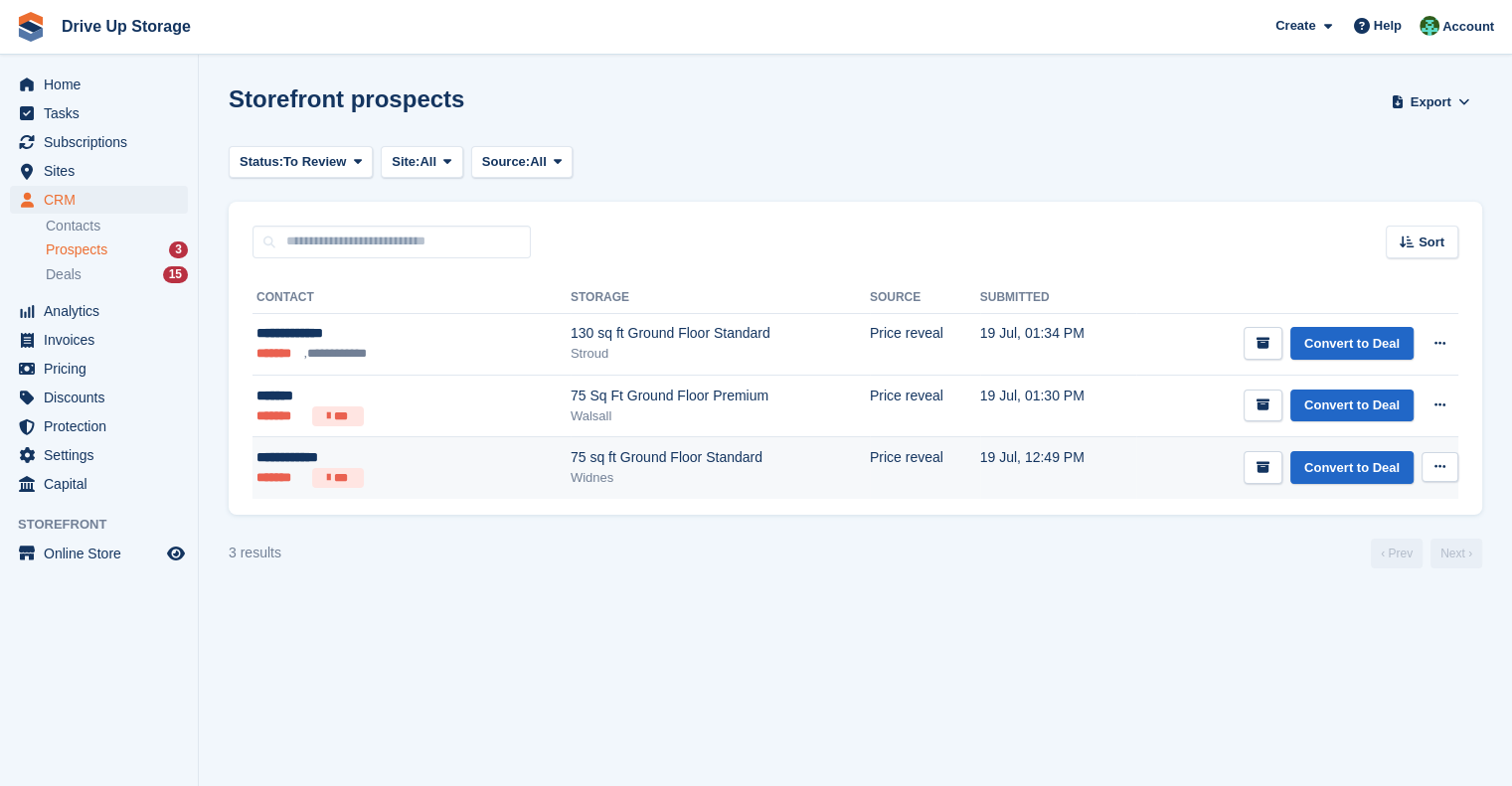 click on "19 Jul, 12:49 PM" at bounding box center [1058, 468] 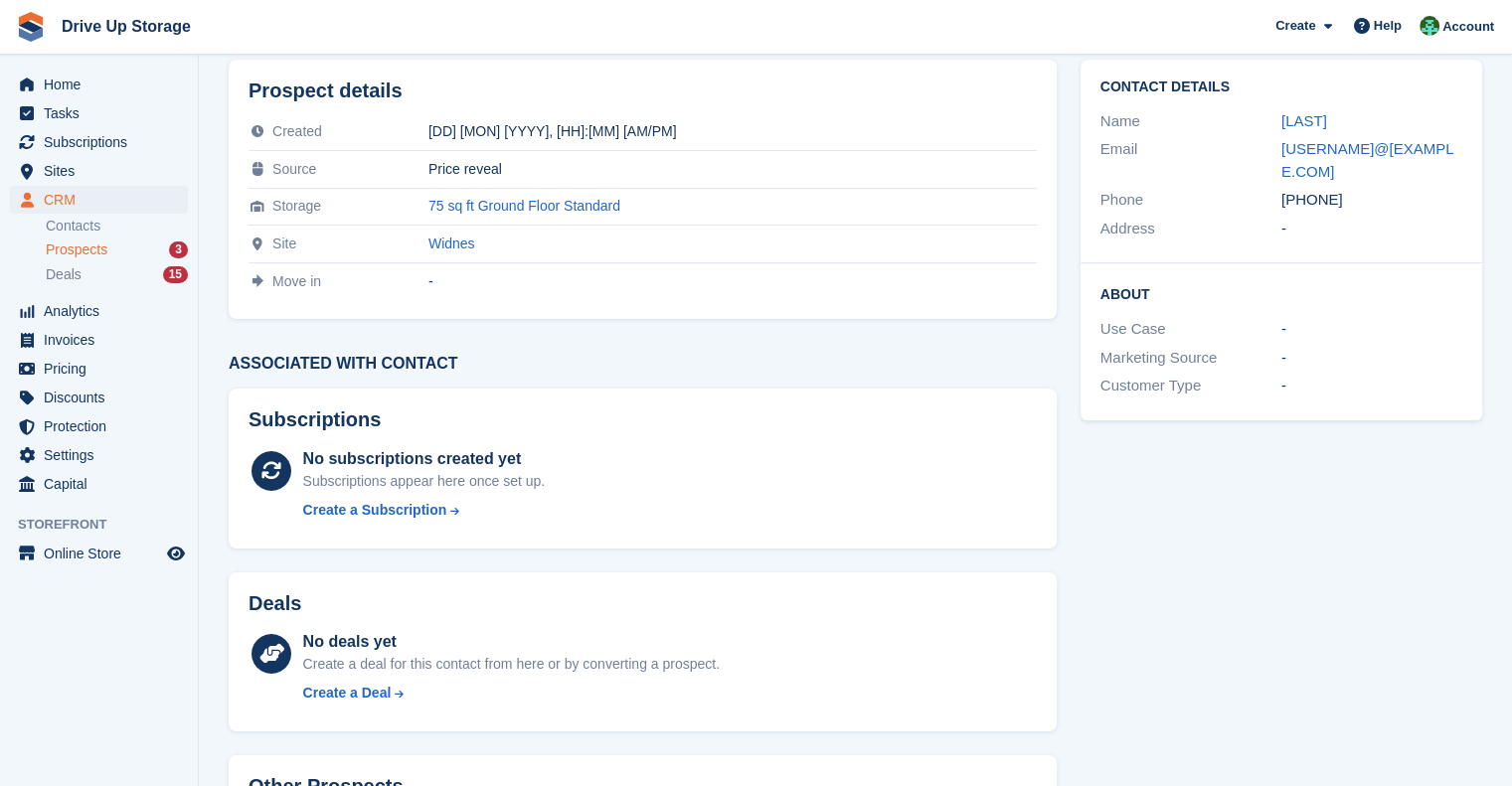 scroll, scrollTop: 0, scrollLeft: 0, axis: both 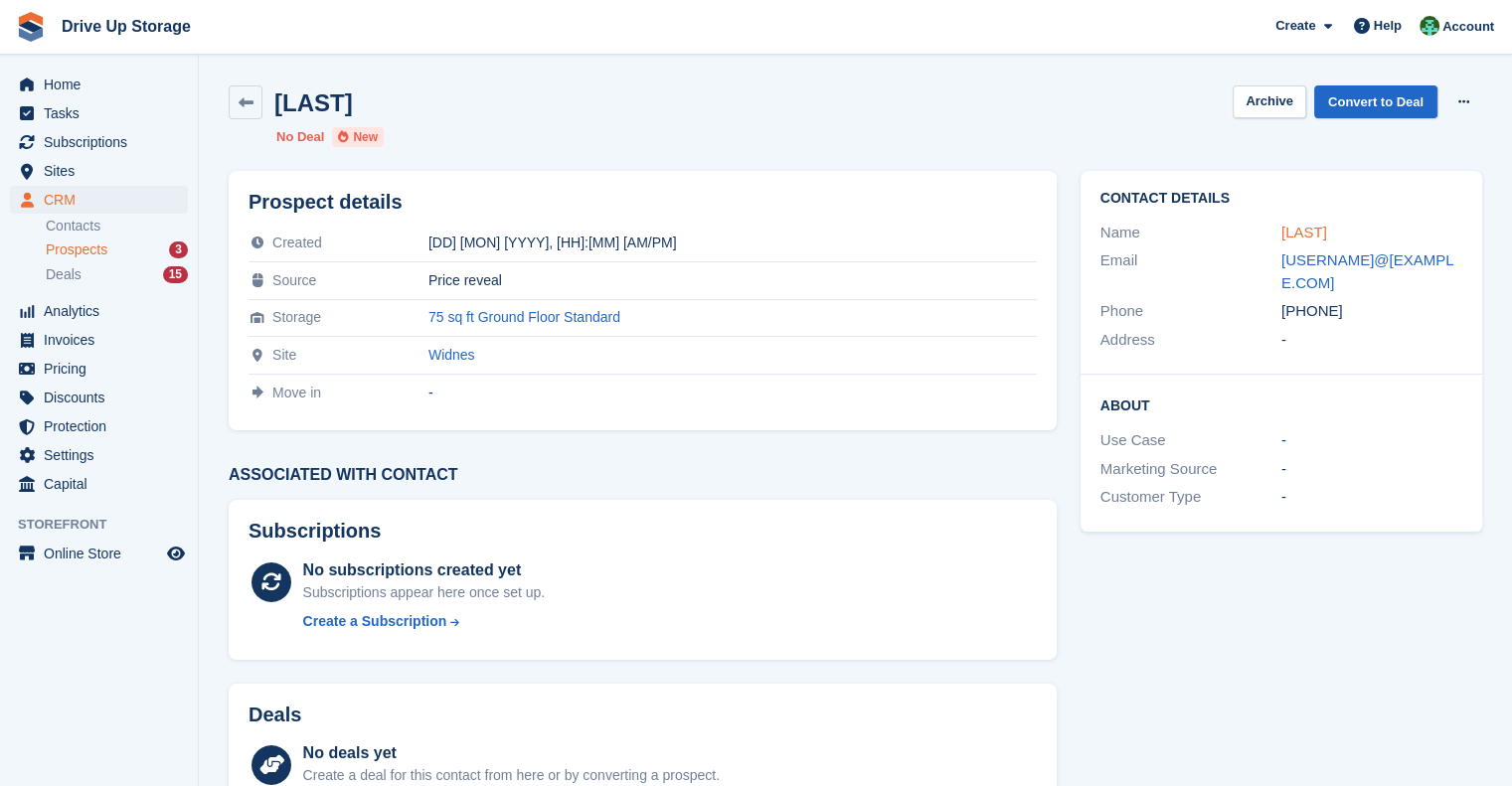 click on "[LAST]" at bounding box center (1304, 232) 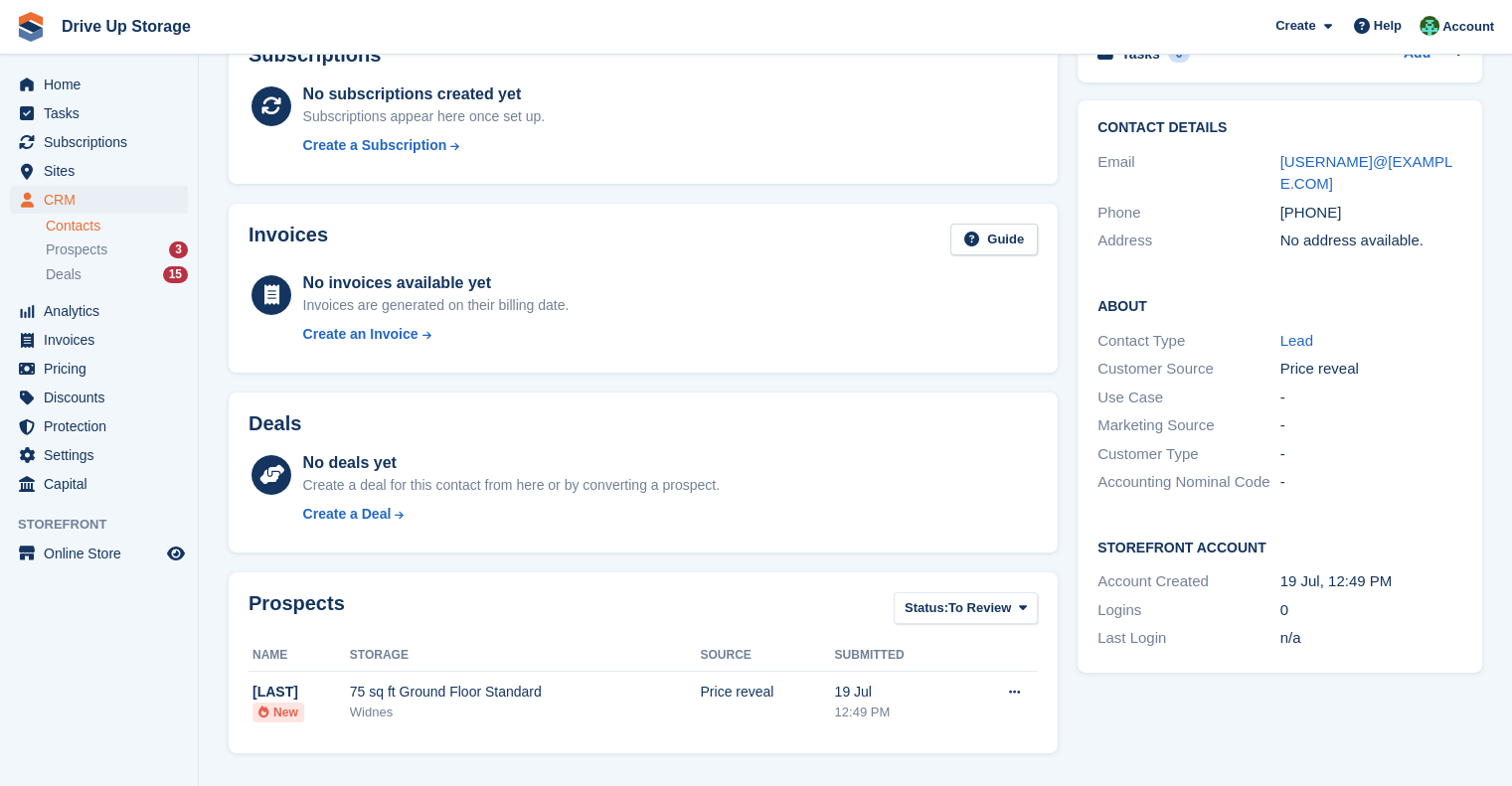 scroll, scrollTop: 298, scrollLeft: 0, axis: vertical 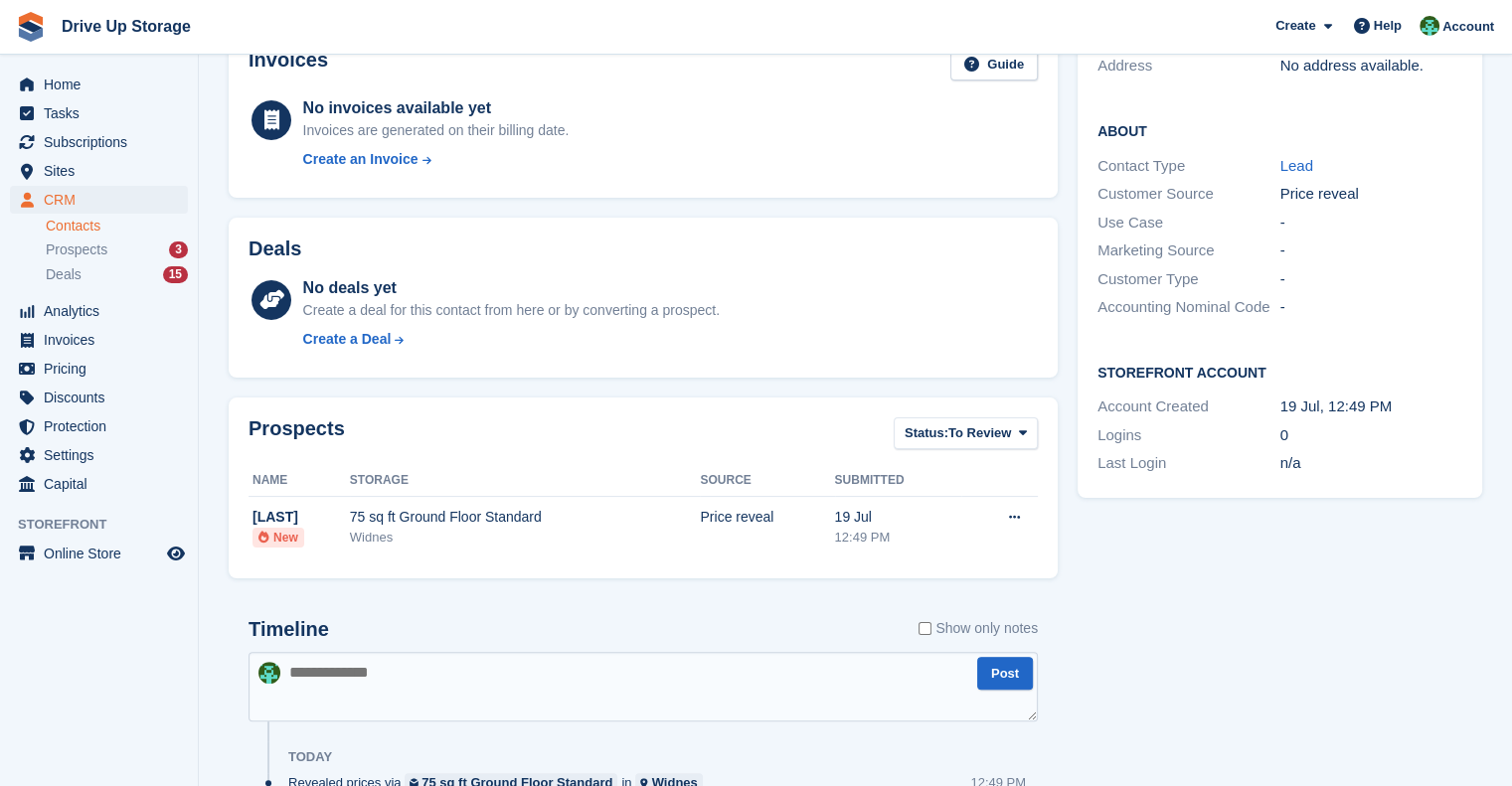 click at bounding box center [643, 687] 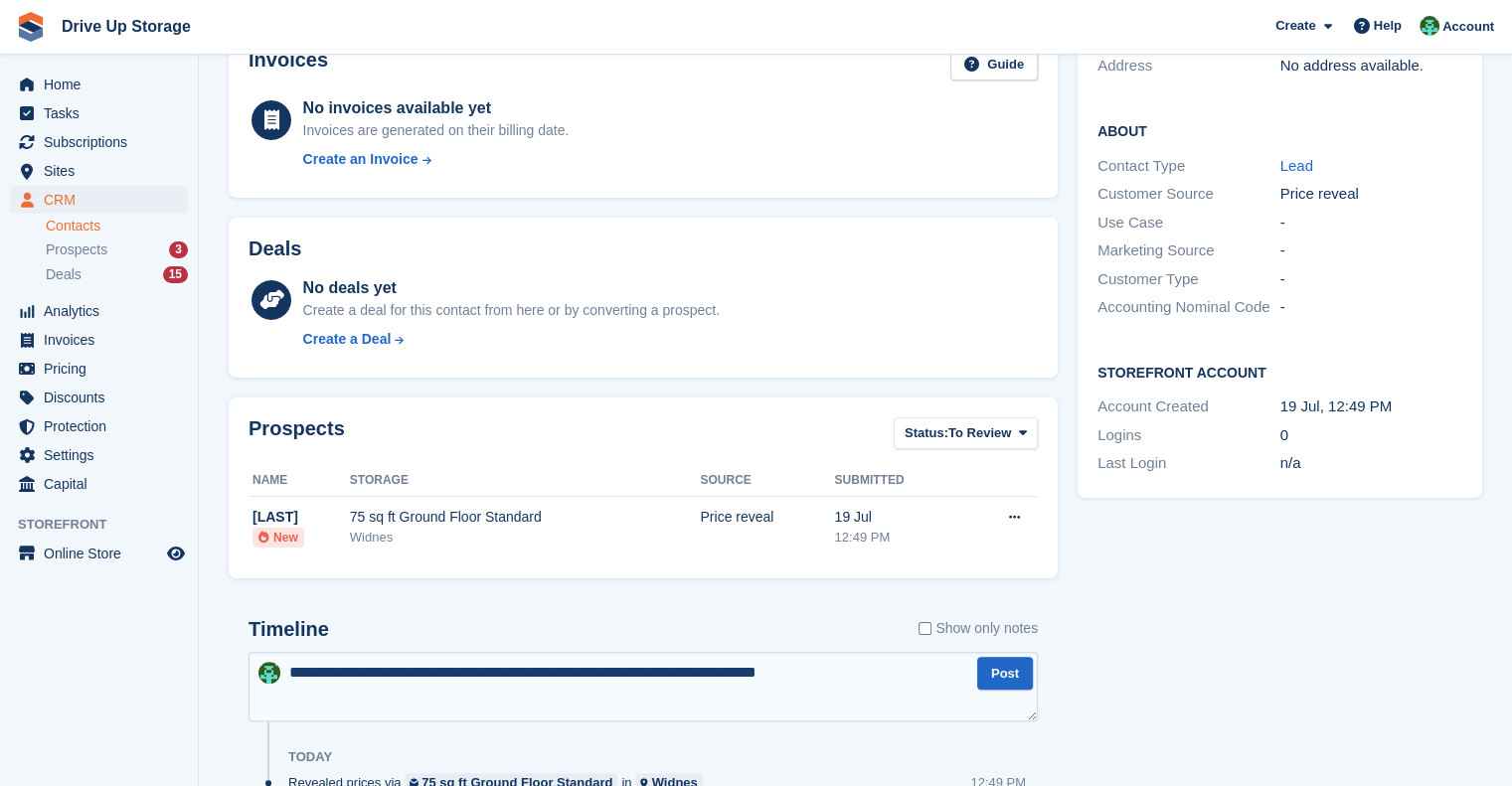 type on "**********" 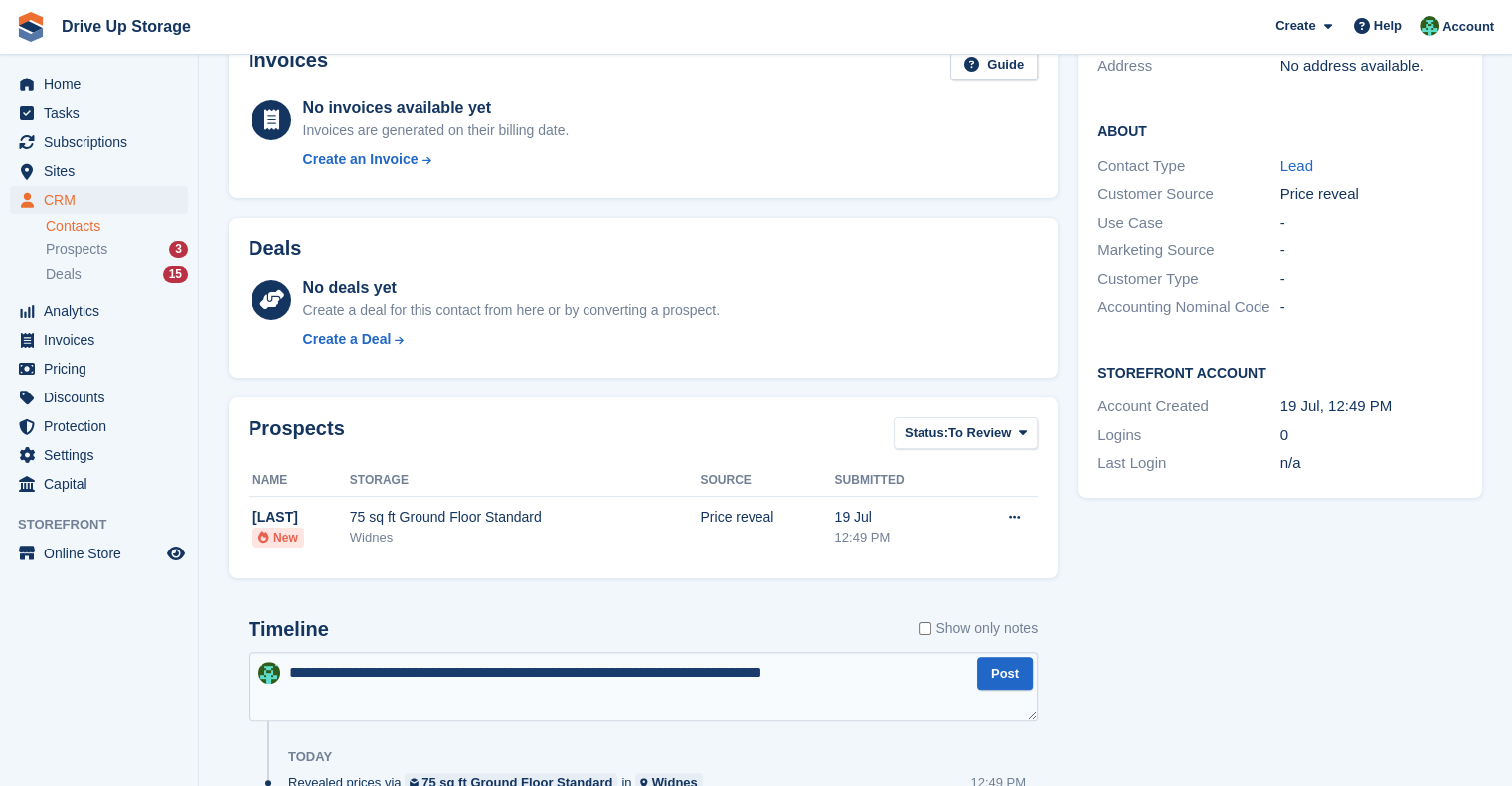 type 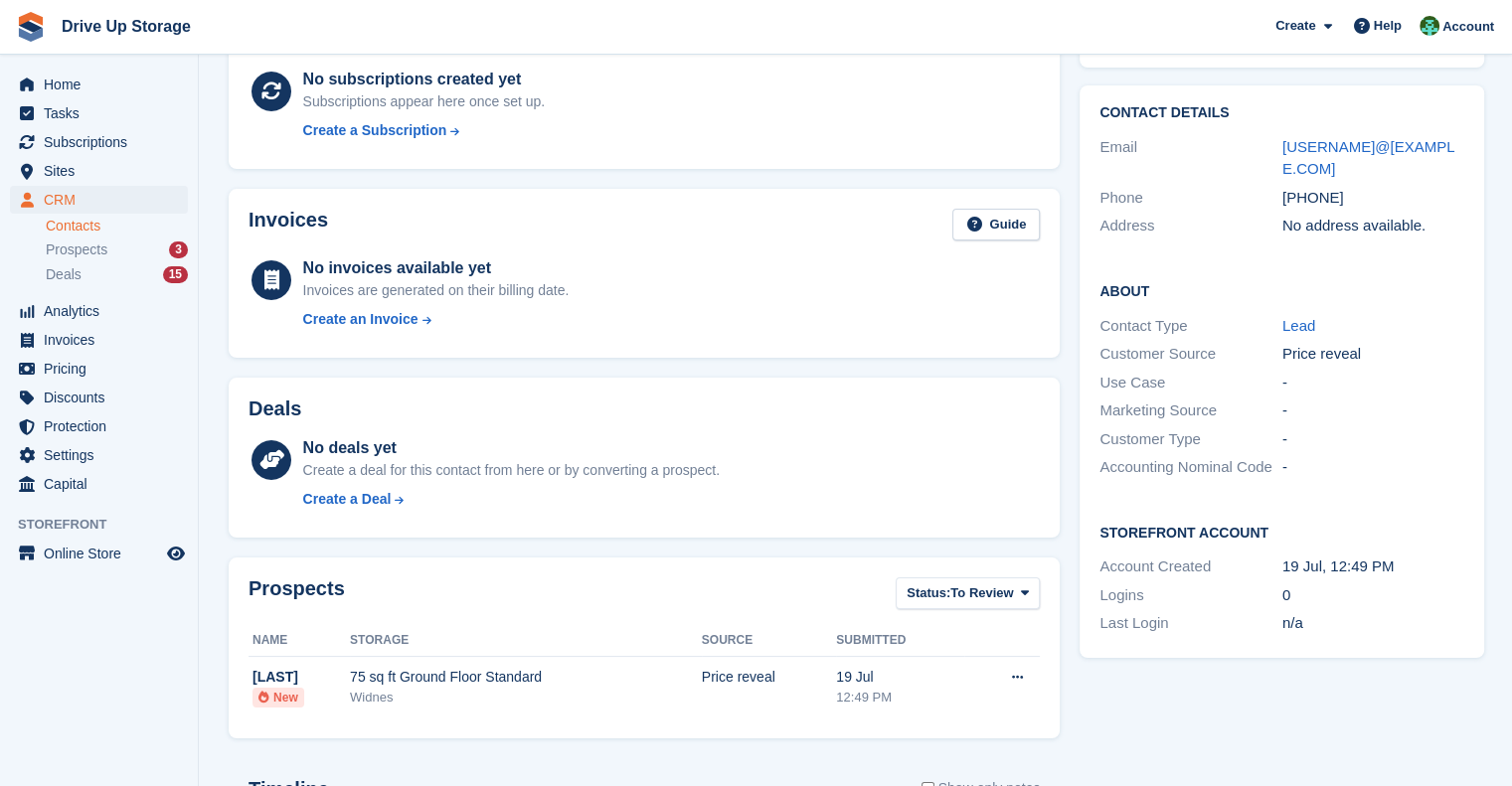 scroll, scrollTop: 0, scrollLeft: 0, axis: both 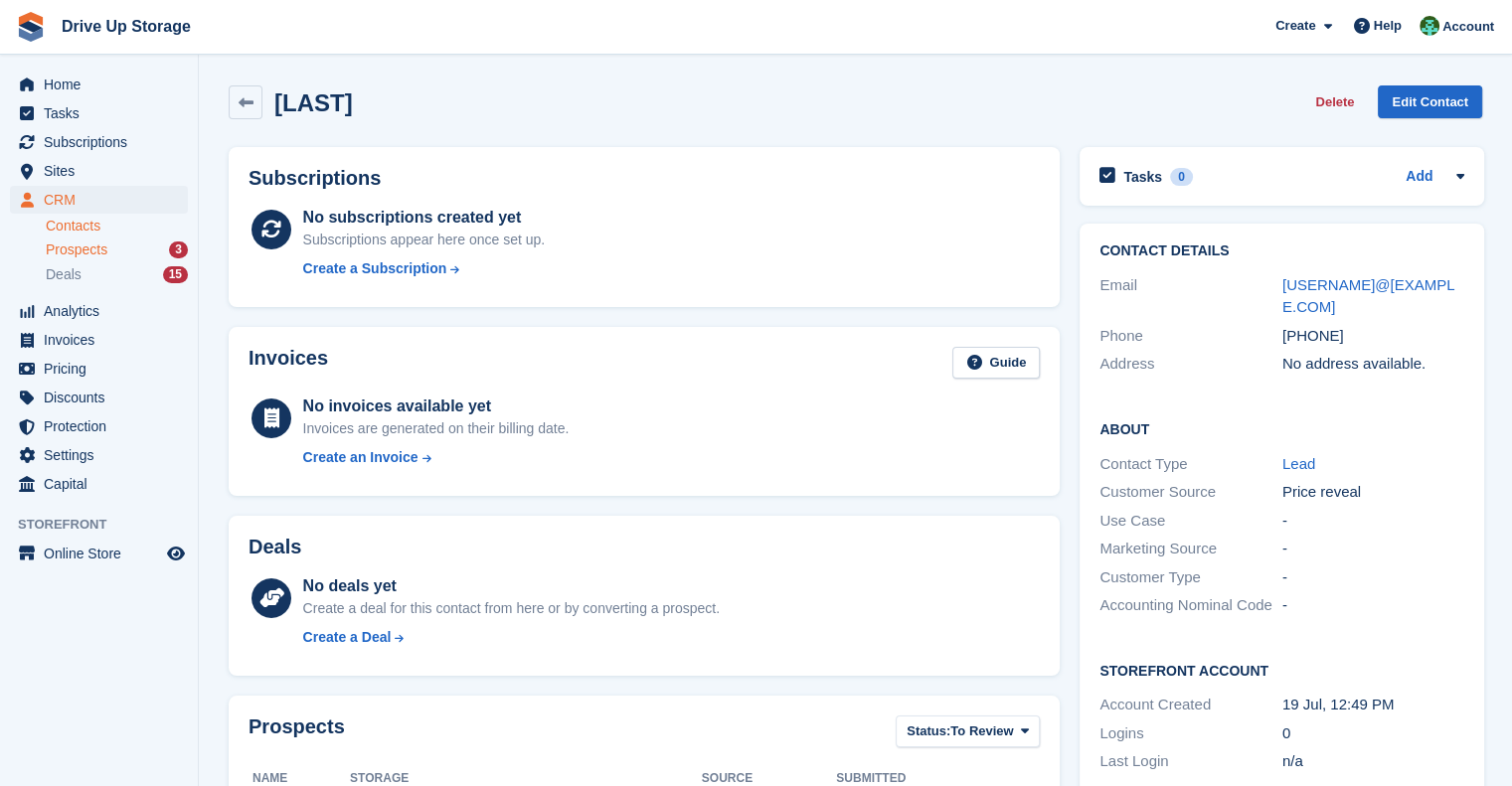 click on "Prospects" at bounding box center [77, 249] 